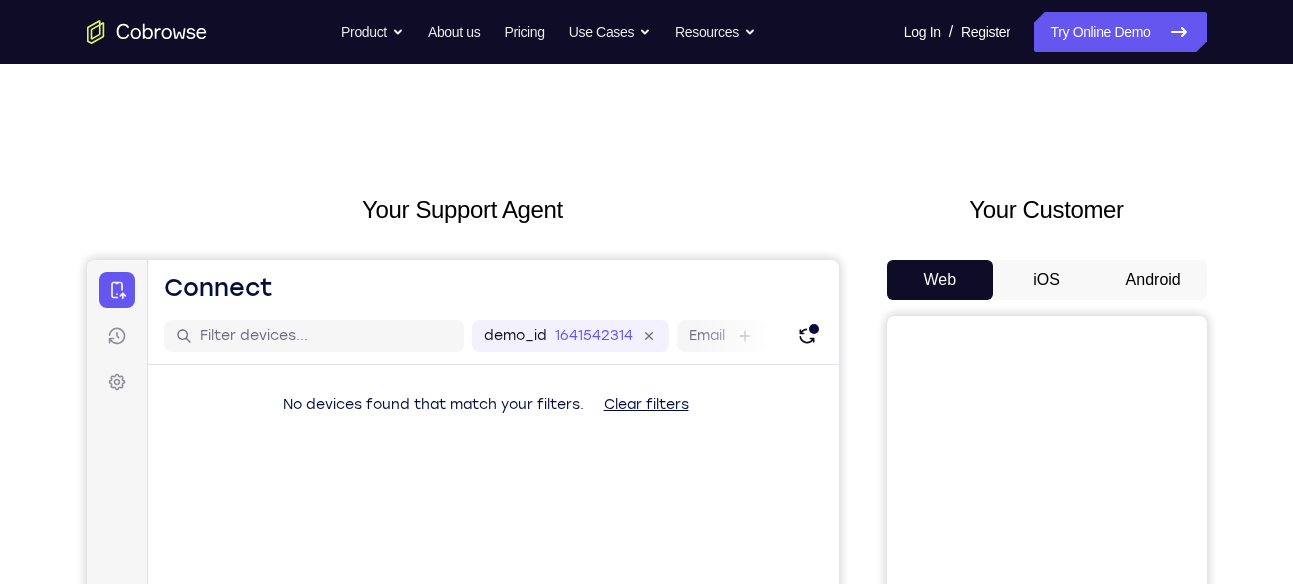 scroll, scrollTop: 0, scrollLeft: 0, axis: both 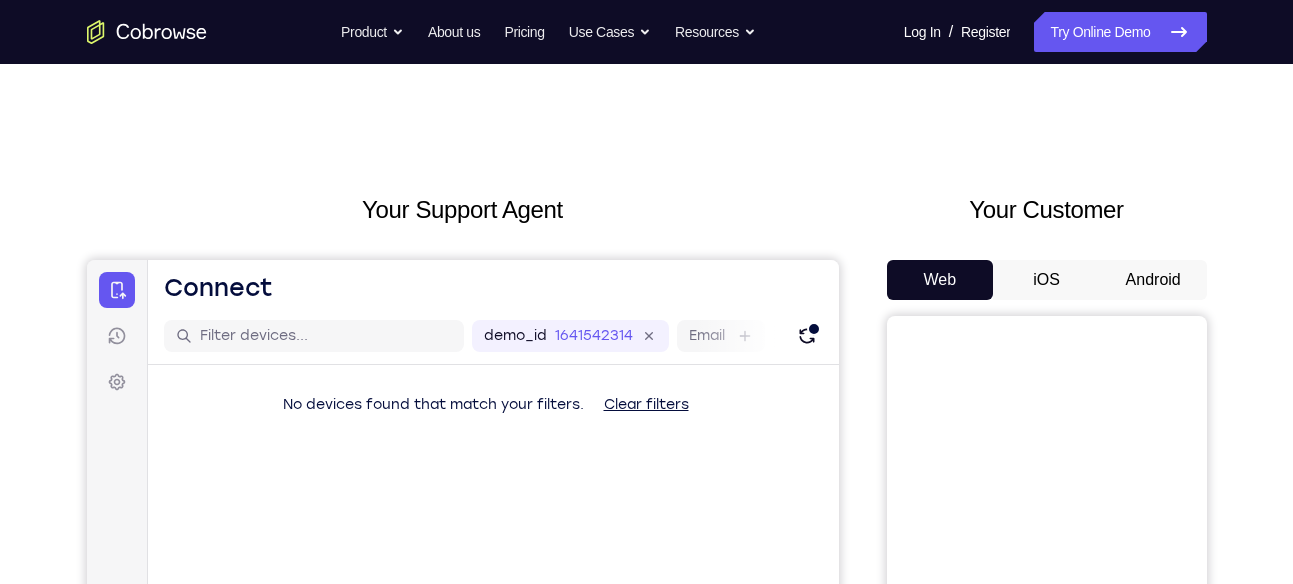 click on "Android" at bounding box center [1153, 280] 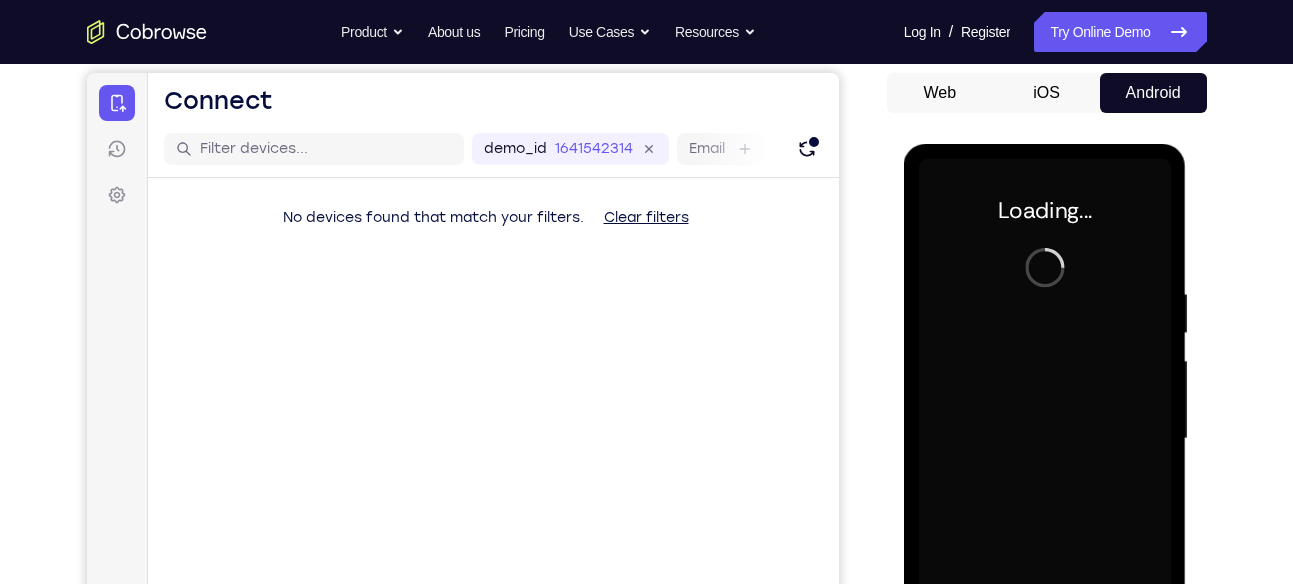 scroll, scrollTop: 0, scrollLeft: 0, axis: both 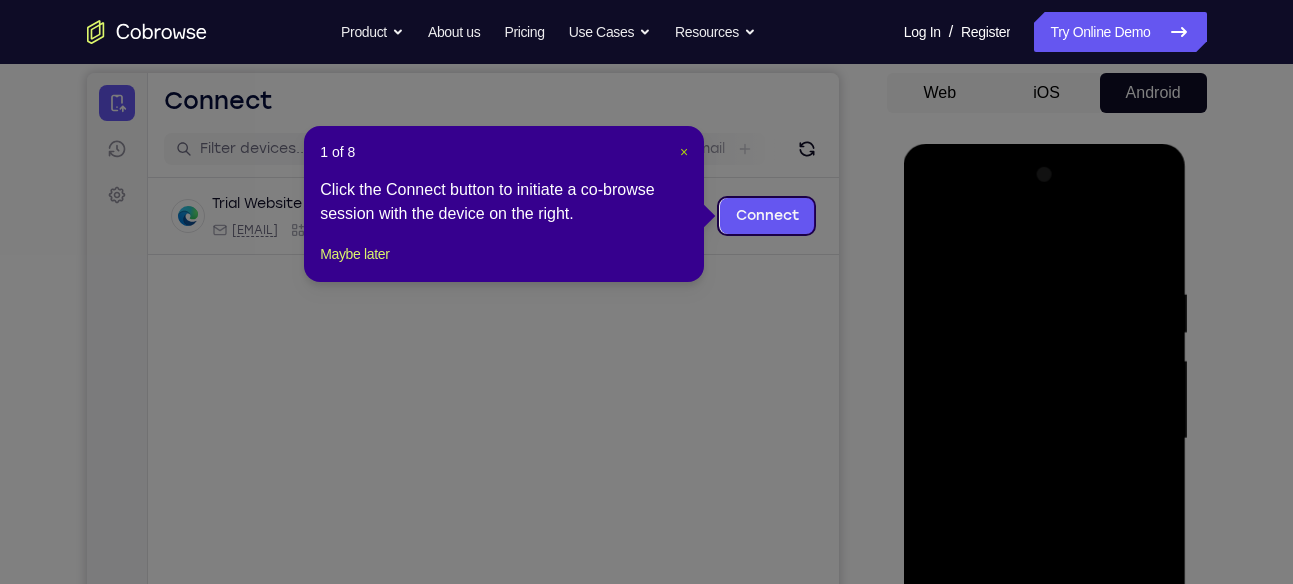click on "×" at bounding box center [684, 152] 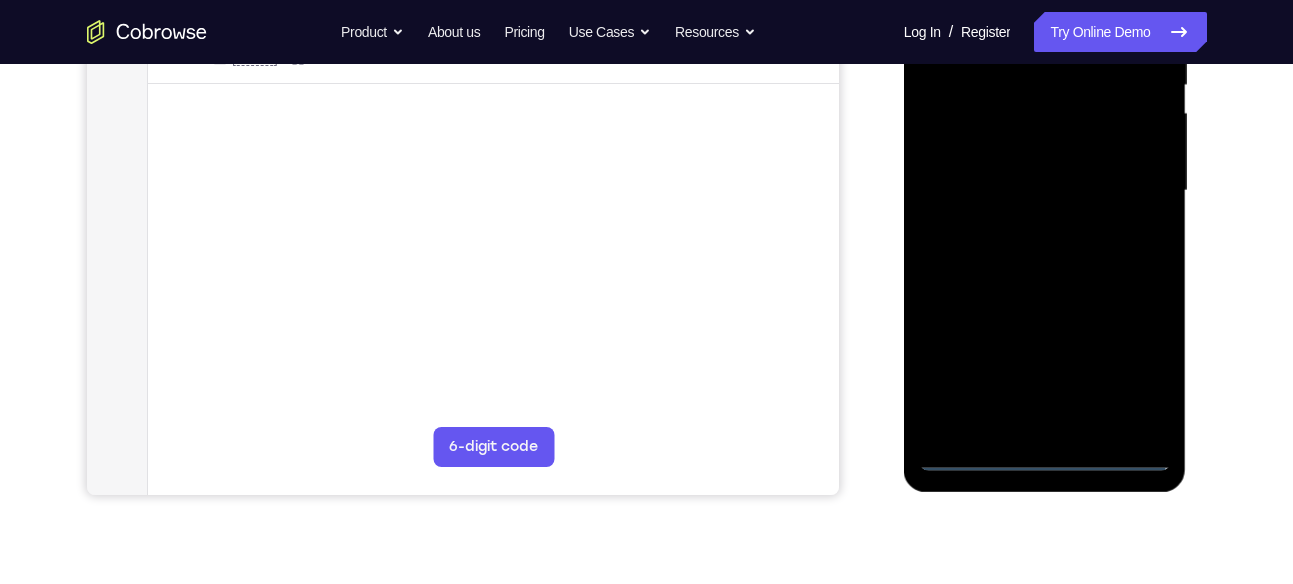 scroll, scrollTop: 442, scrollLeft: 0, axis: vertical 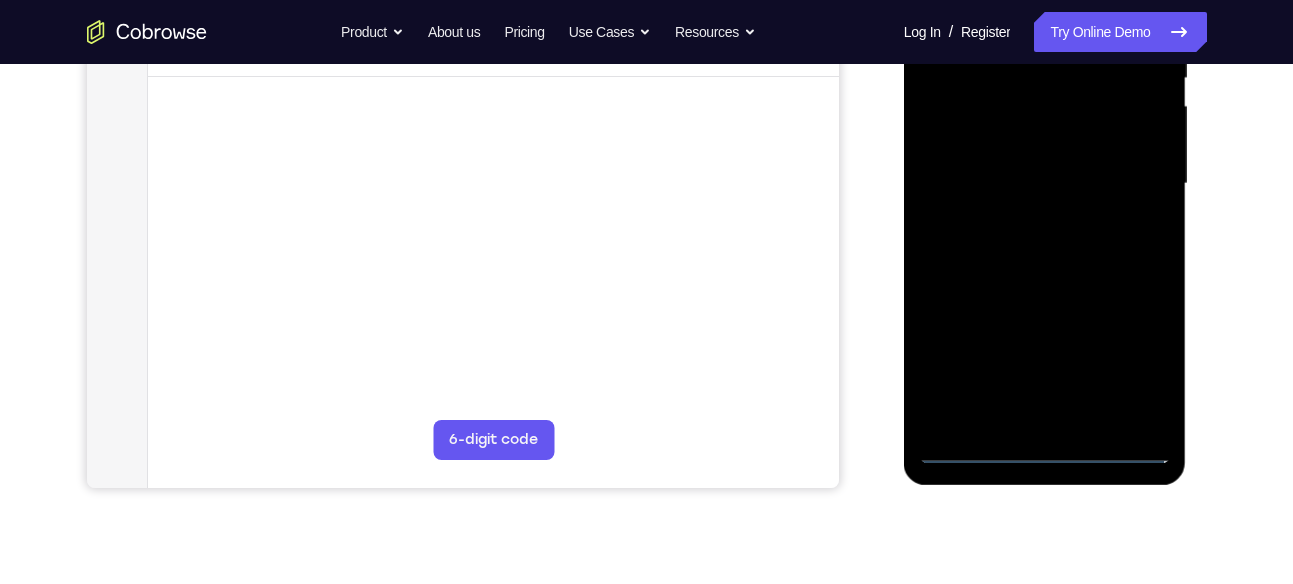 click at bounding box center [1045, 184] 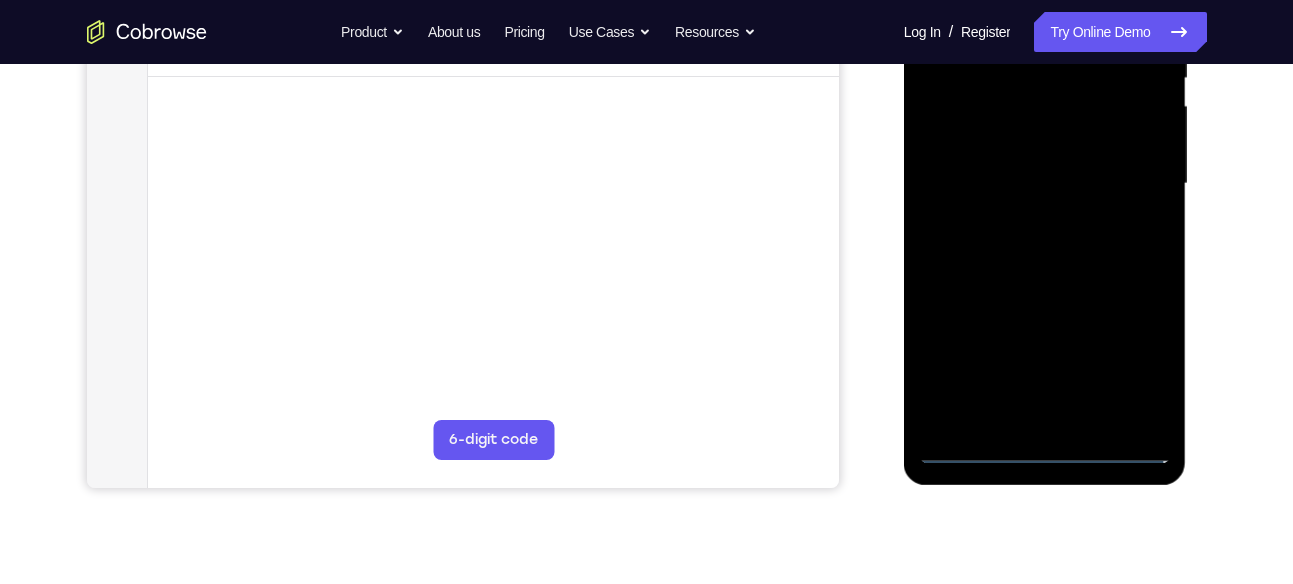 click at bounding box center (1045, 184) 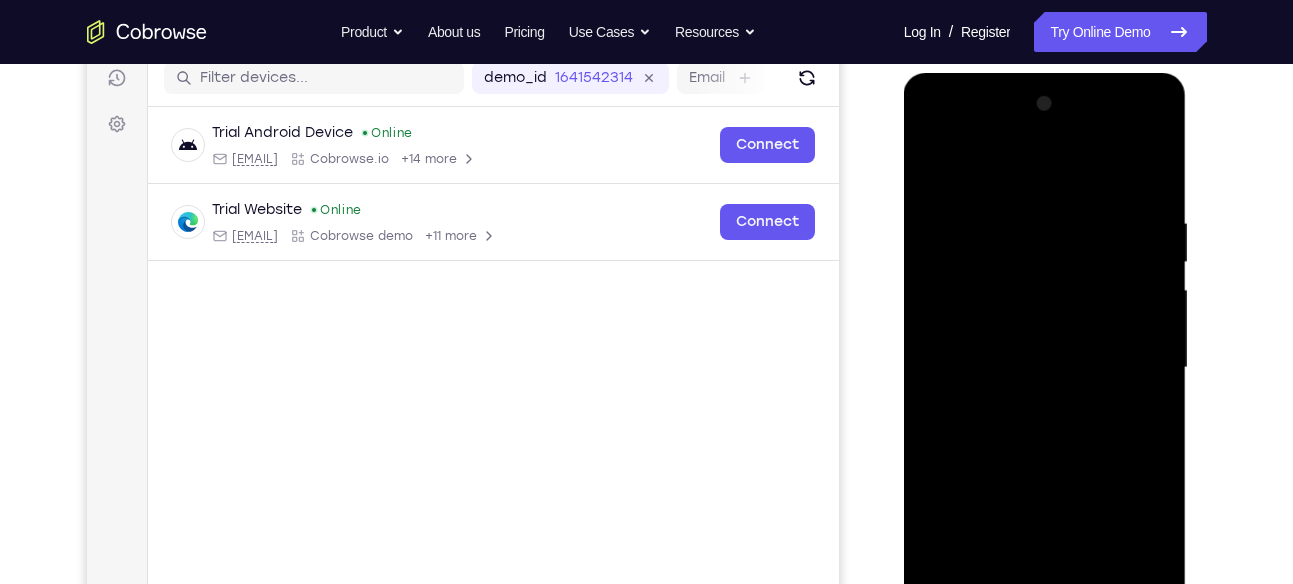 scroll, scrollTop: 242, scrollLeft: 0, axis: vertical 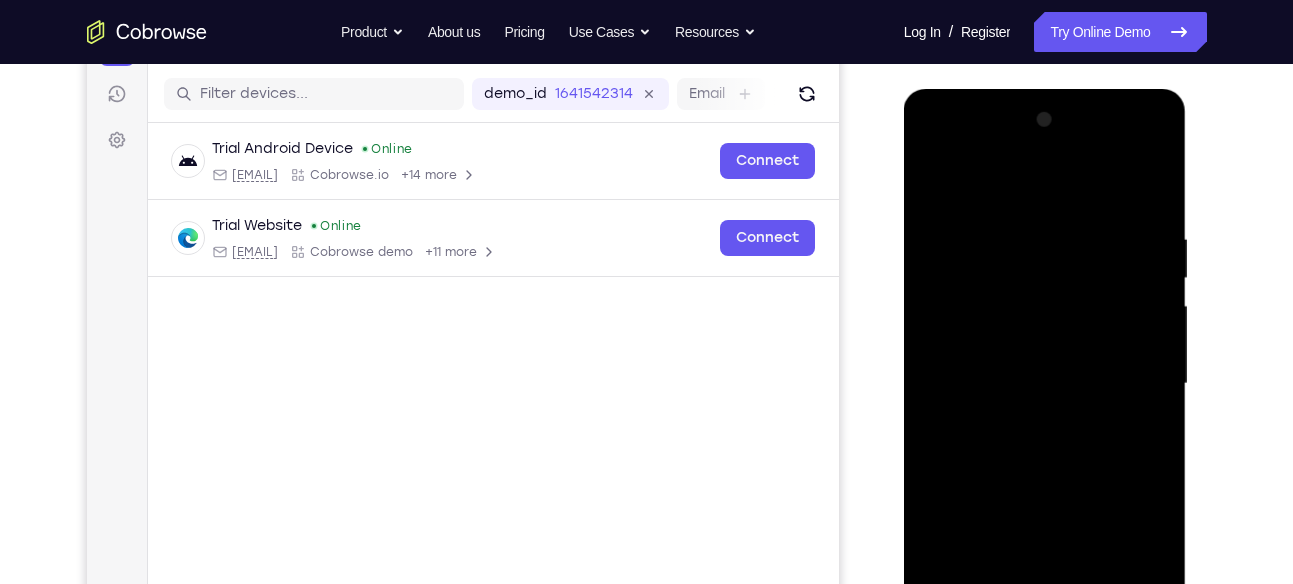 click at bounding box center (1045, 384) 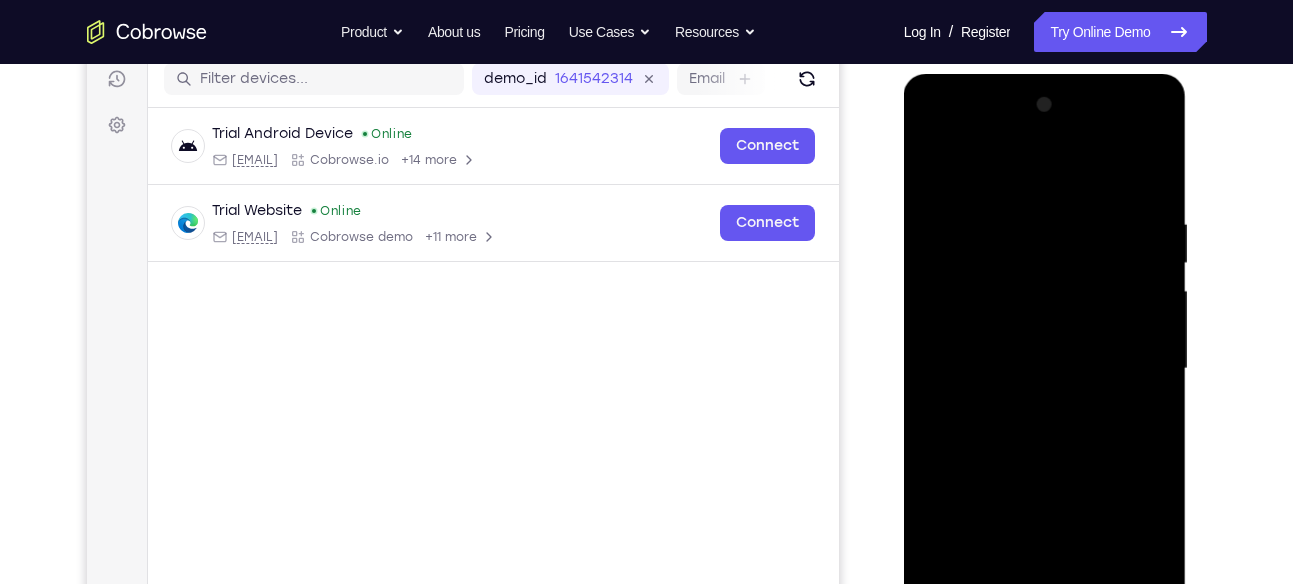 click at bounding box center [1045, 369] 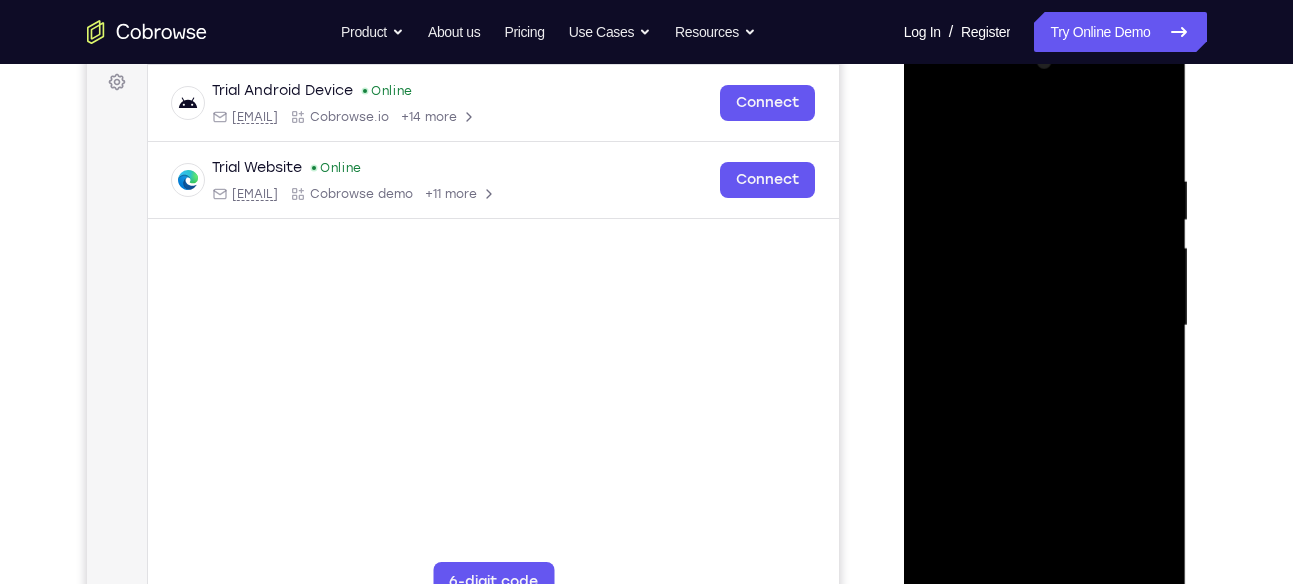 scroll, scrollTop: 301, scrollLeft: 0, axis: vertical 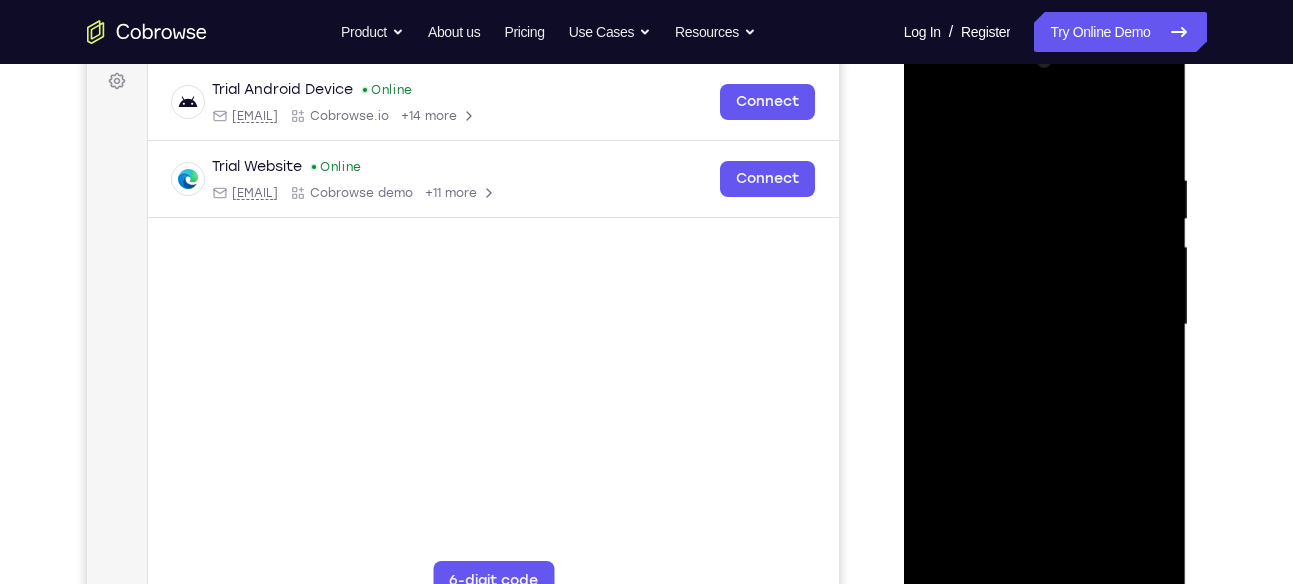 click at bounding box center [1045, 325] 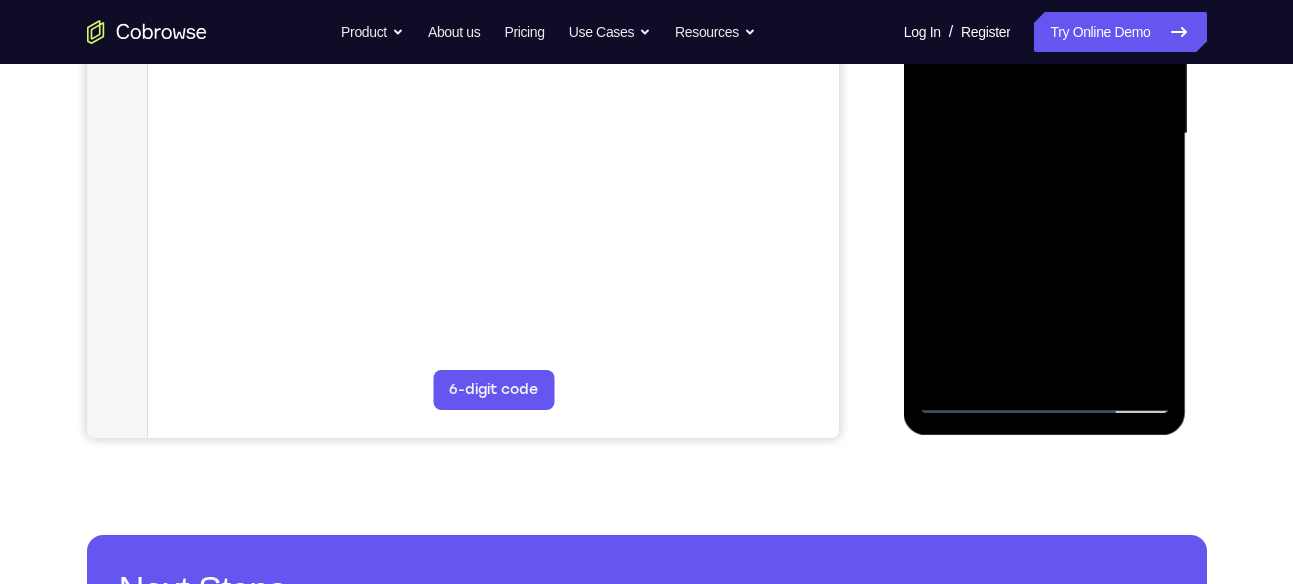 scroll, scrollTop: 493, scrollLeft: 0, axis: vertical 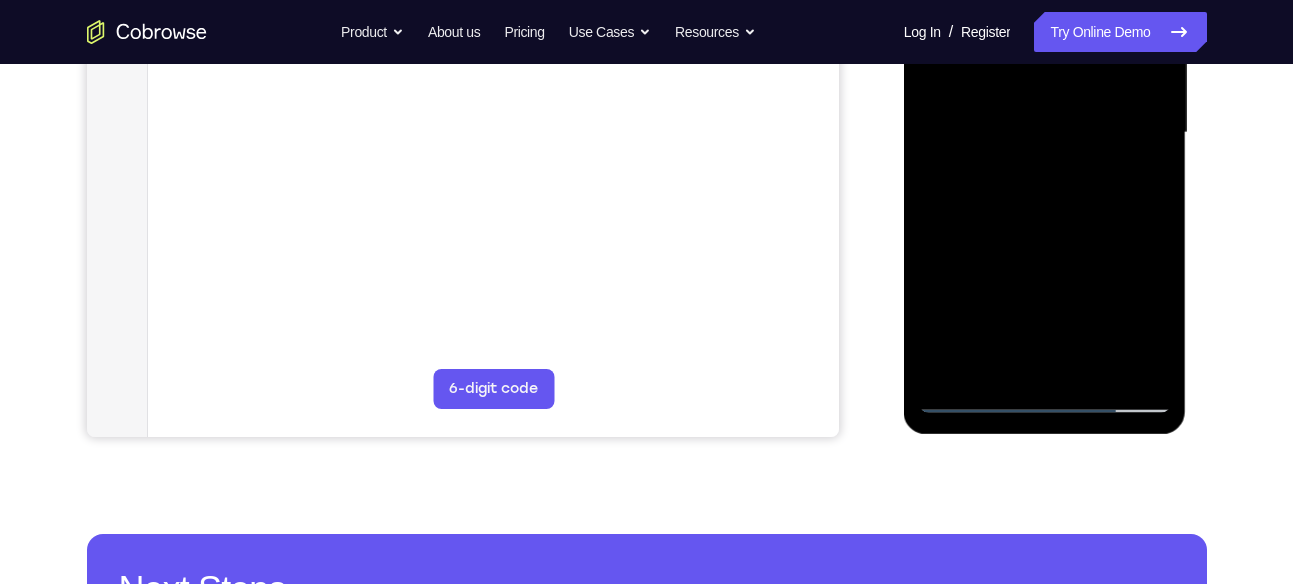 click at bounding box center [1045, 133] 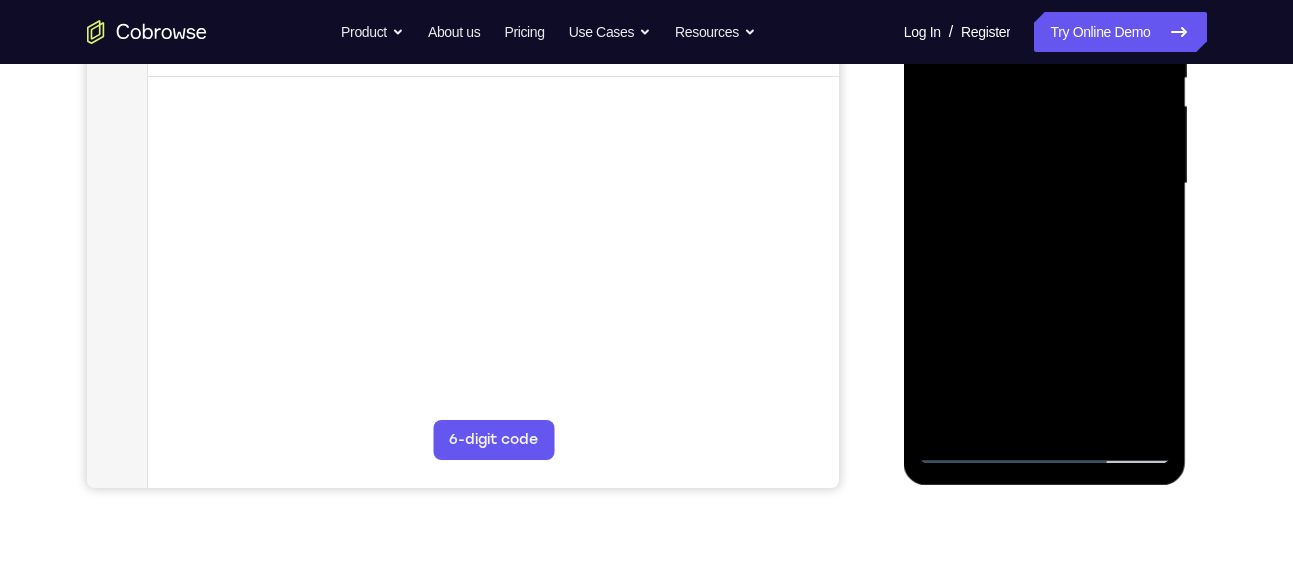 click at bounding box center (1045, 184) 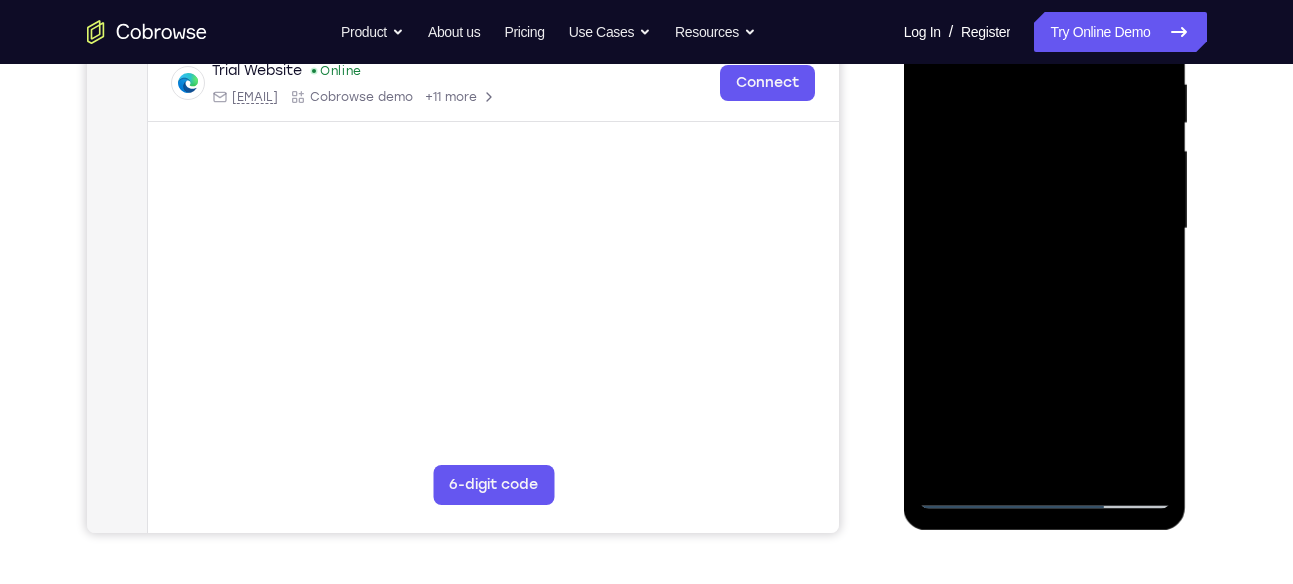 scroll, scrollTop: 394, scrollLeft: 0, axis: vertical 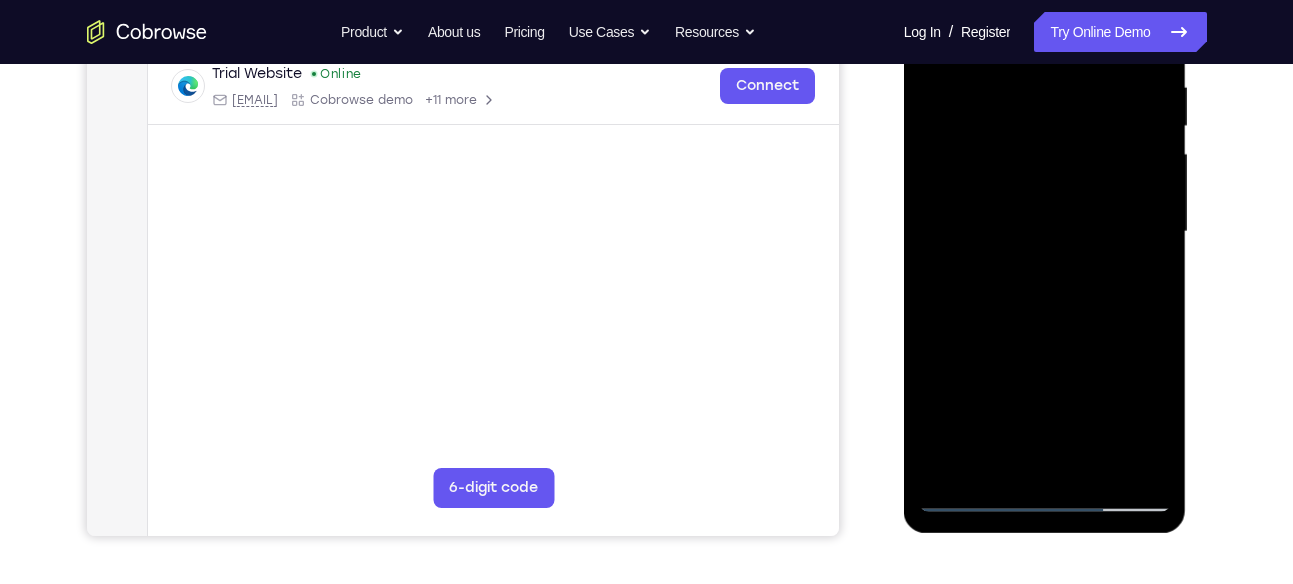 click at bounding box center [1045, 232] 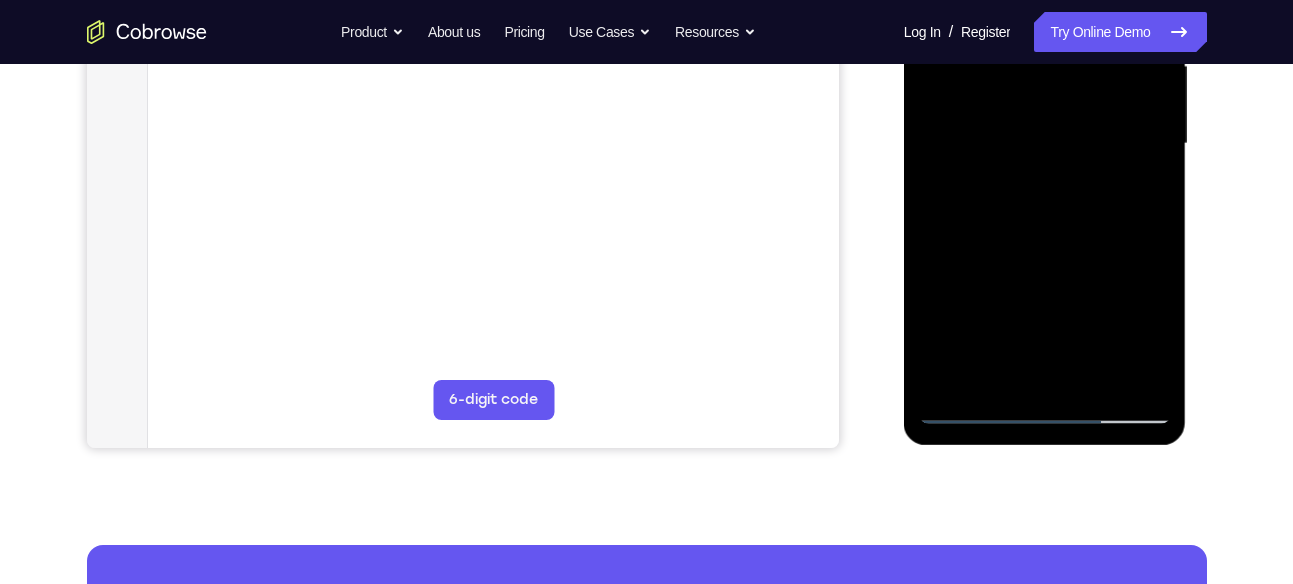scroll, scrollTop: 483, scrollLeft: 0, axis: vertical 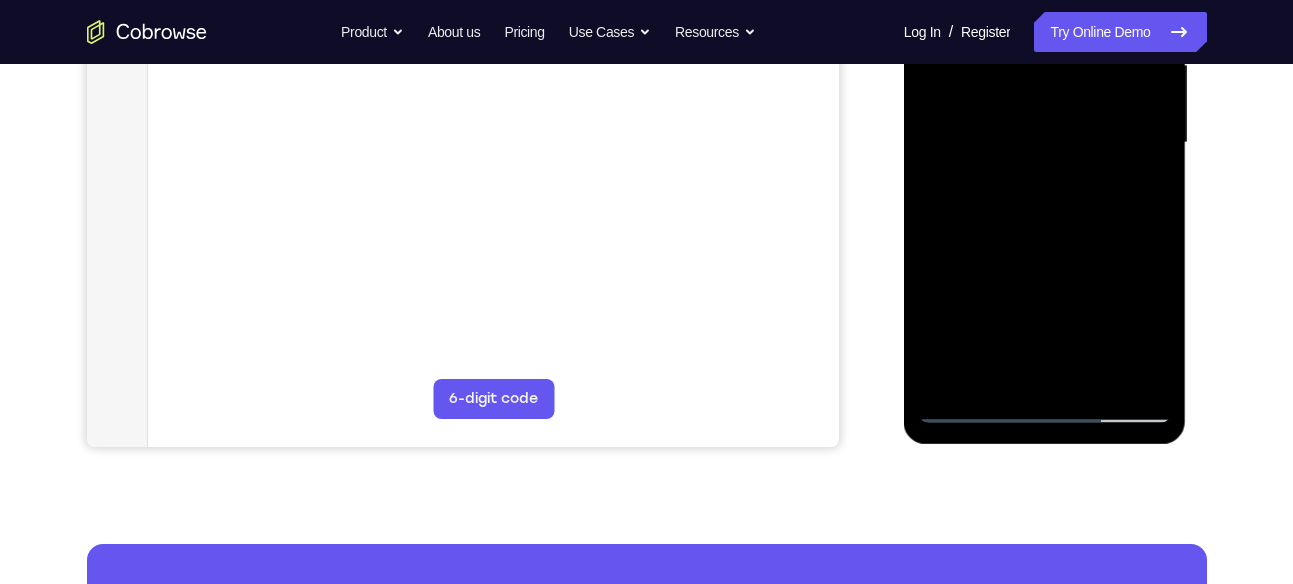 click at bounding box center (1045, 143) 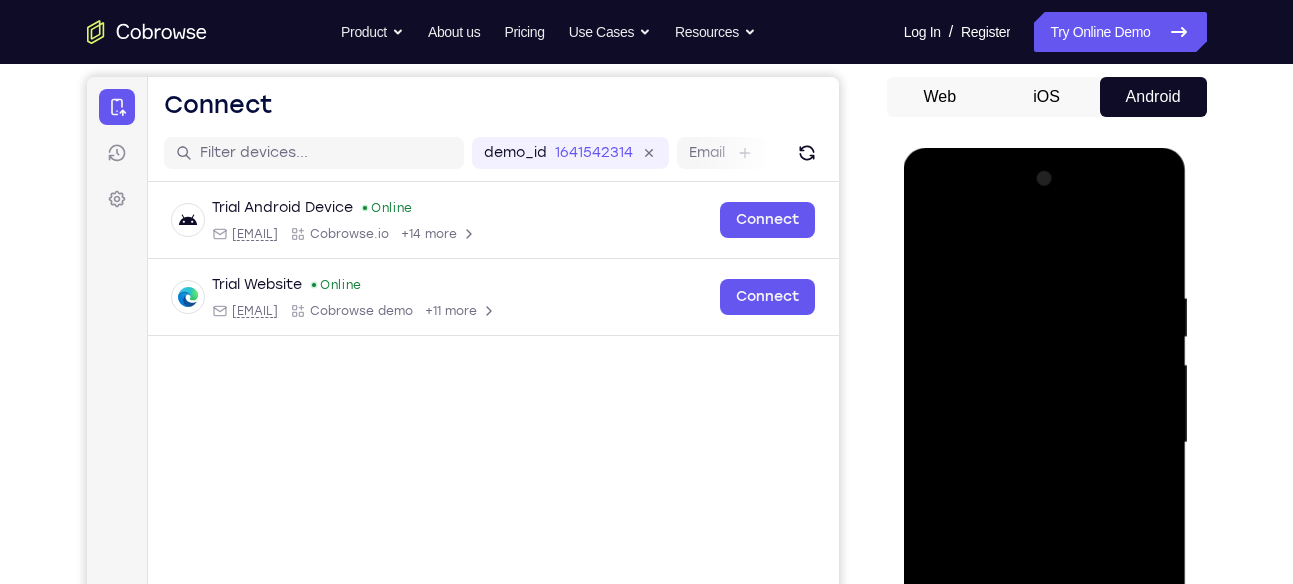 scroll, scrollTop: 181, scrollLeft: 0, axis: vertical 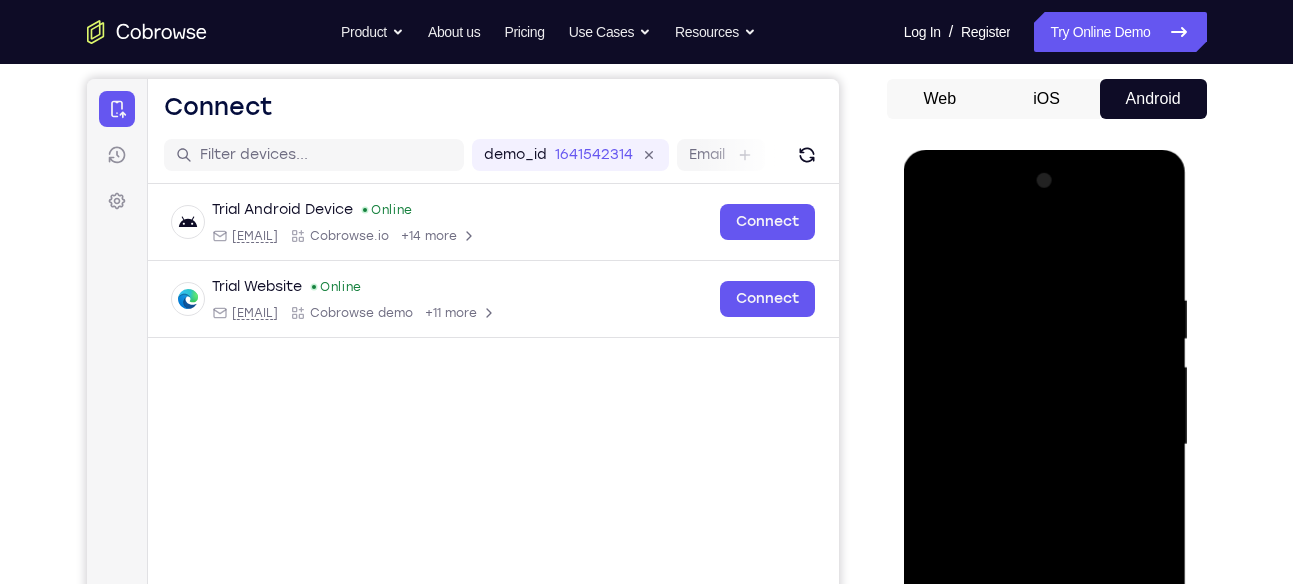 click at bounding box center [1045, 445] 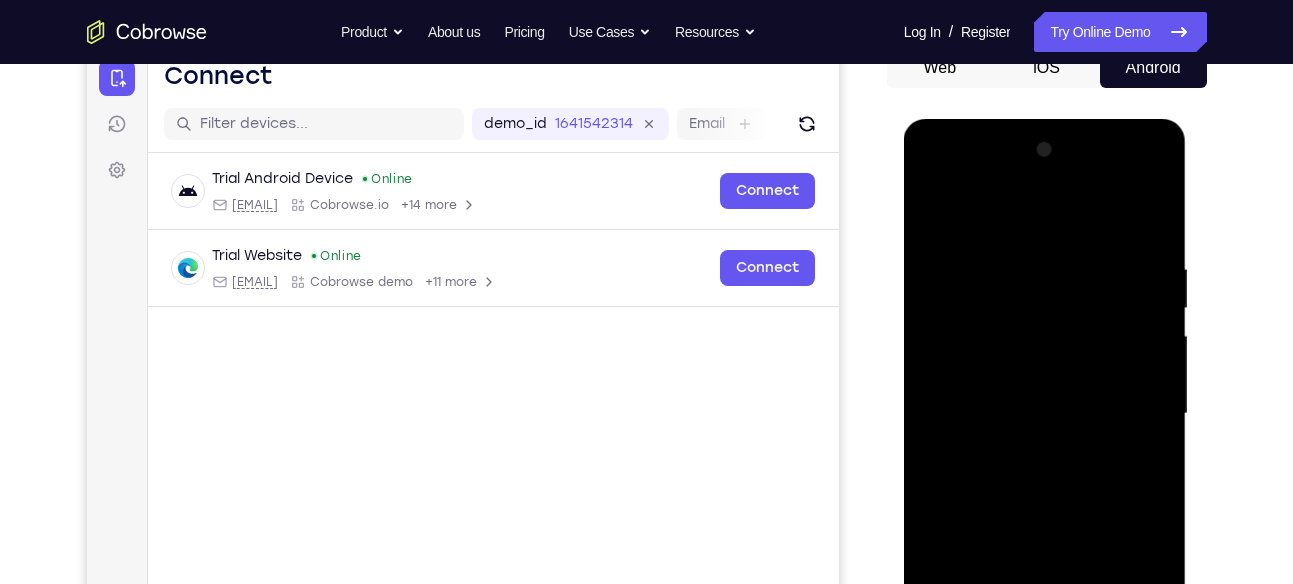 scroll, scrollTop: 211, scrollLeft: 0, axis: vertical 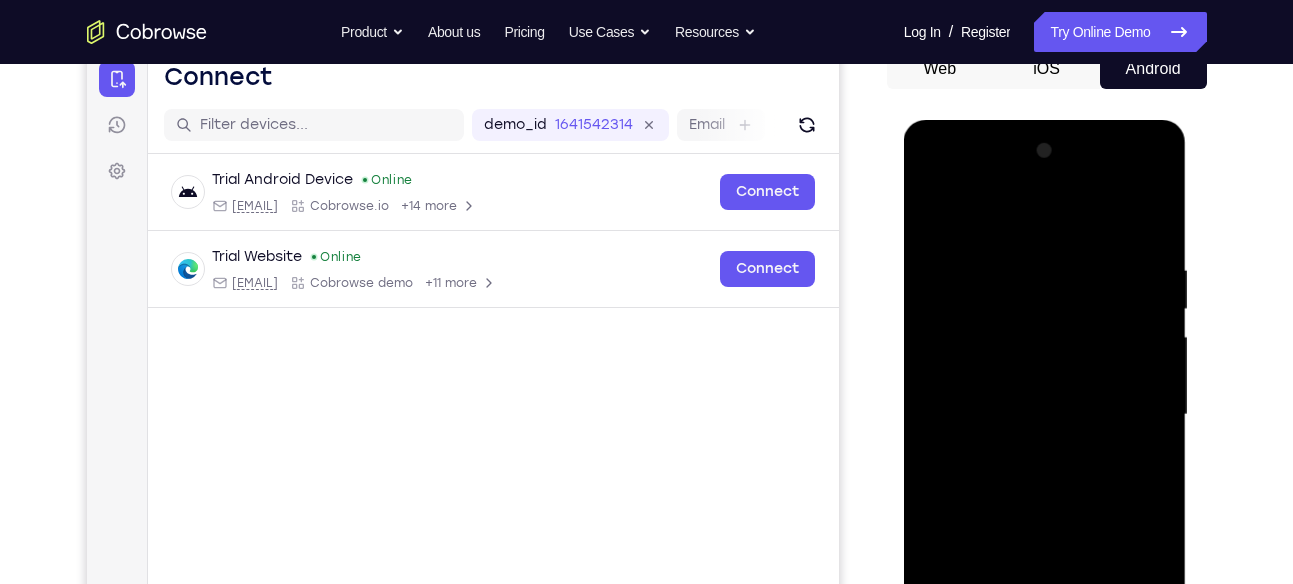drag, startPoint x: 1045, startPoint y: 260, endPoint x: 998, endPoint y: 262, distance: 47.042534 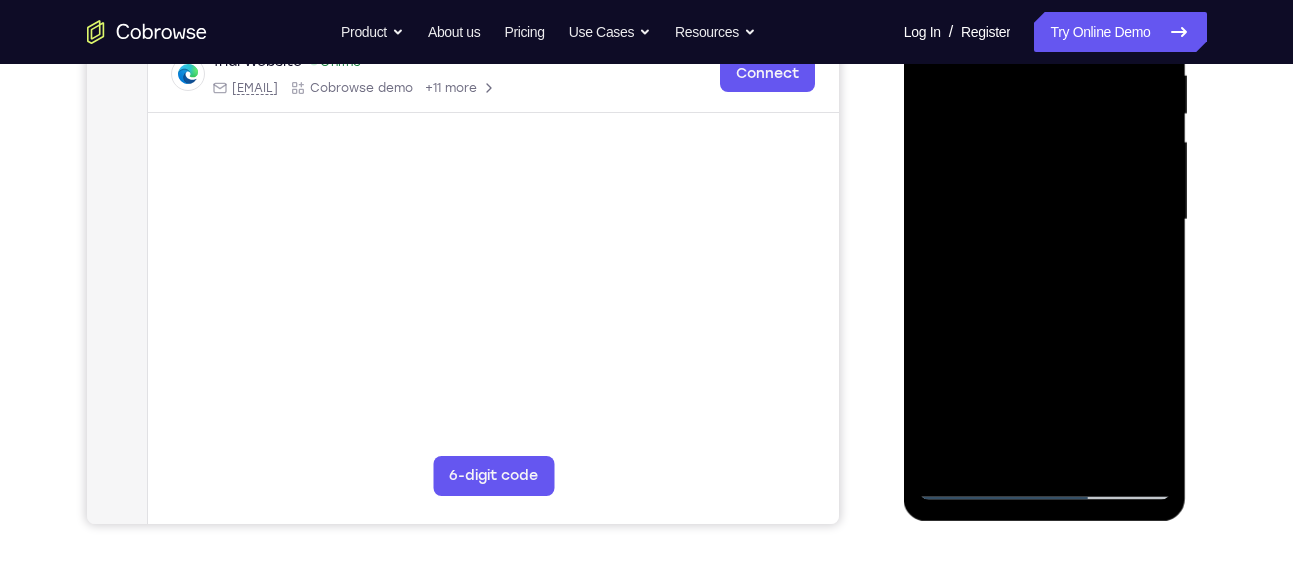 scroll, scrollTop: 423, scrollLeft: 0, axis: vertical 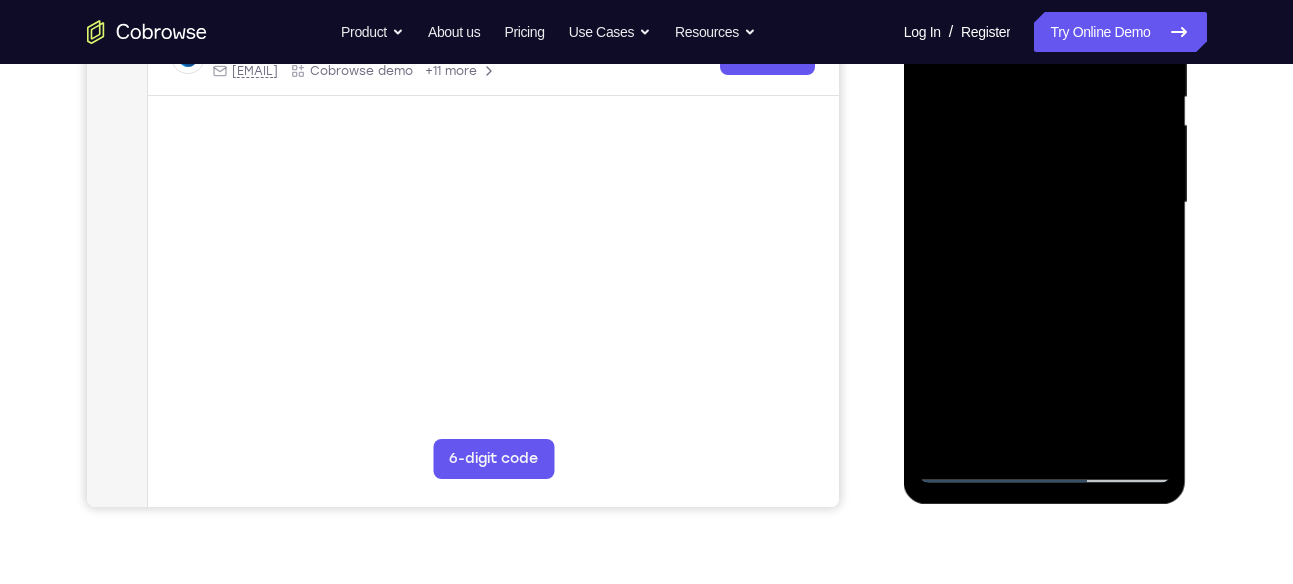click at bounding box center [1045, 203] 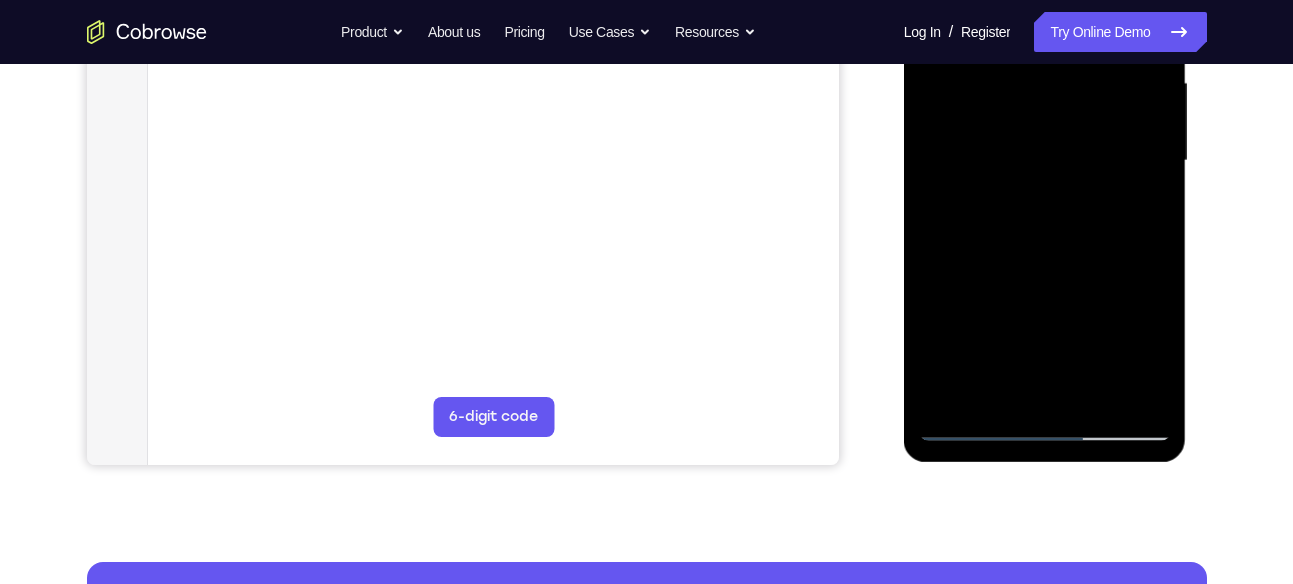 scroll, scrollTop: 466, scrollLeft: 0, axis: vertical 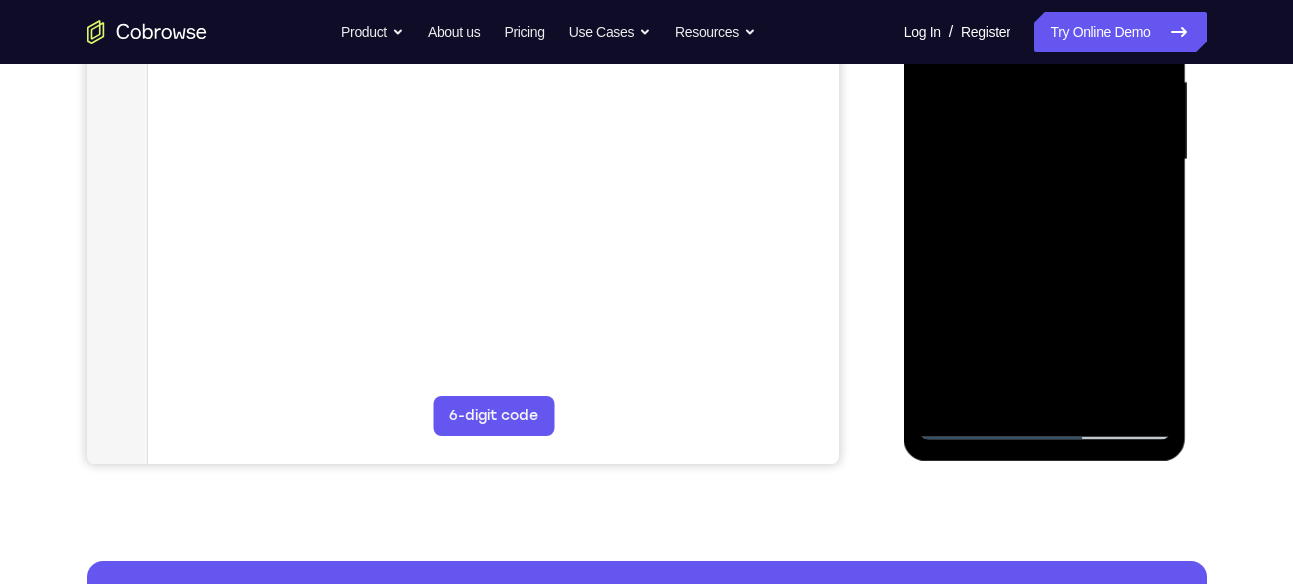 click at bounding box center [1045, 160] 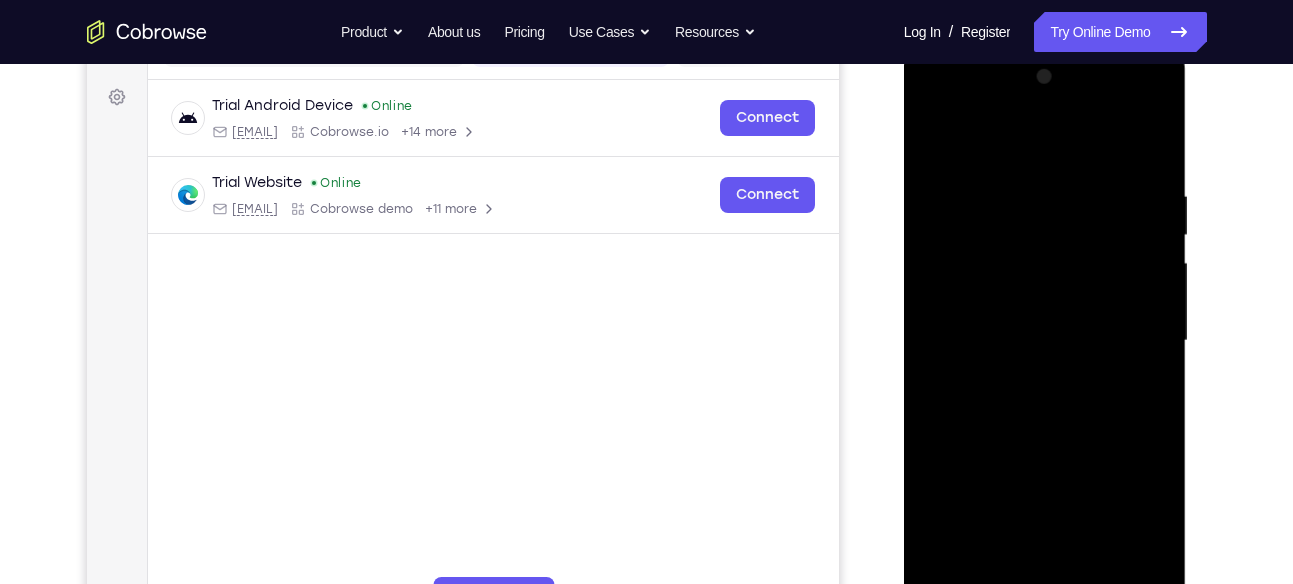 scroll, scrollTop: 284, scrollLeft: 0, axis: vertical 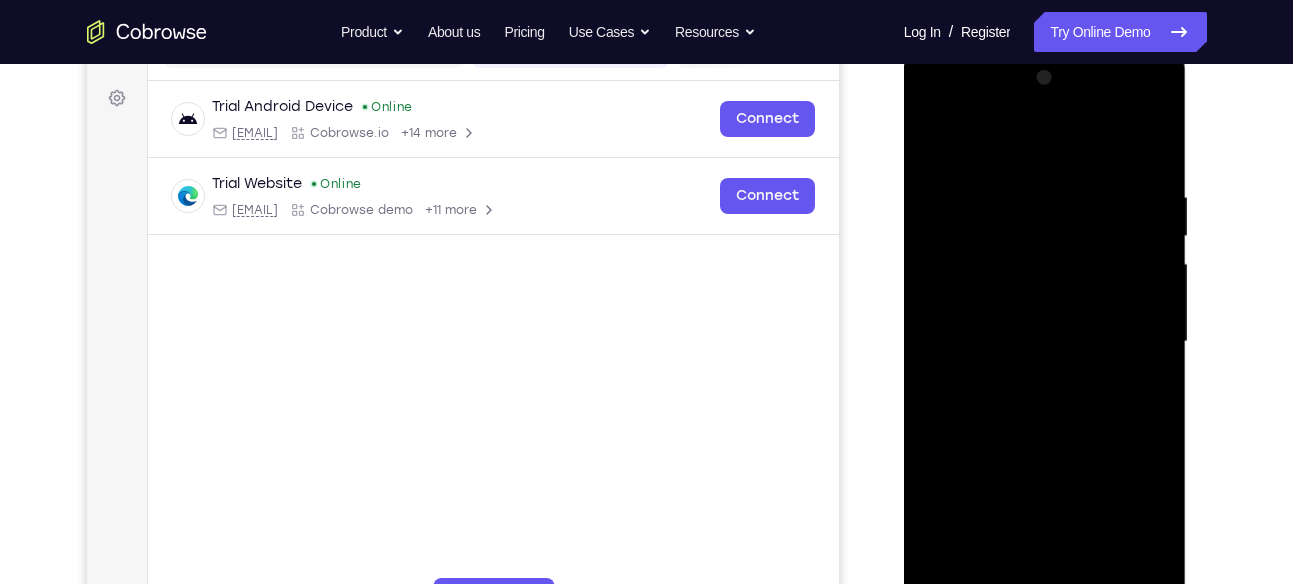 click at bounding box center (1045, 342) 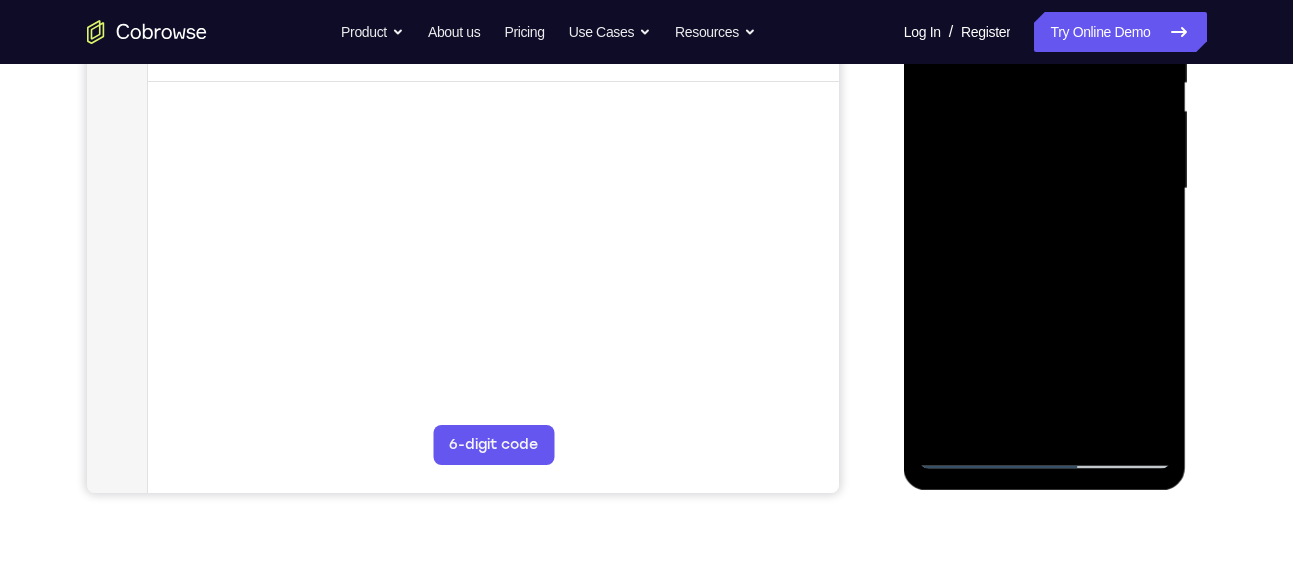 scroll, scrollTop: 456, scrollLeft: 0, axis: vertical 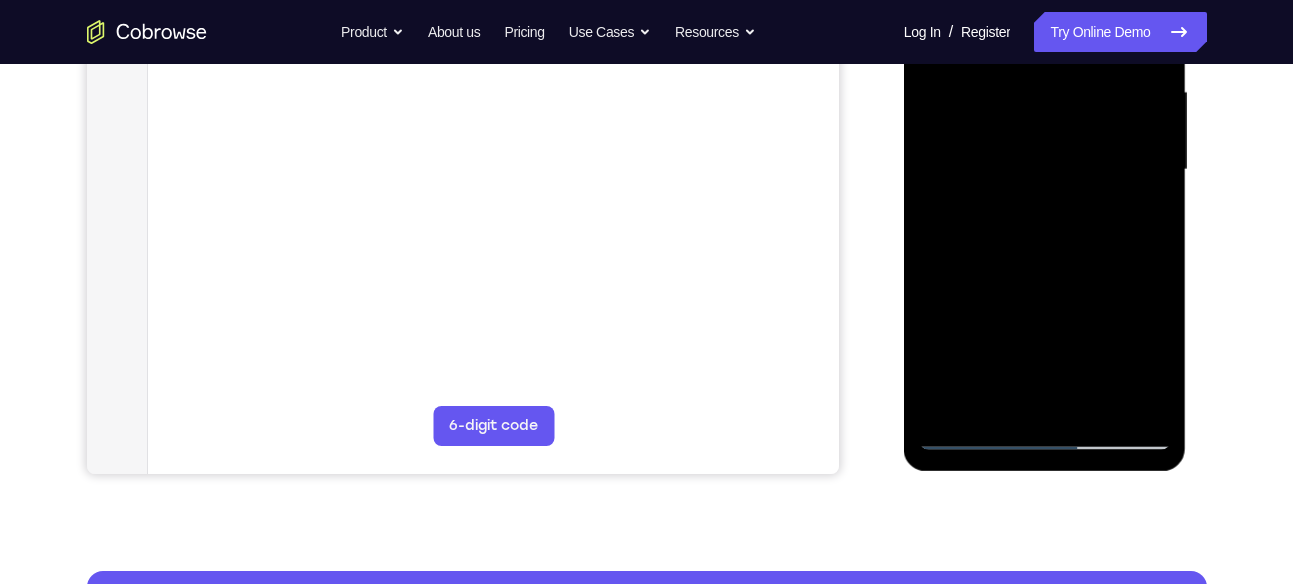 click at bounding box center [1045, 170] 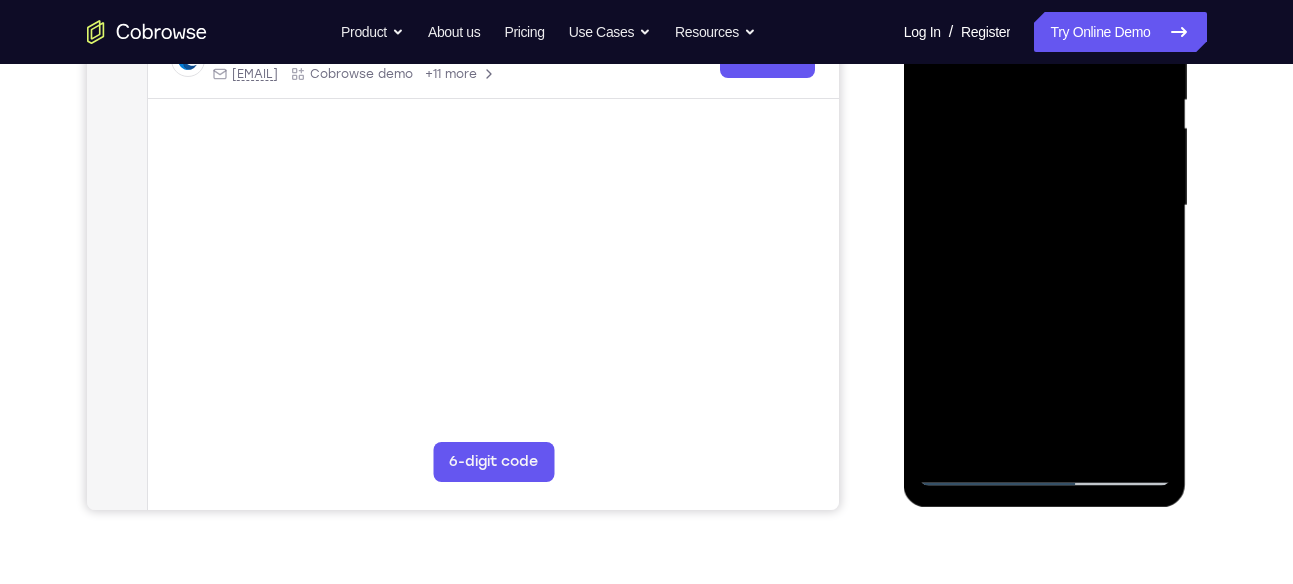 scroll, scrollTop: 417, scrollLeft: 0, axis: vertical 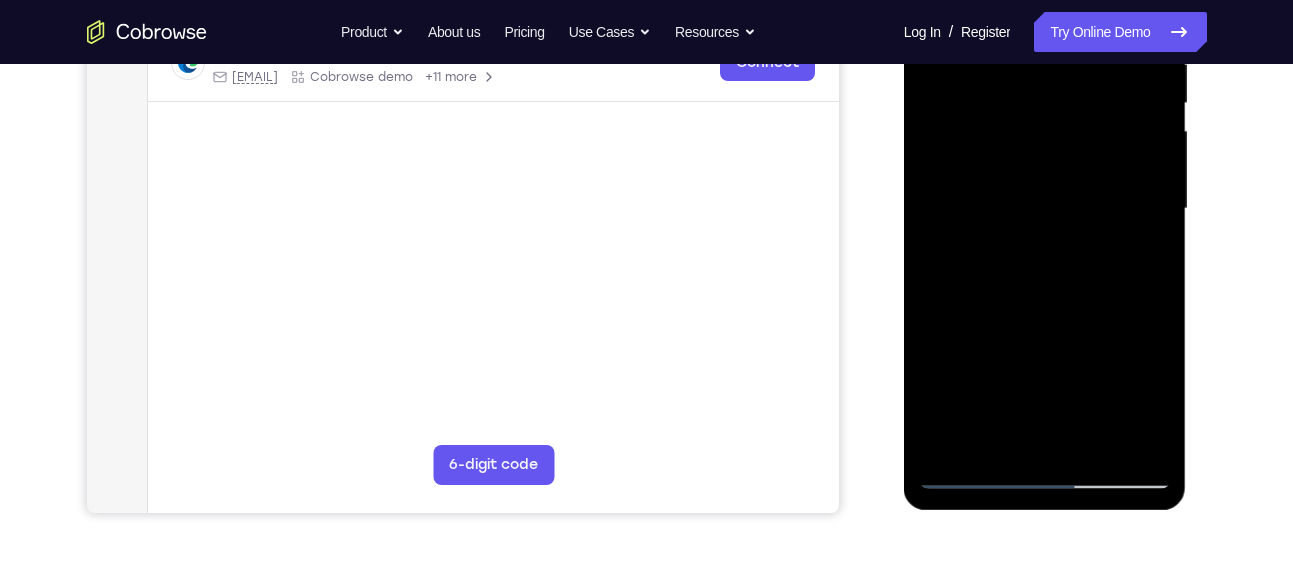 click at bounding box center (1045, 209) 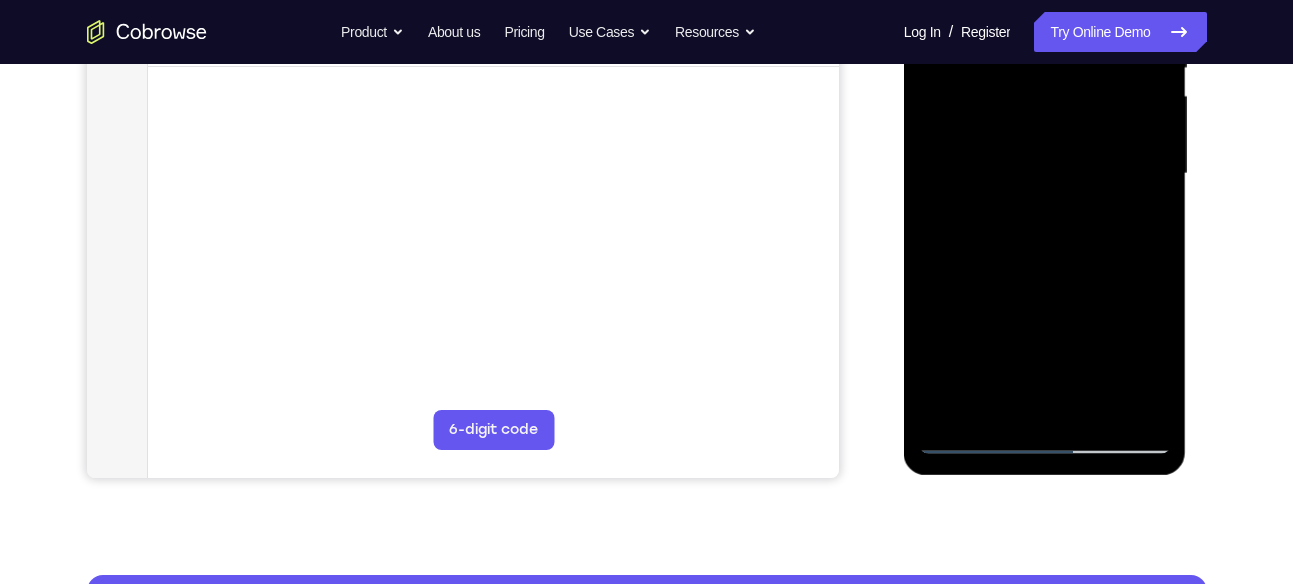 scroll, scrollTop: 462, scrollLeft: 0, axis: vertical 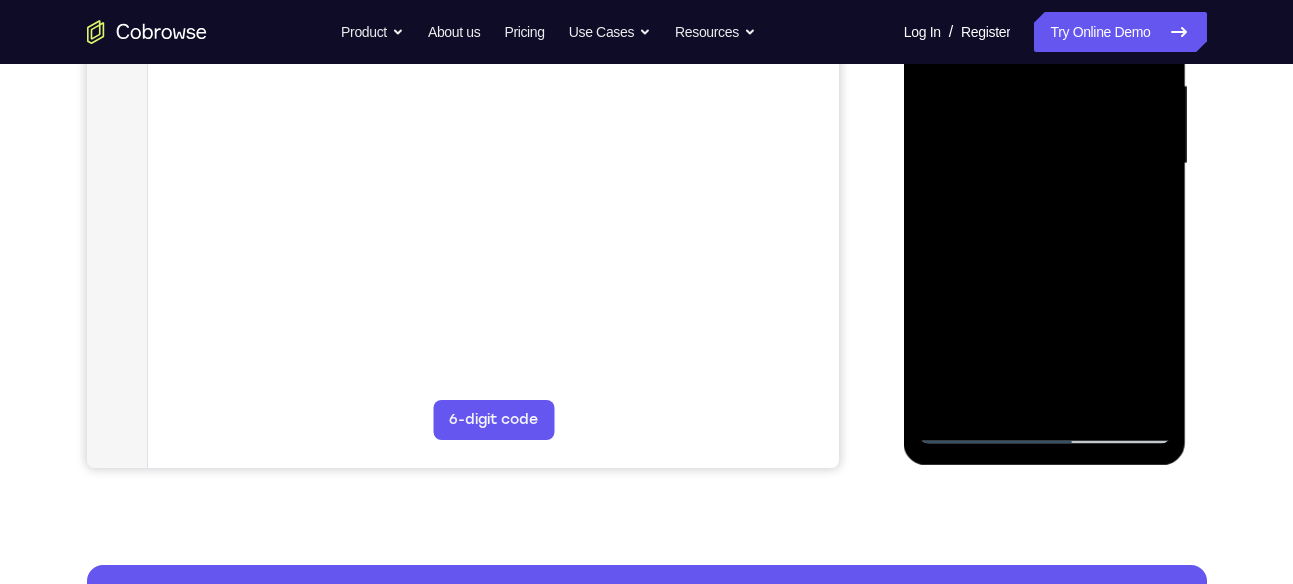 click at bounding box center (1045, 164) 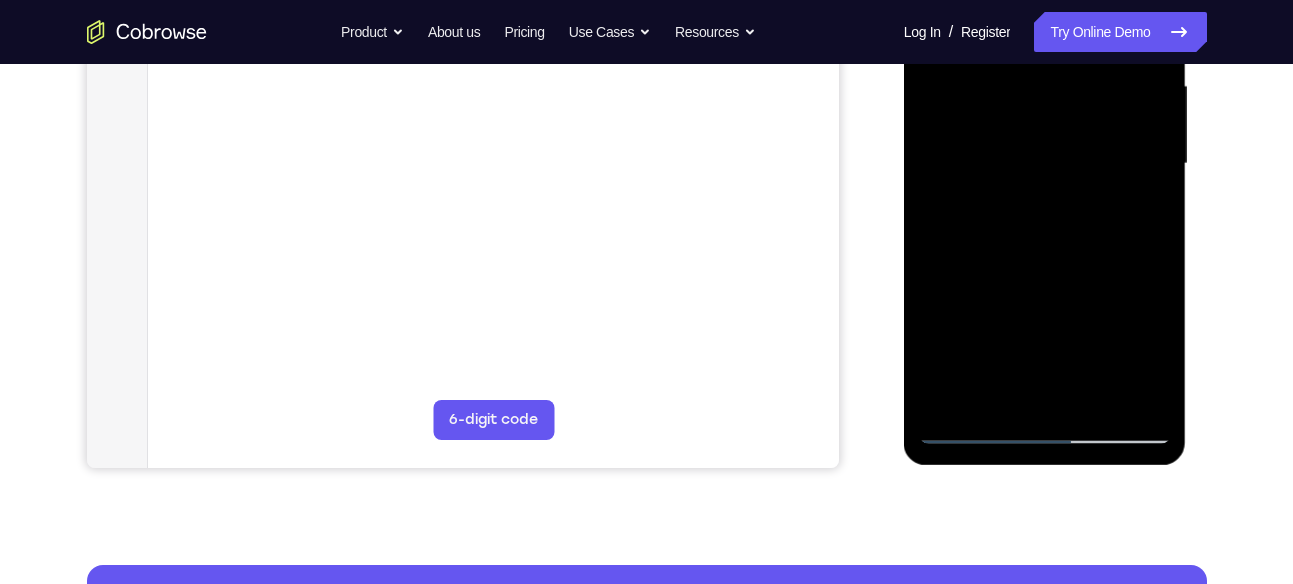 scroll, scrollTop: 448, scrollLeft: 0, axis: vertical 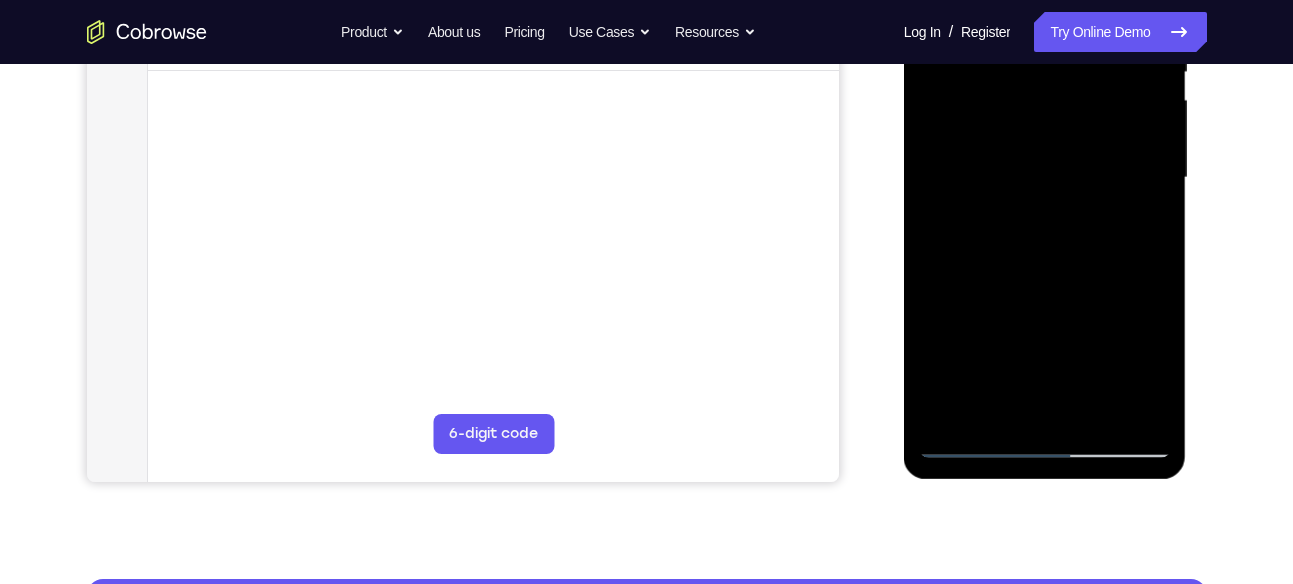 click at bounding box center (1045, 178) 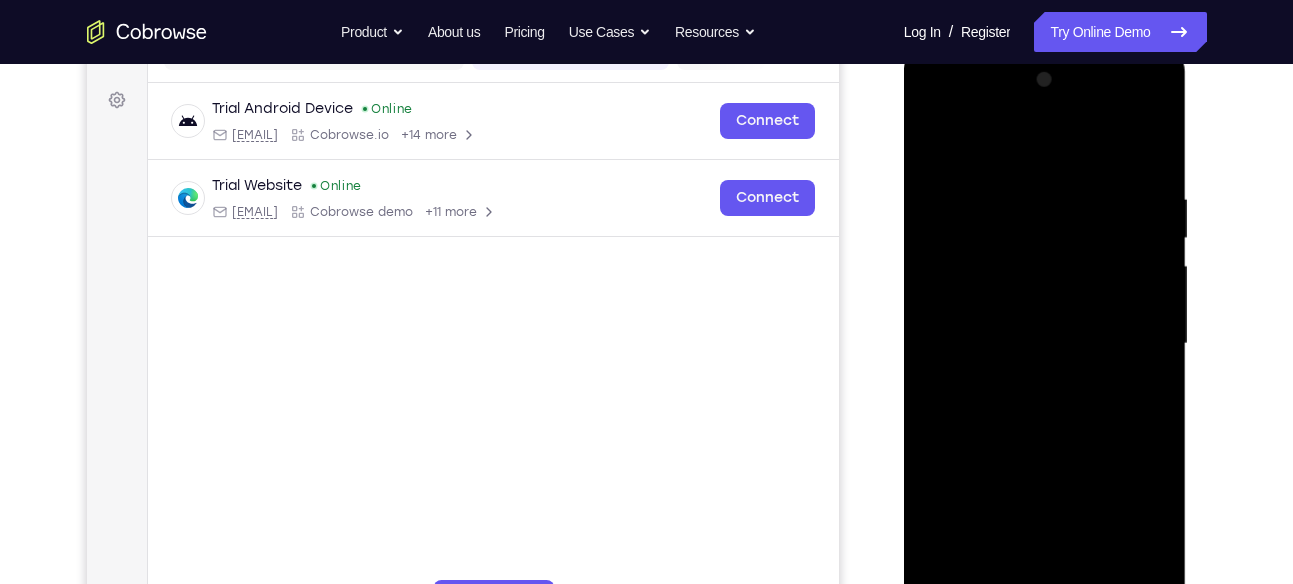scroll, scrollTop: 279, scrollLeft: 0, axis: vertical 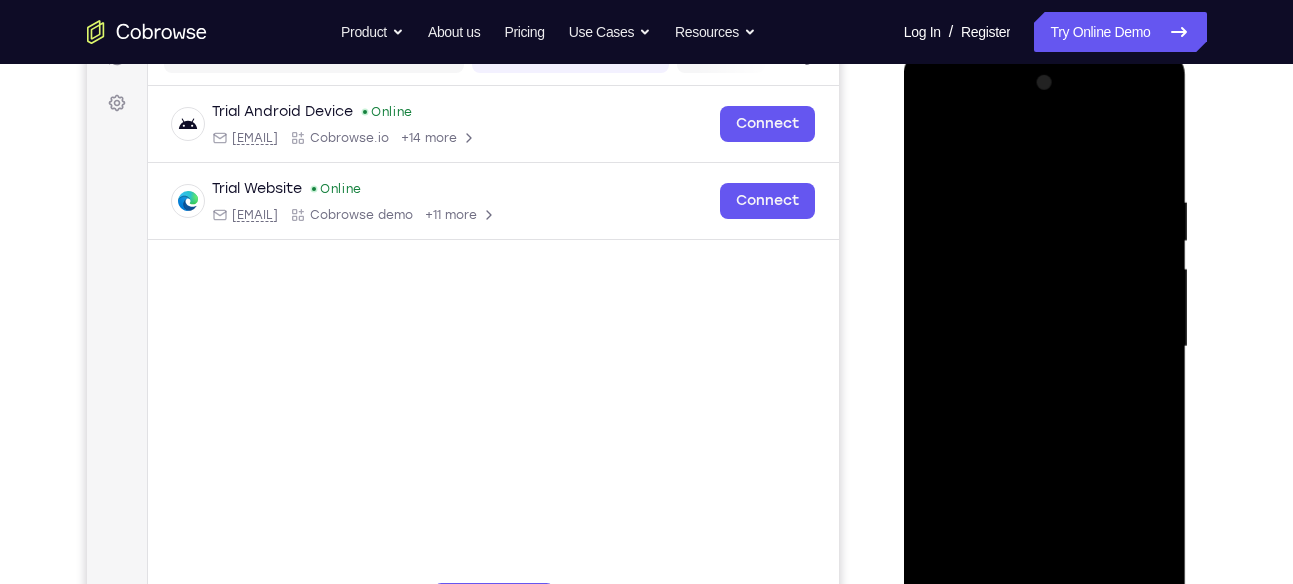 click at bounding box center (1045, 347) 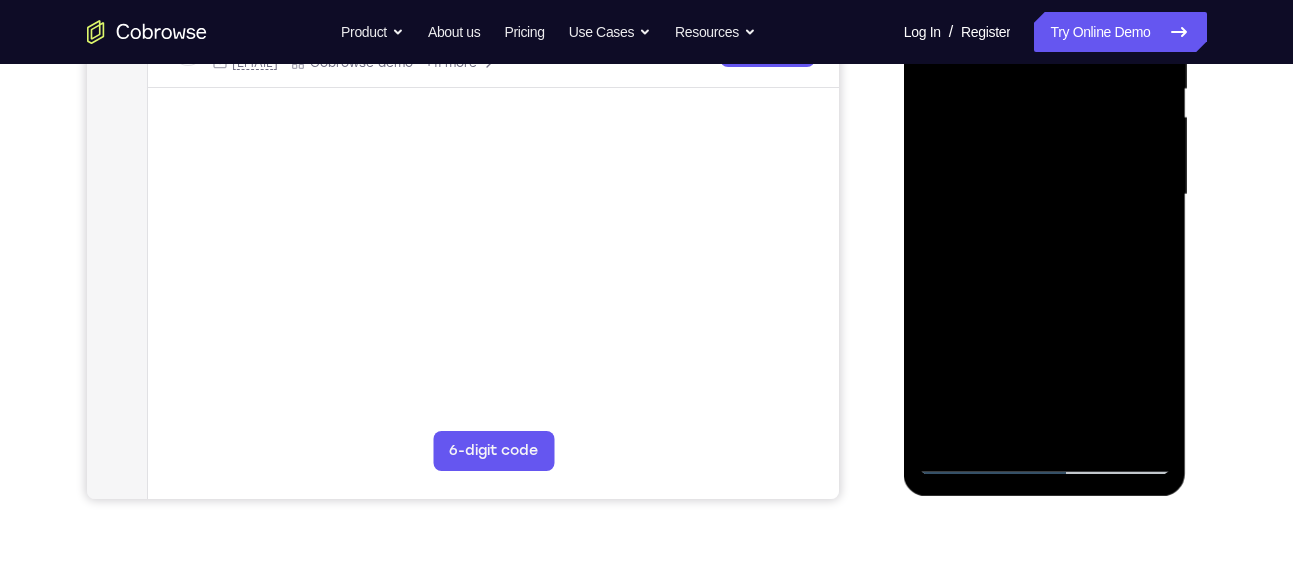 scroll, scrollTop: 436, scrollLeft: 0, axis: vertical 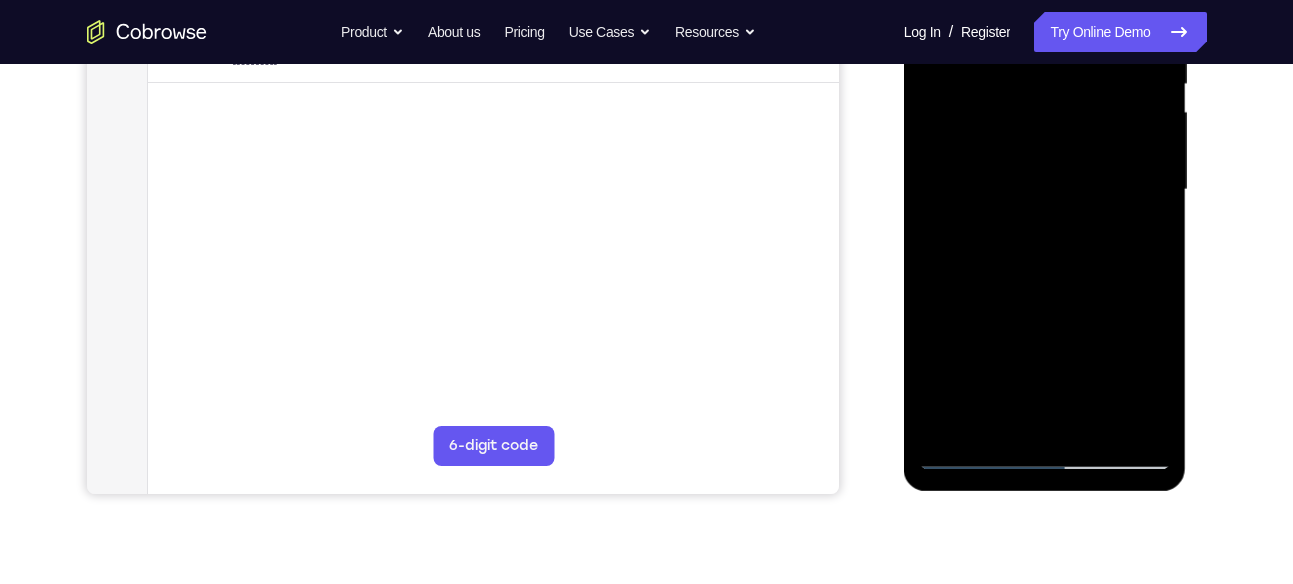 click at bounding box center (1045, 190) 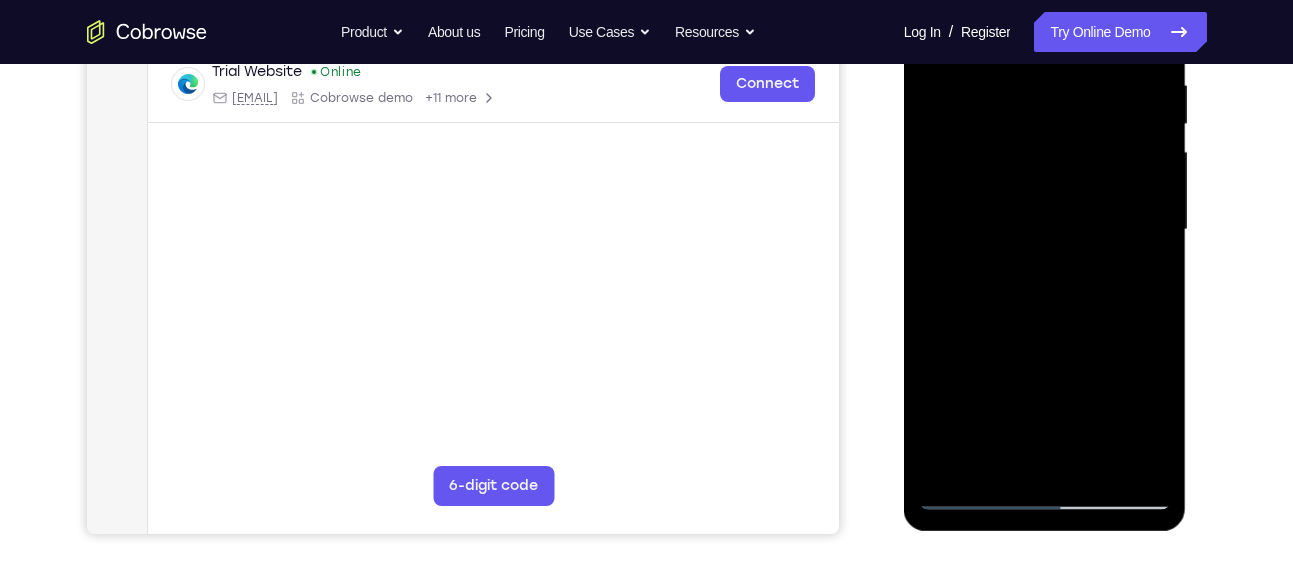 scroll, scrollTop: 411, scrollLeft: 0, axis: vertical 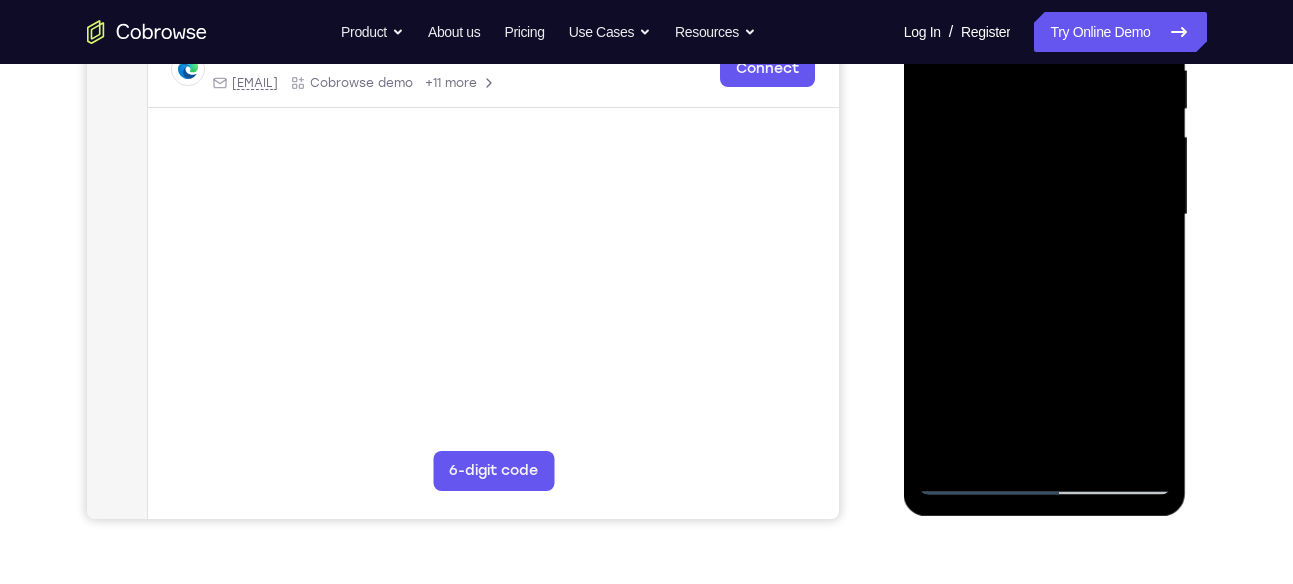 click at bounding box center (1045, 215) 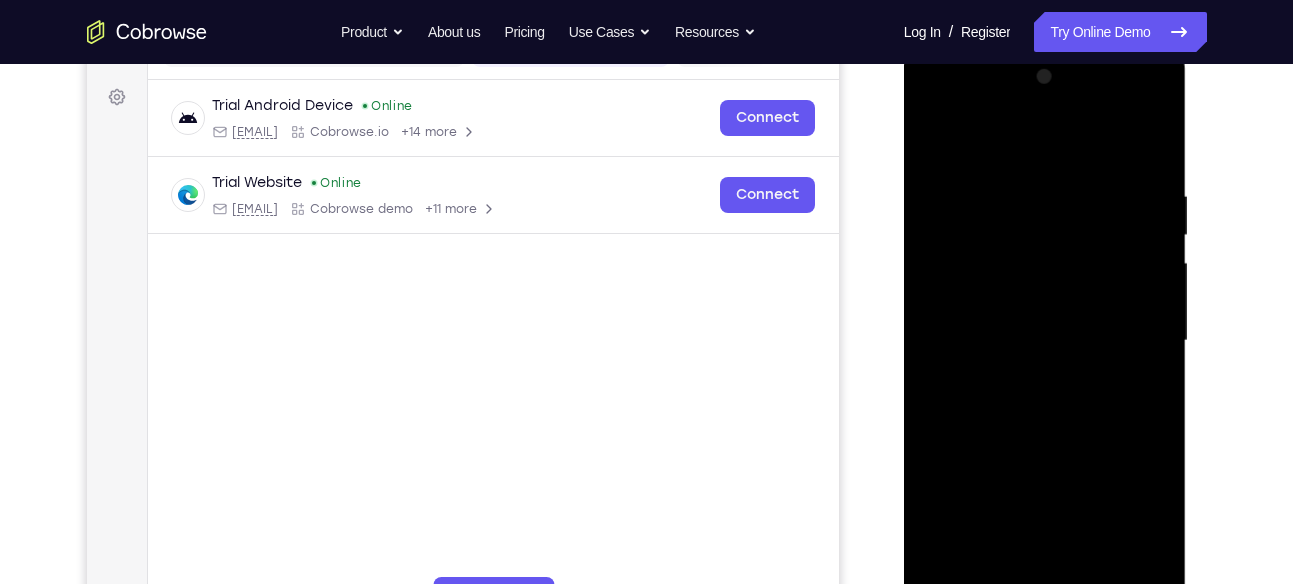 scroll, scrollTop: 284, scrollLeft: 0, axis: vertical 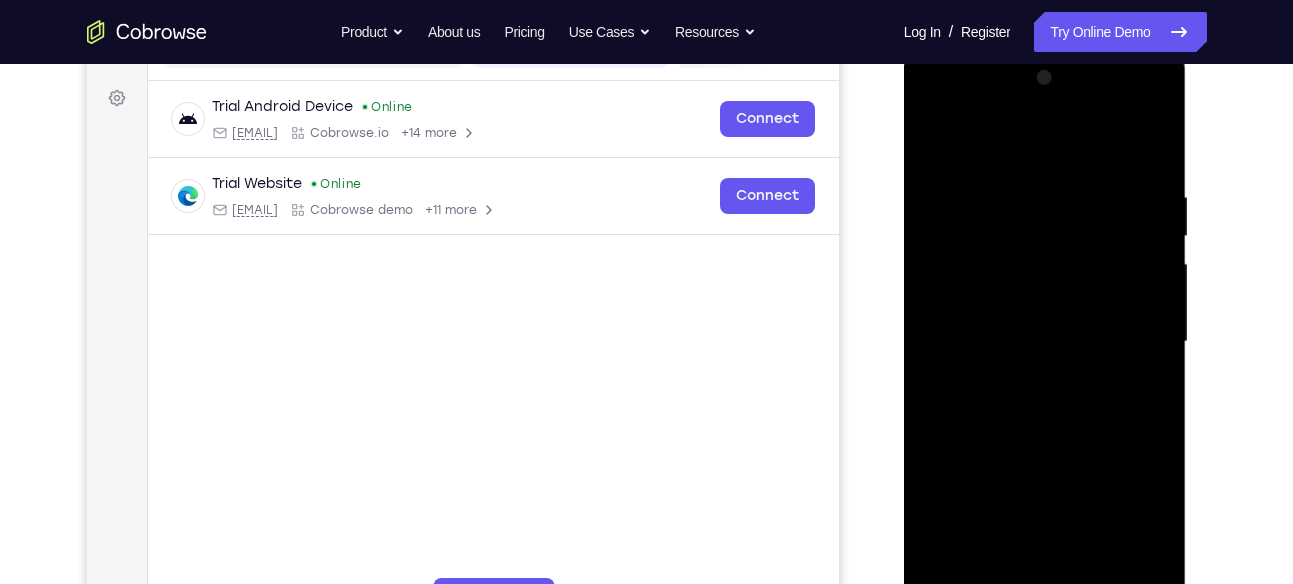 click at bounding box center [1045, 342] 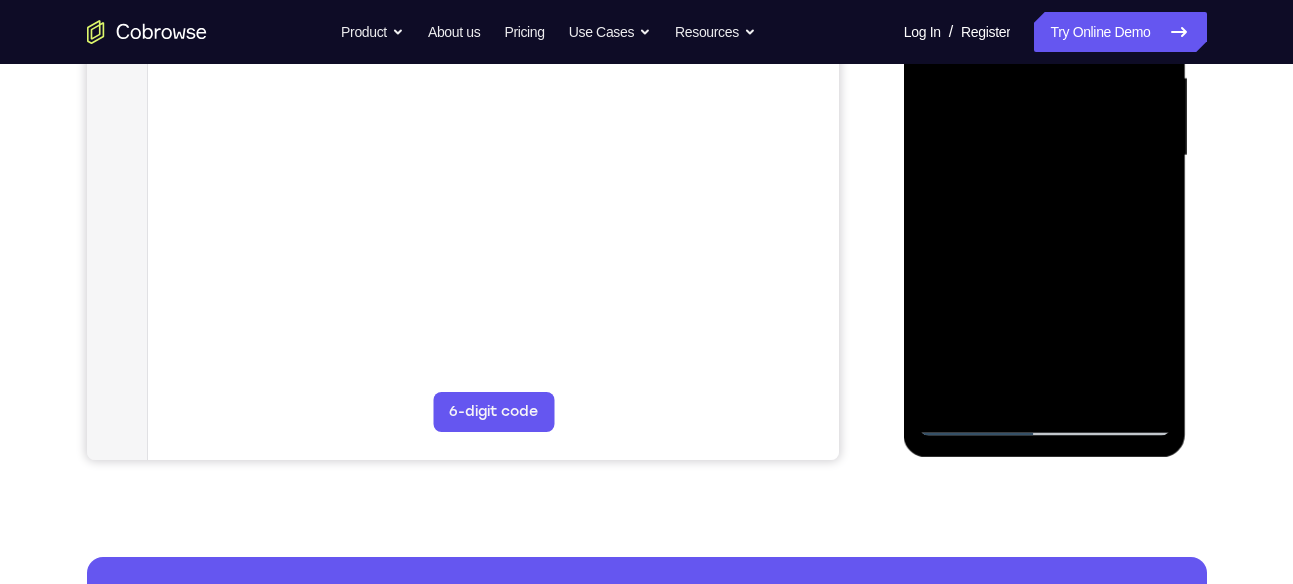 scroll, scrollTop: 473, scrollLeft: 0, axis: vertical 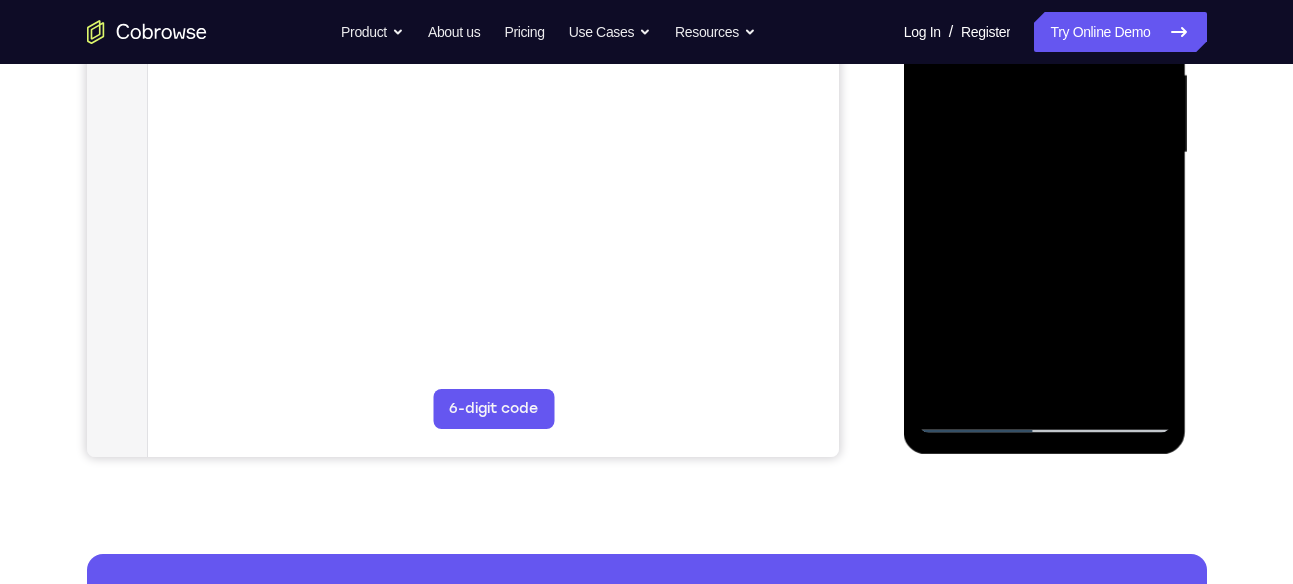 click at bounding box center (1045, 153) 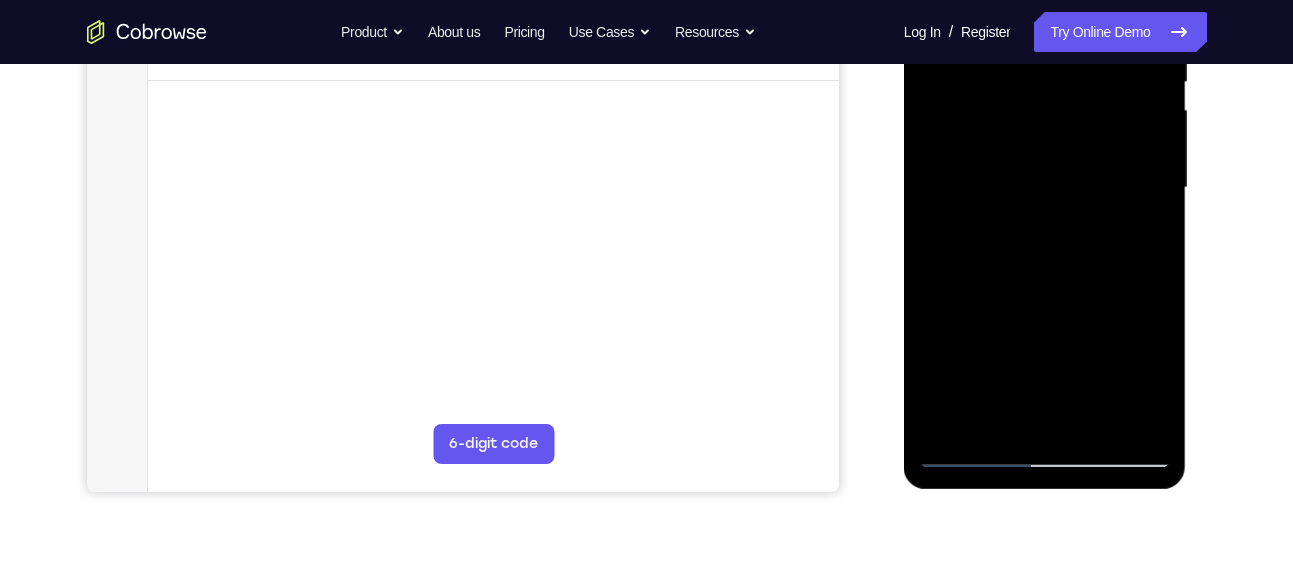 scroll, scrollTop: 433, scrollLeft: 0, axis: vertical 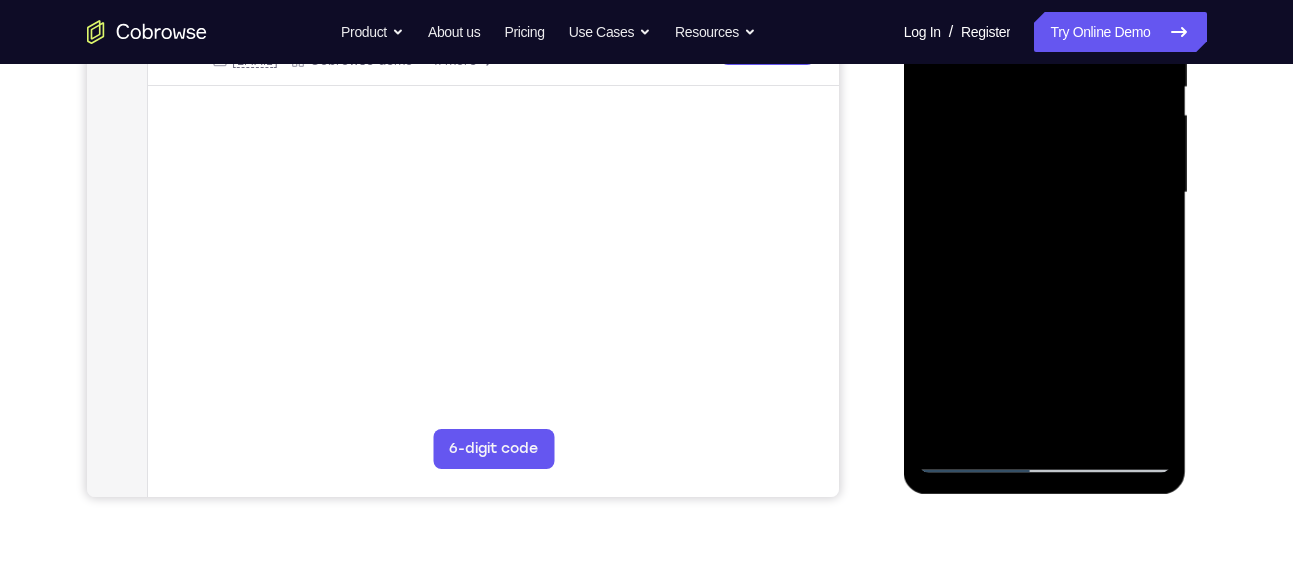 click at bounding box center [1045, 193] 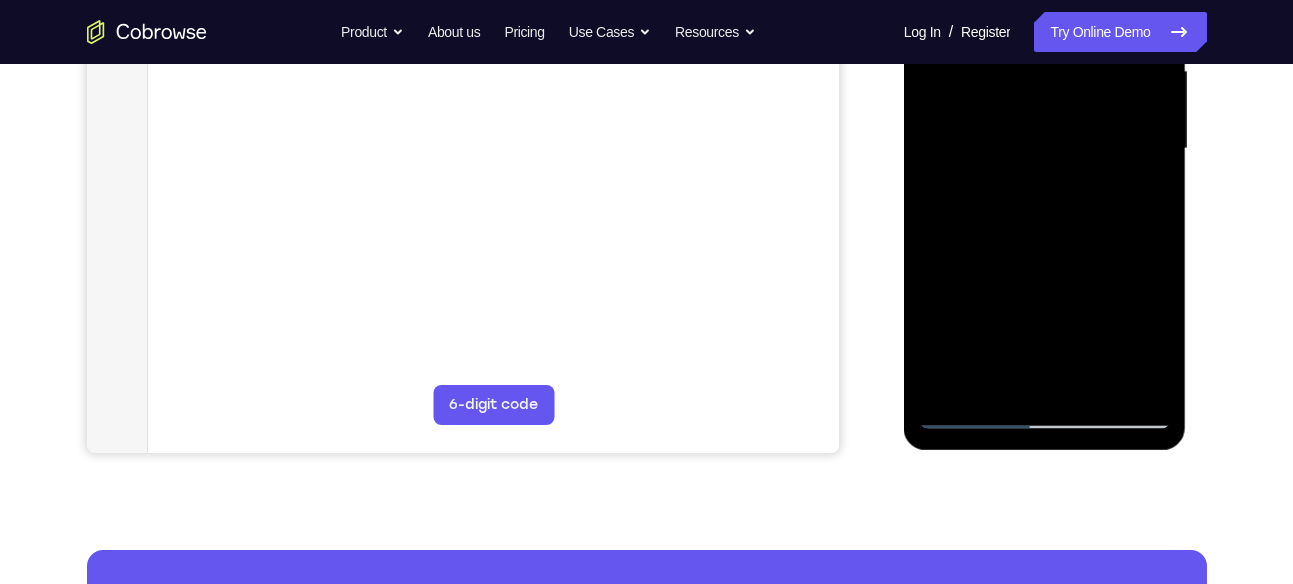 scroll, scrollTop: 483, scrollLeft: 0, axis: vertical 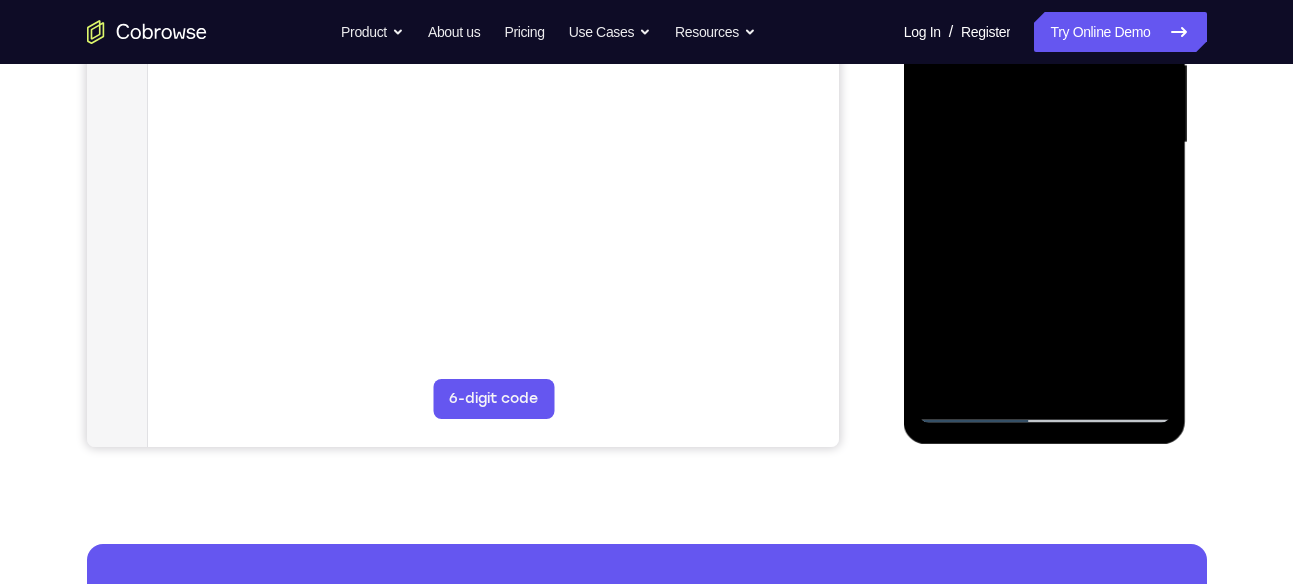 click at bounding box center (1045, 143) 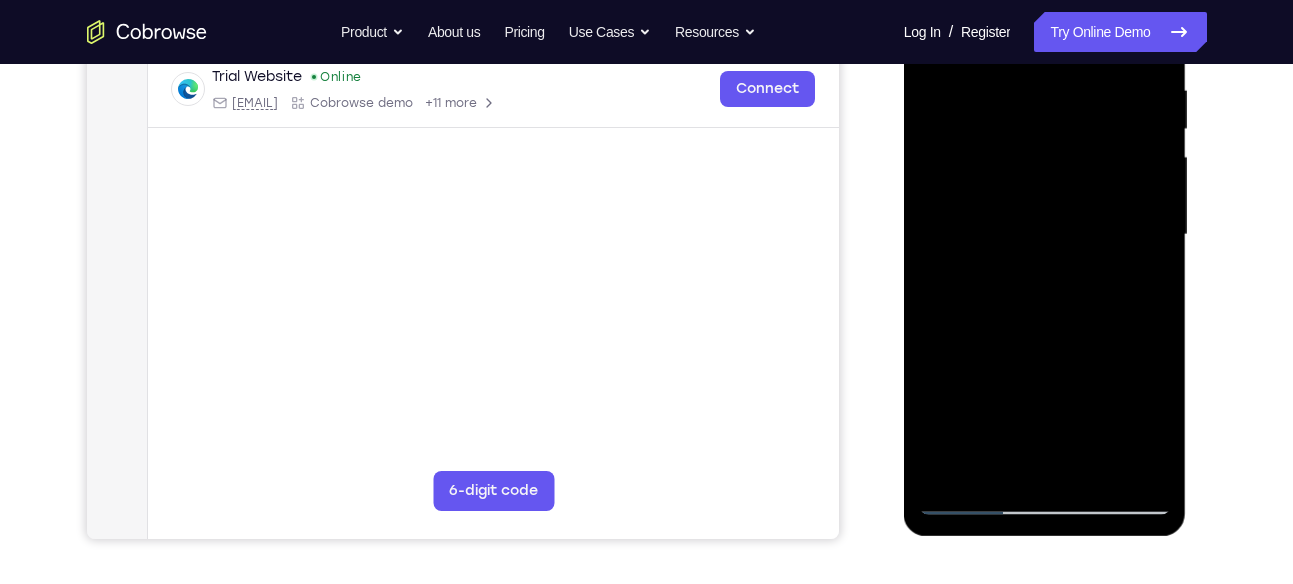 scroll, scrollTop: 390, scrollLeft: 0, axis: vertical 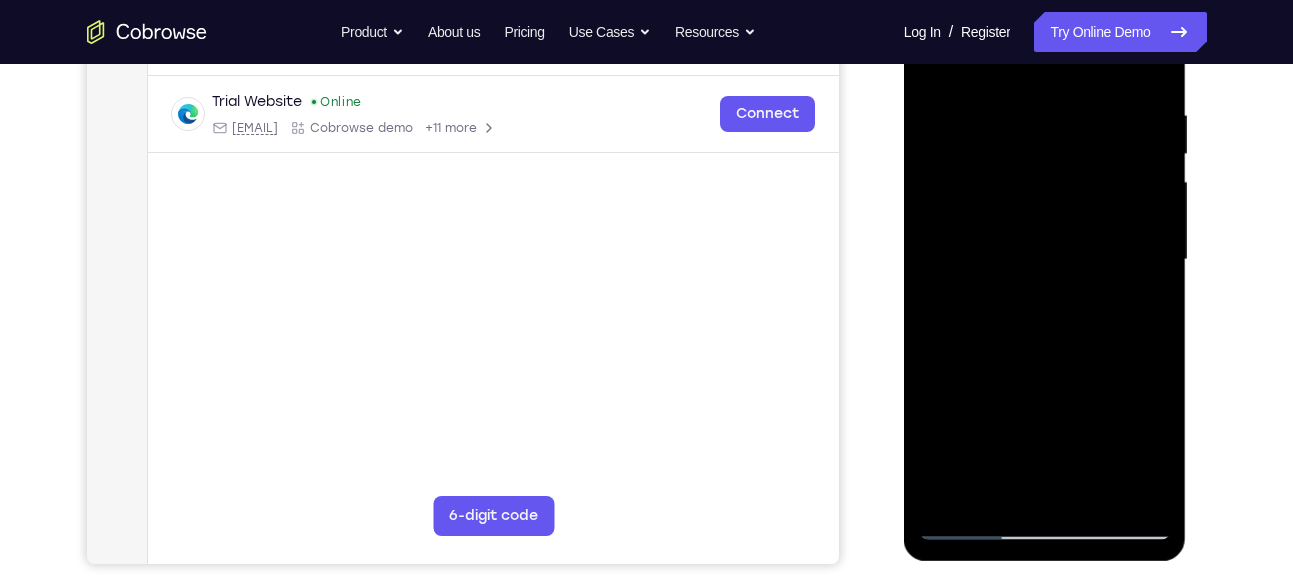 click at bounding box center (1045, 260) 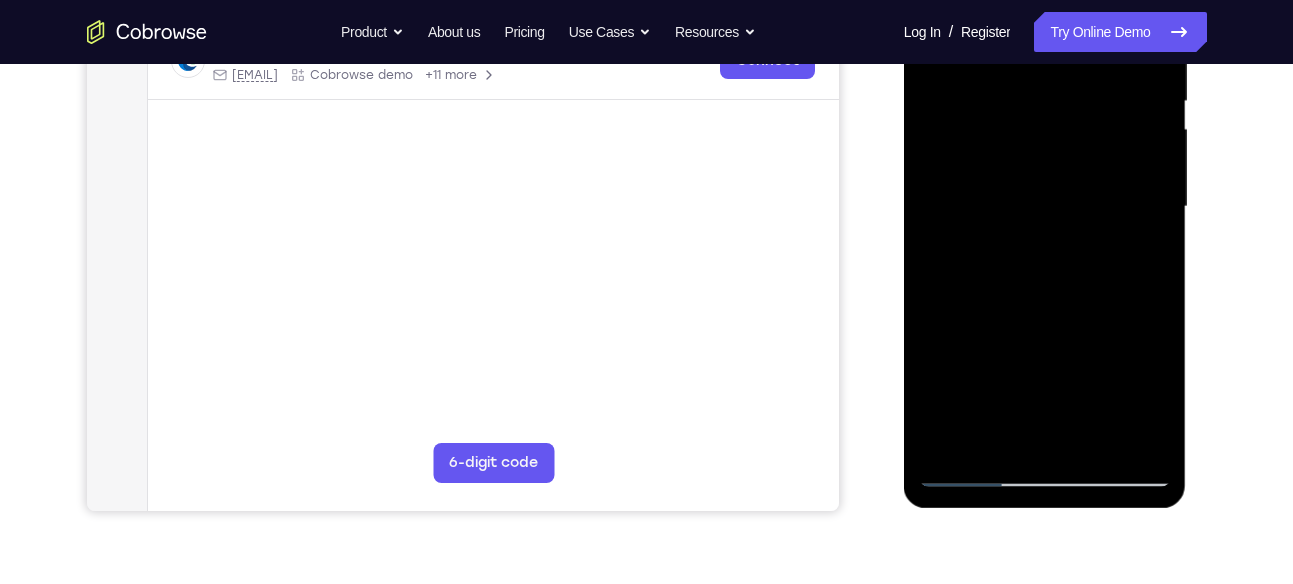 scroll, scrollTop: 423, scrollLeft: 0, axis: vertical 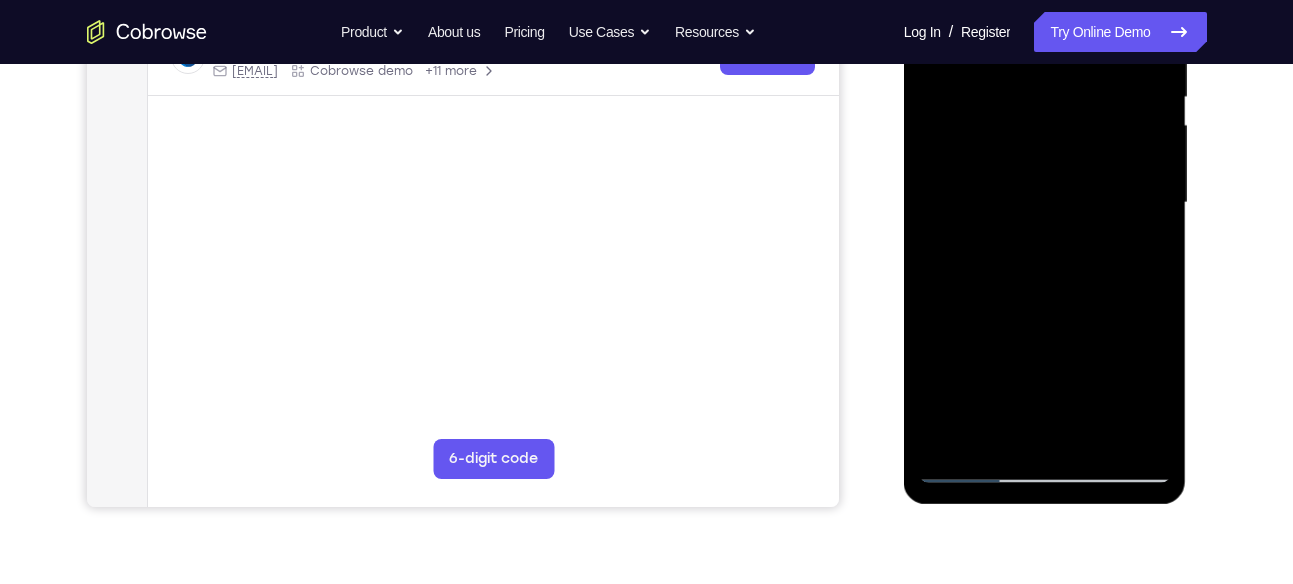 click at bounding box center (1045, 203) 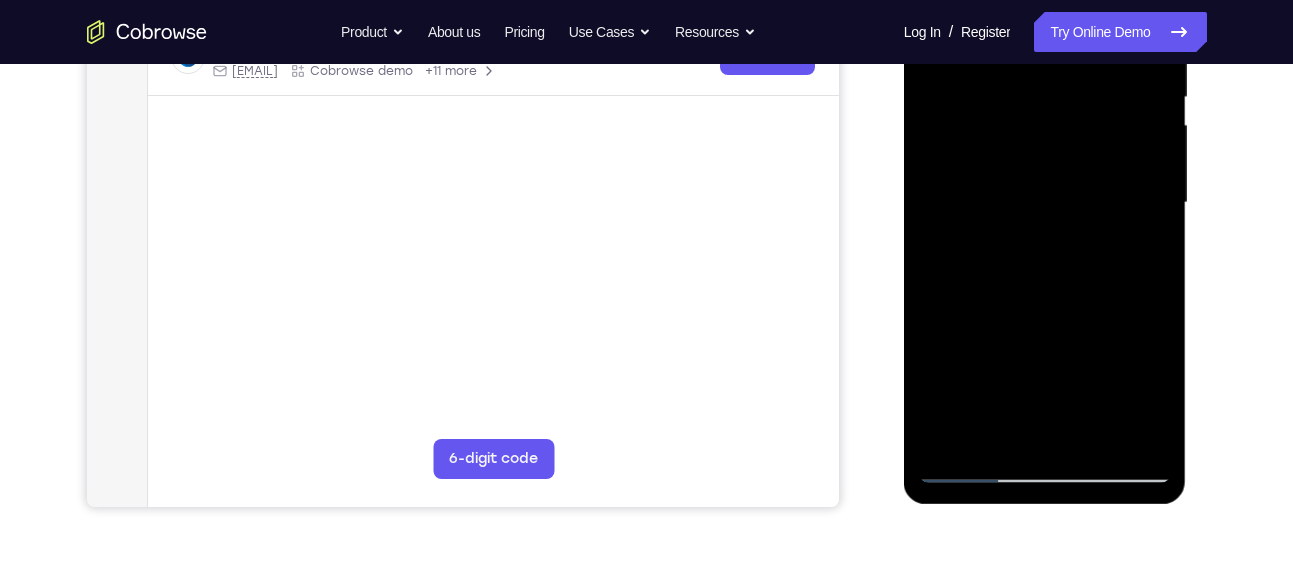scroll, scrollTop: 475, scrollLeft: 0, axis: vertical 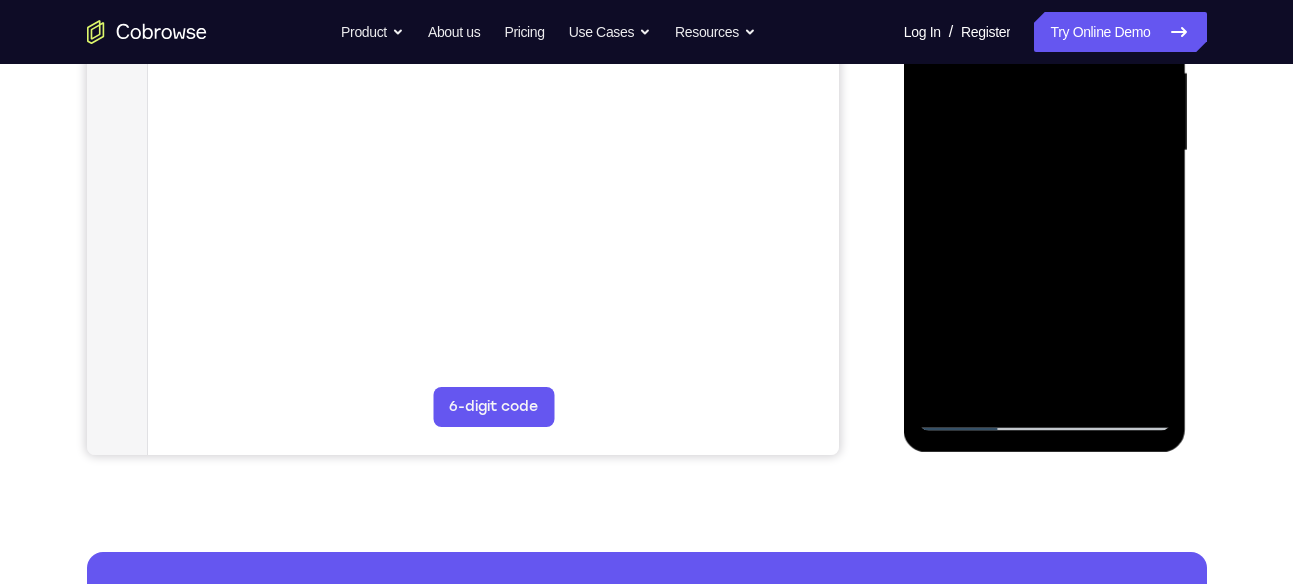 click at bounding box center [1045, 151] 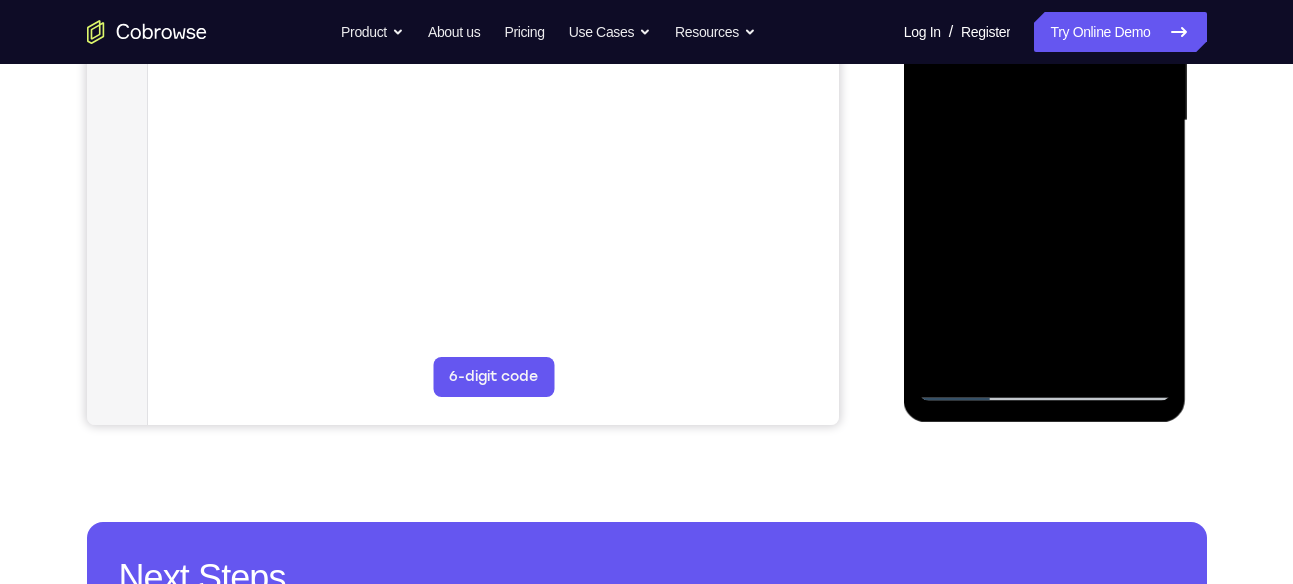 scroll, scrollTop: 467, scrollLeft: 0, axis: vertical 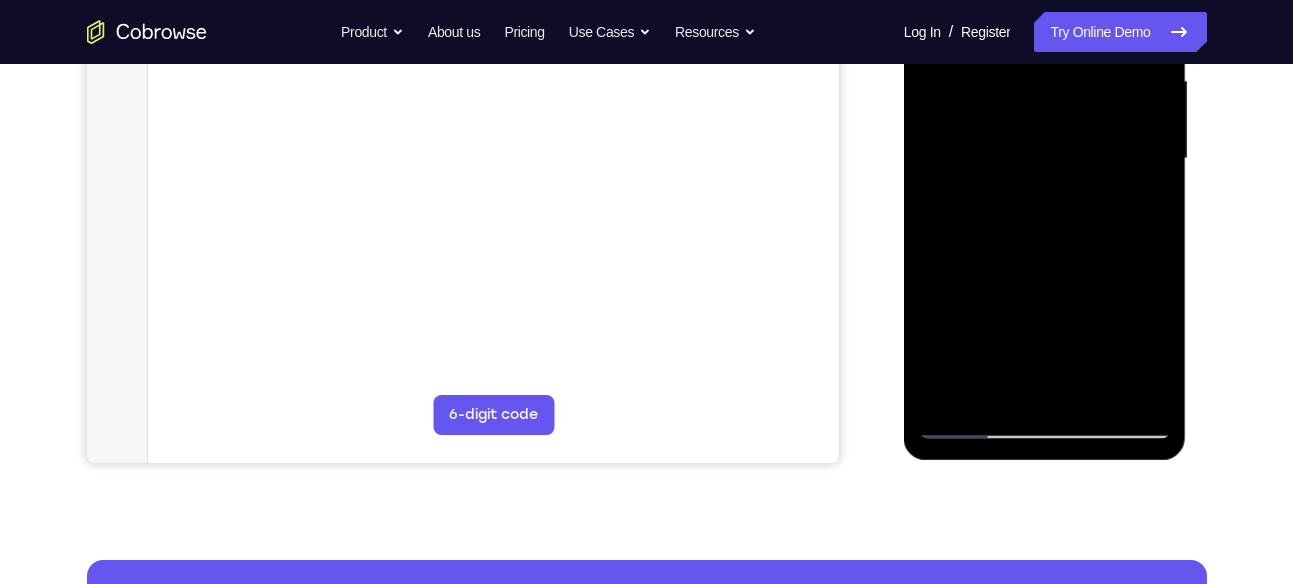 click at bounding box center (1045, 159) 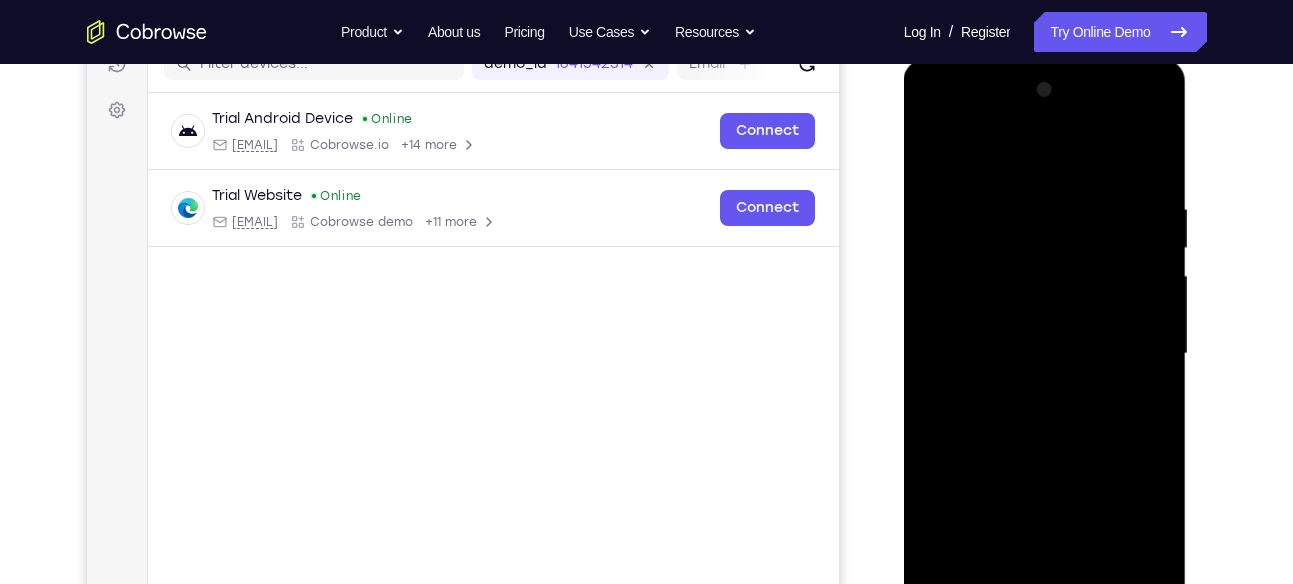 scroll, scrollTop: 270, scrollLeft: 0, axis: vertical 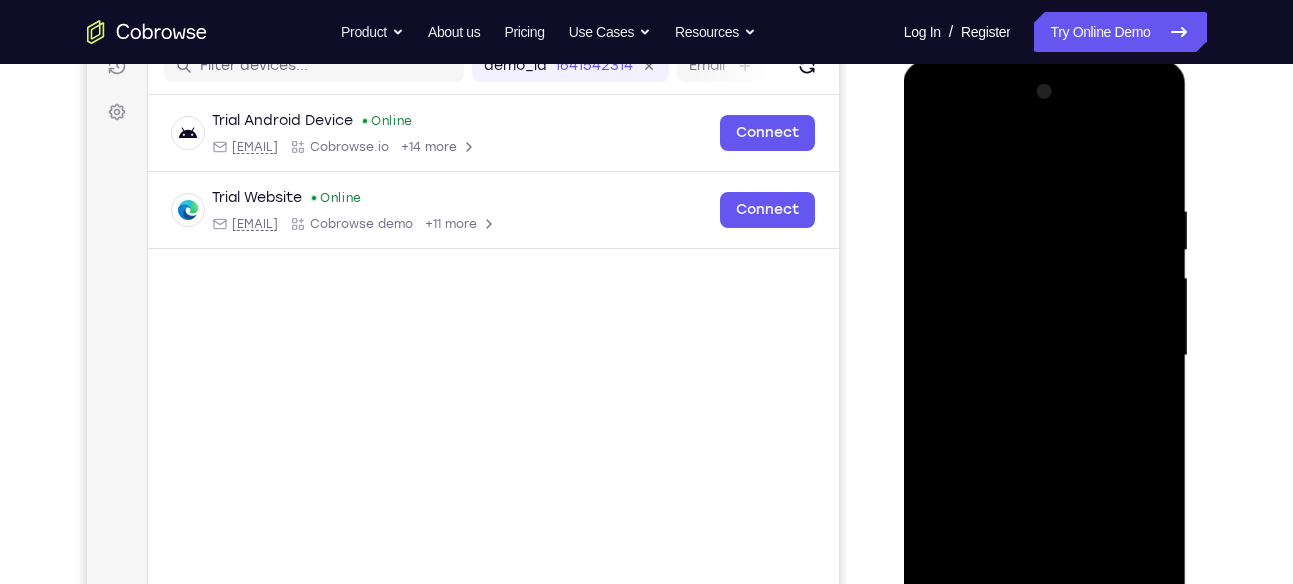 click at bounding box center (1045, 356) 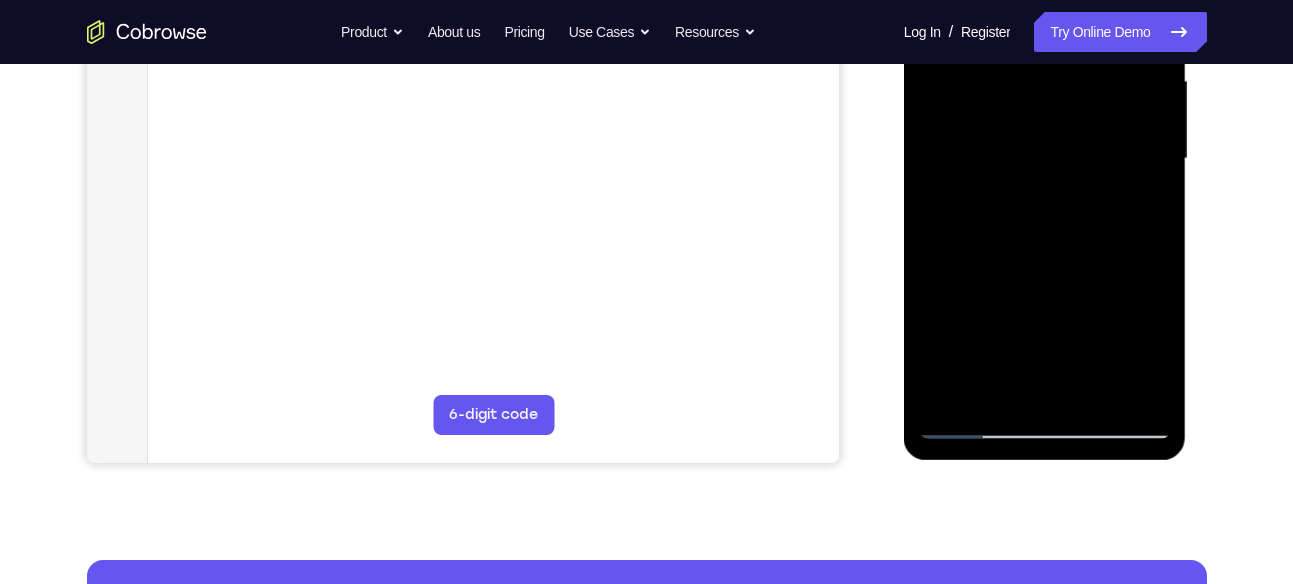 scroll, scrollTop: 468, scrollLeft: 0, axis: vertical 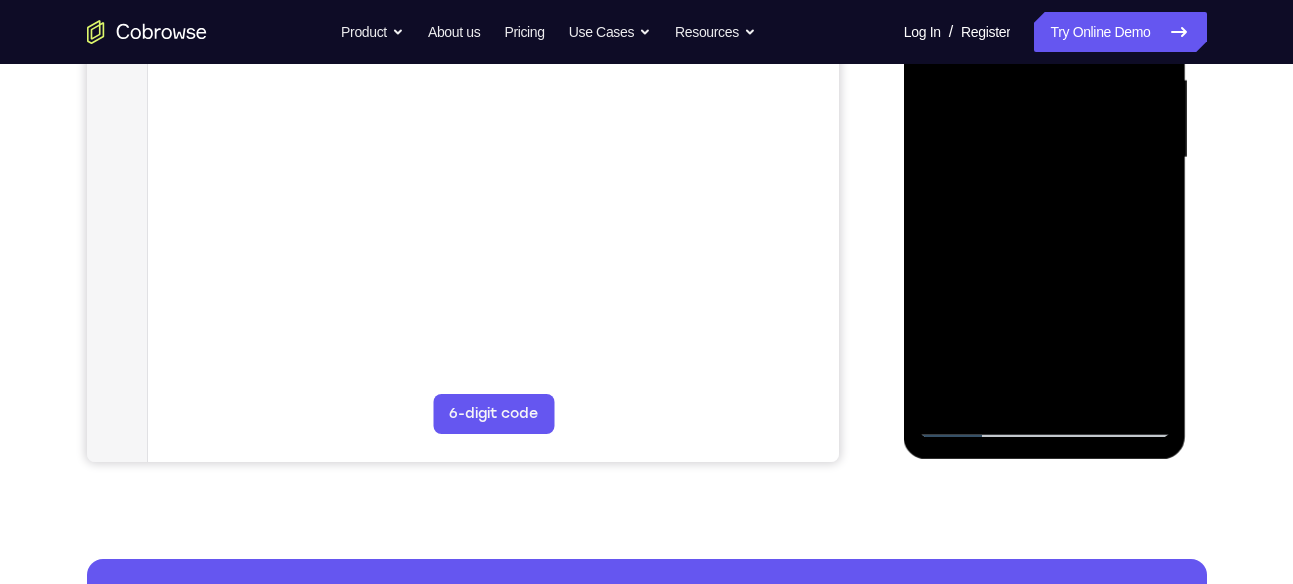 click at bounding box center [1045, 158] 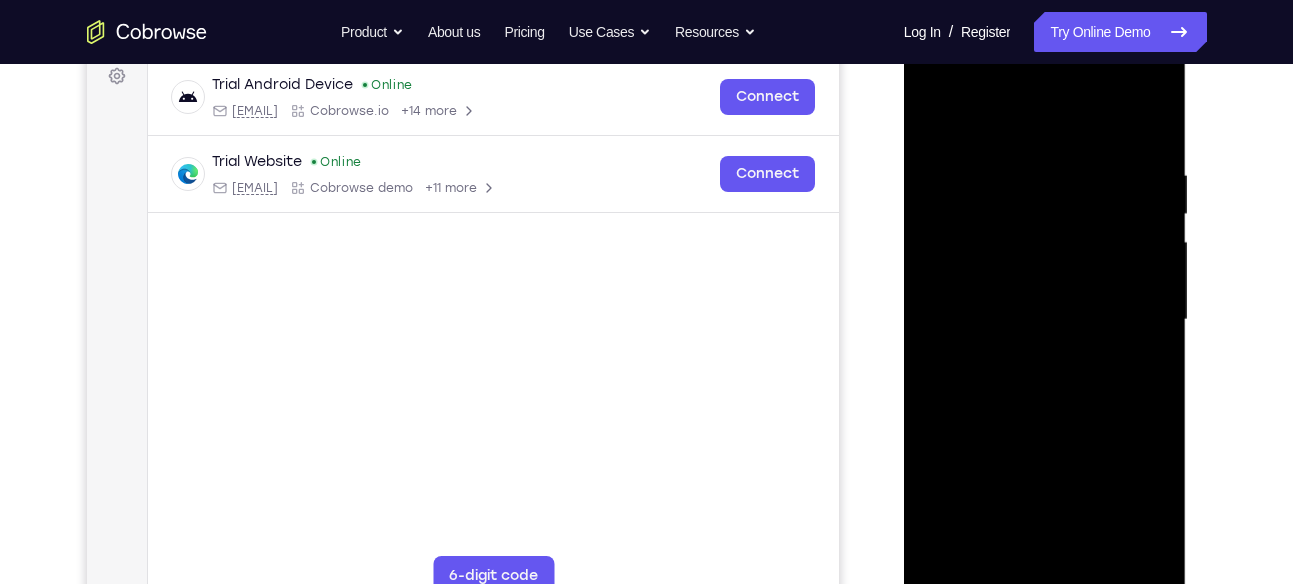 scroll, scrollTop: 304, scrollLeft: 0, axis: vertical 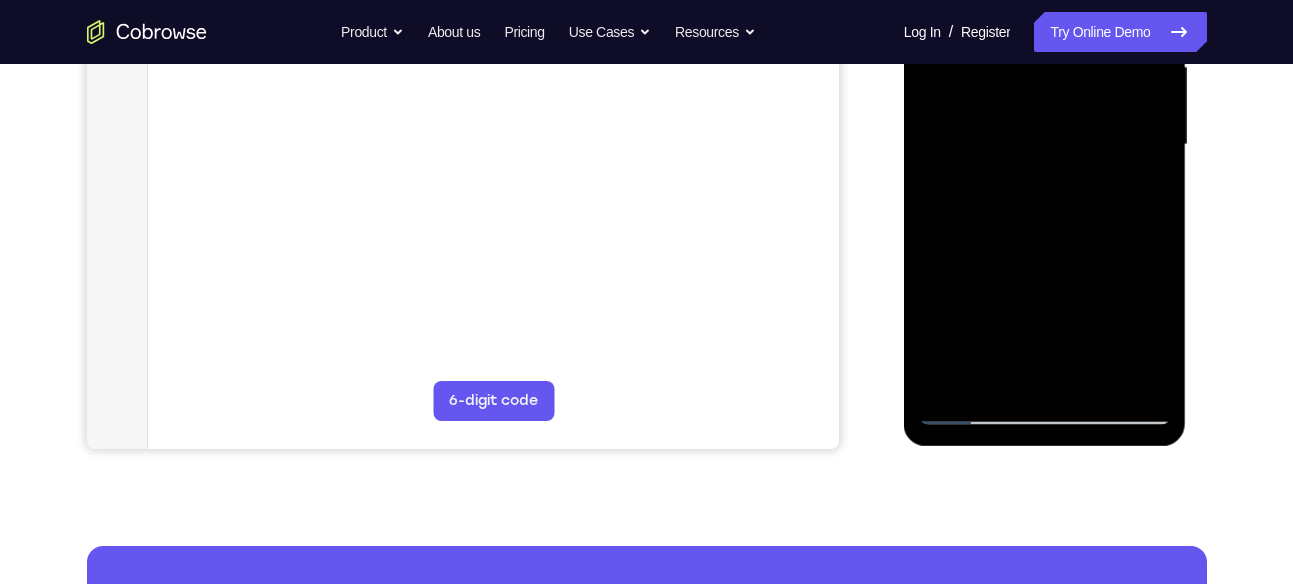 click at bounding box center (1045, 145) 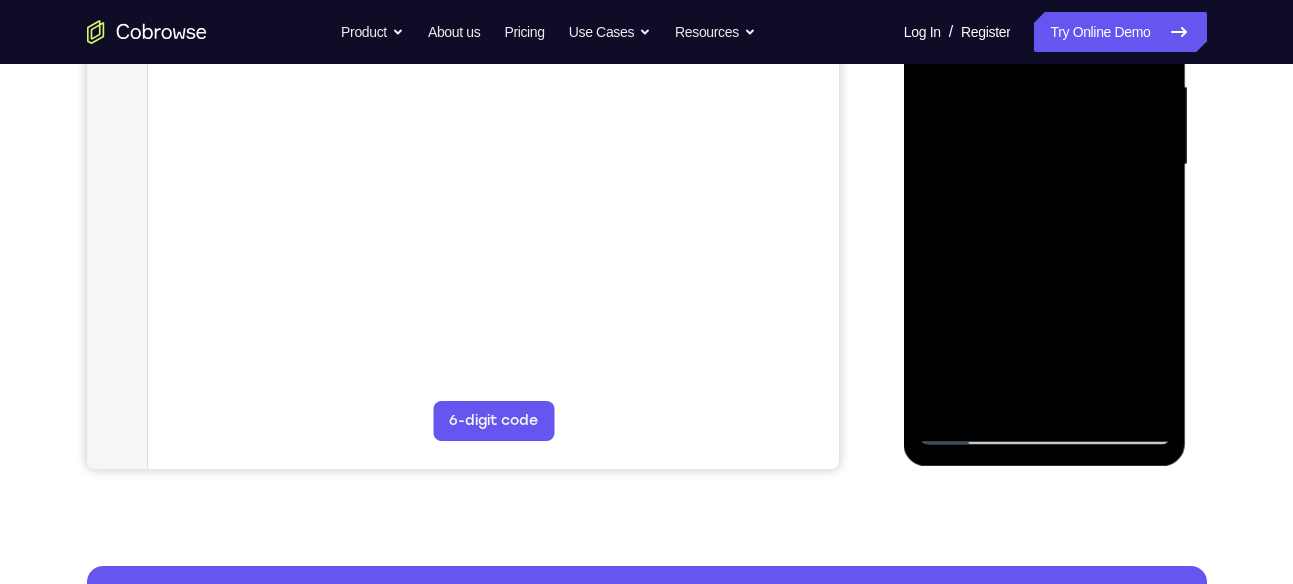 scroll, scrollTop: 462, scrollLeft: 0, axis: vertical 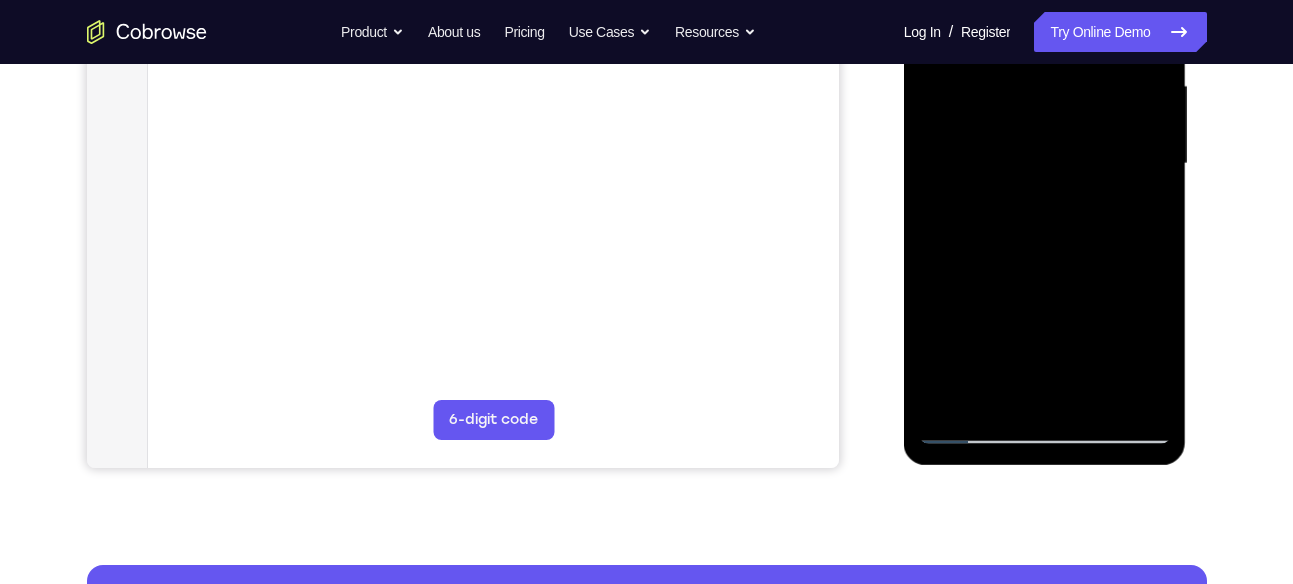 click at bounding box center [1045, 164] 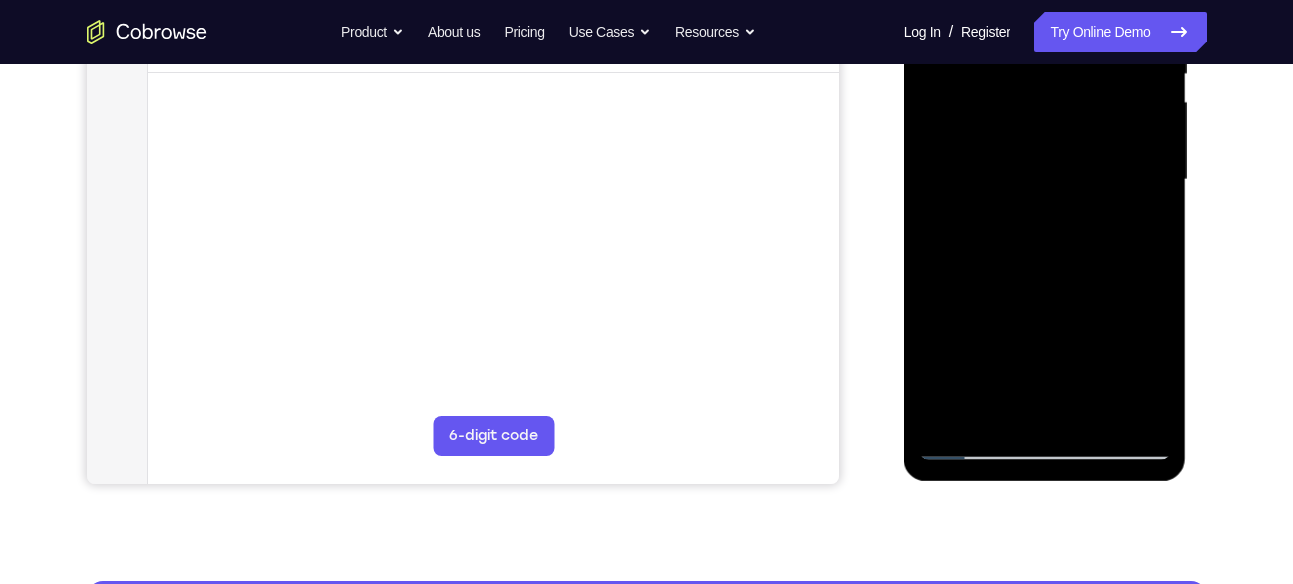 scroll, scrollTop: 440, scrollLeft: 0, axis: vertical 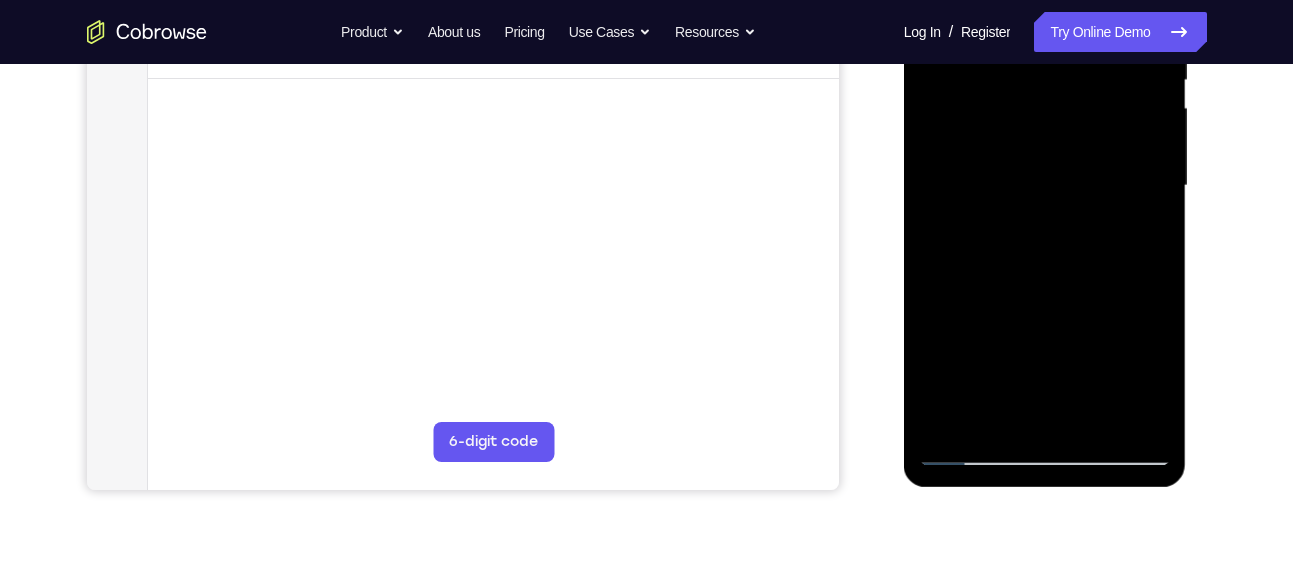 click at bounding box center [1045, 186] 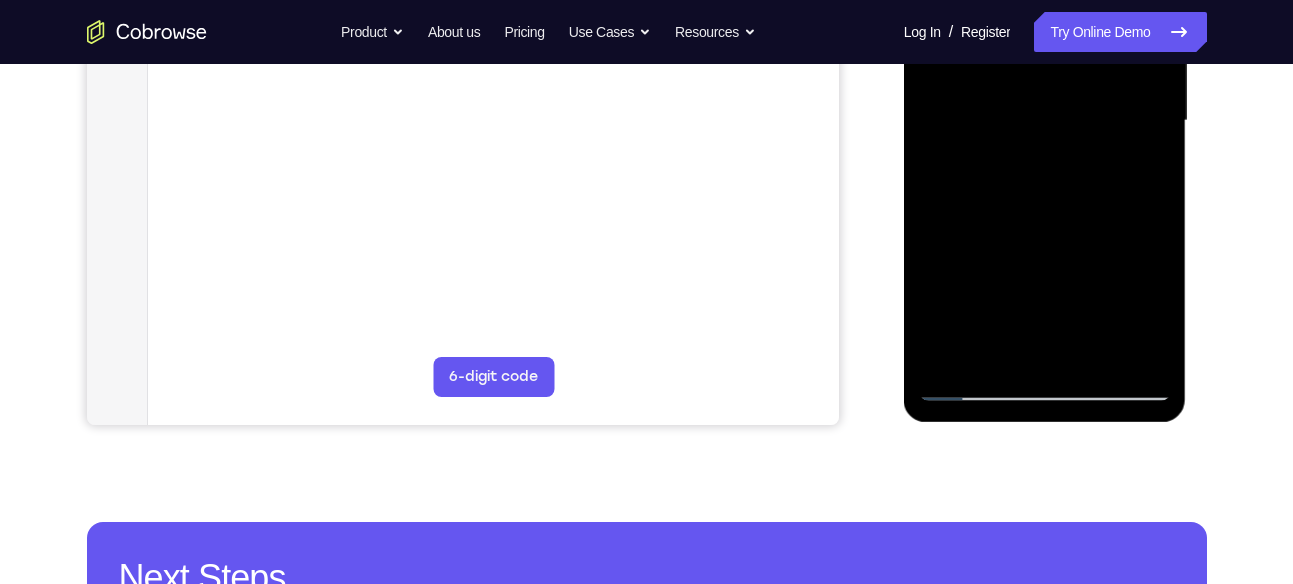 scroll, scrollTop: 506, scrollLeft: 0, axis: vertical 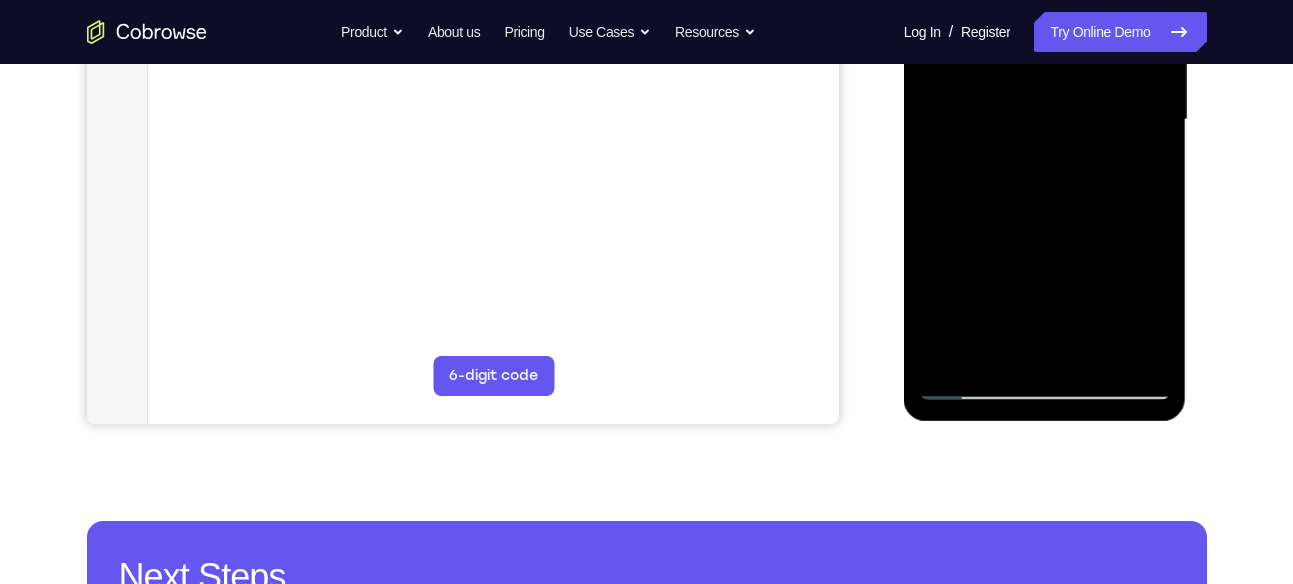 click at bounding box center (1045, 120) 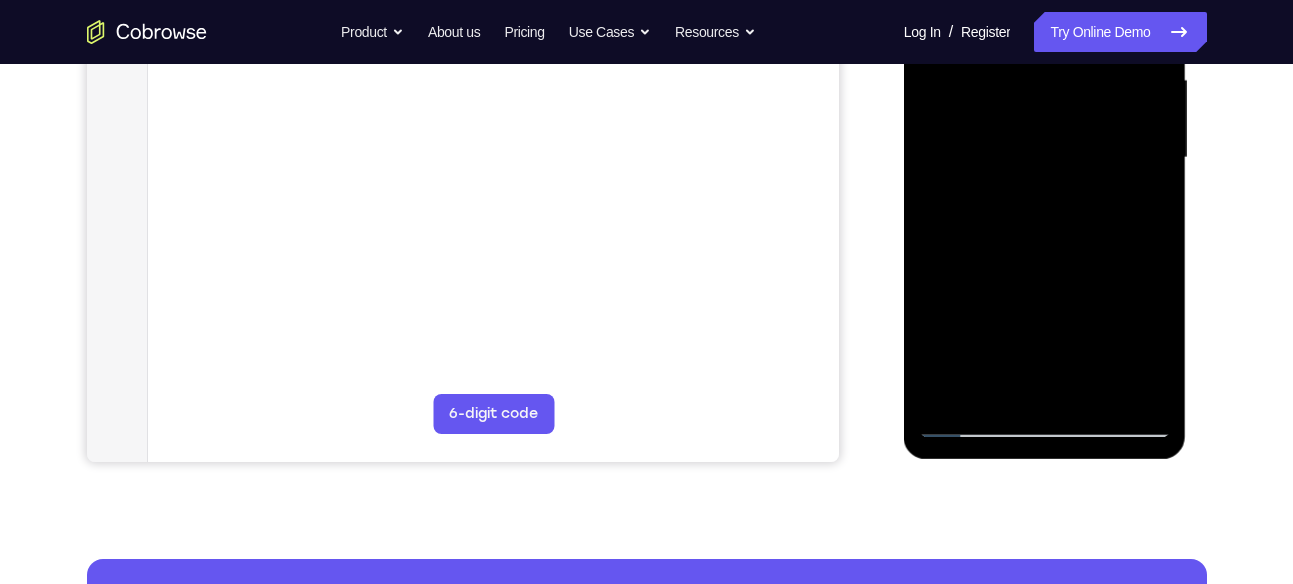 scroll, scrollTop: 461, scrollLeft: 0, axis: vertical 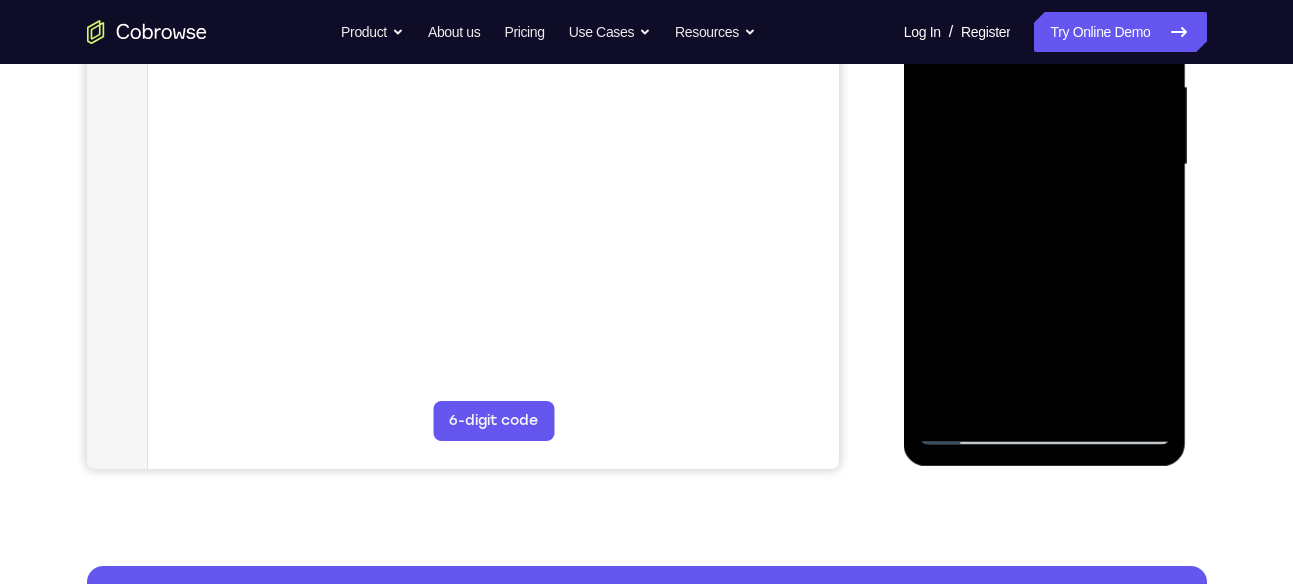 click at bounding box center [1045, 165] 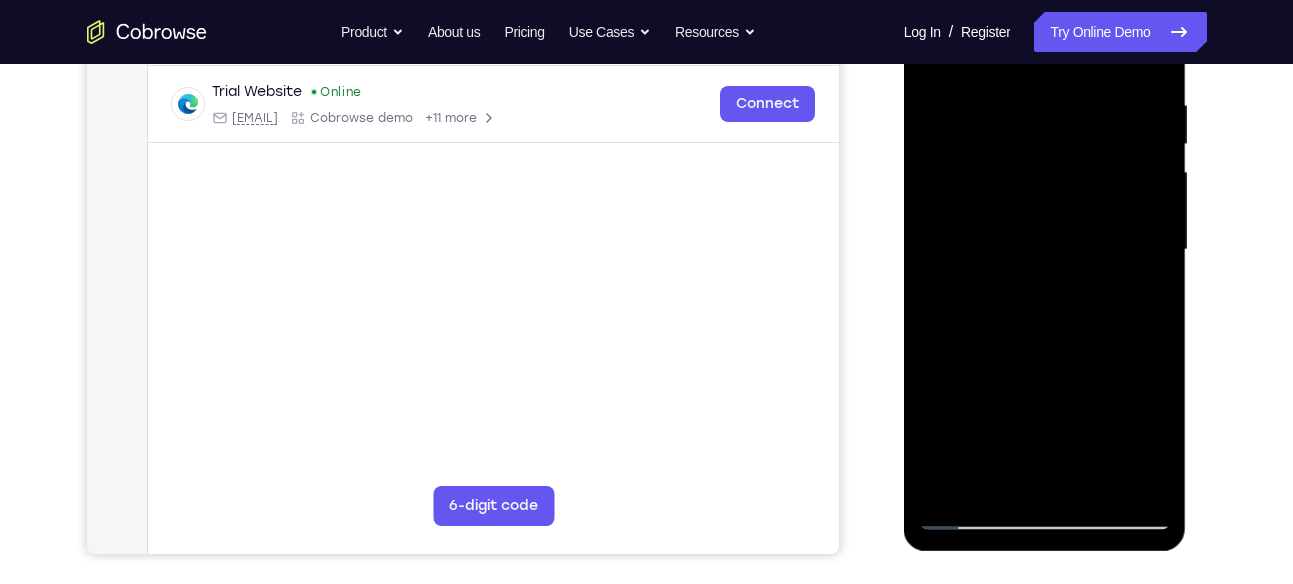 scroll, scrollTop: 375, scrollLeft: 0, axis: vertical 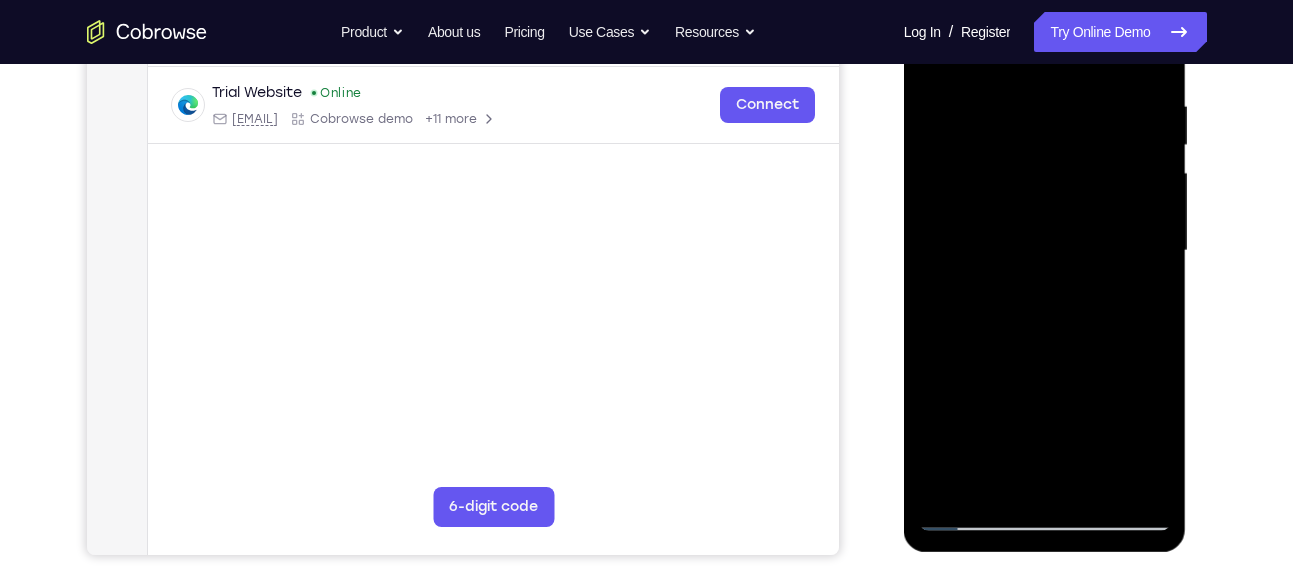 click at bounding box center (1045, 251) 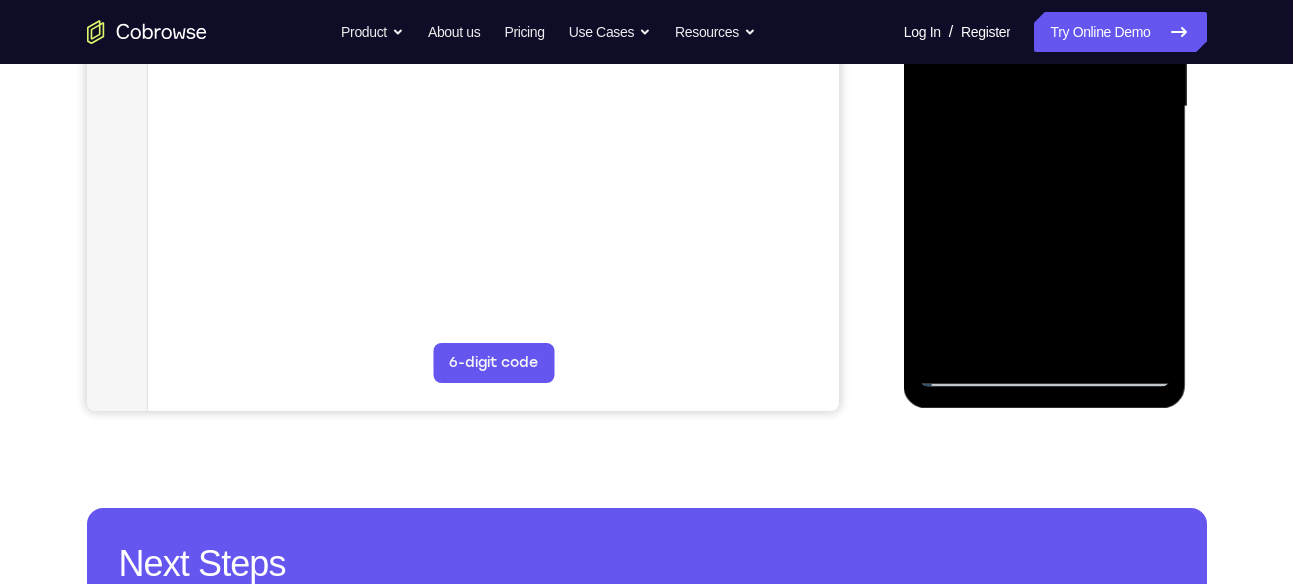 scroll, scrollTop: 520, scrollLeft: 0, axis: vertical 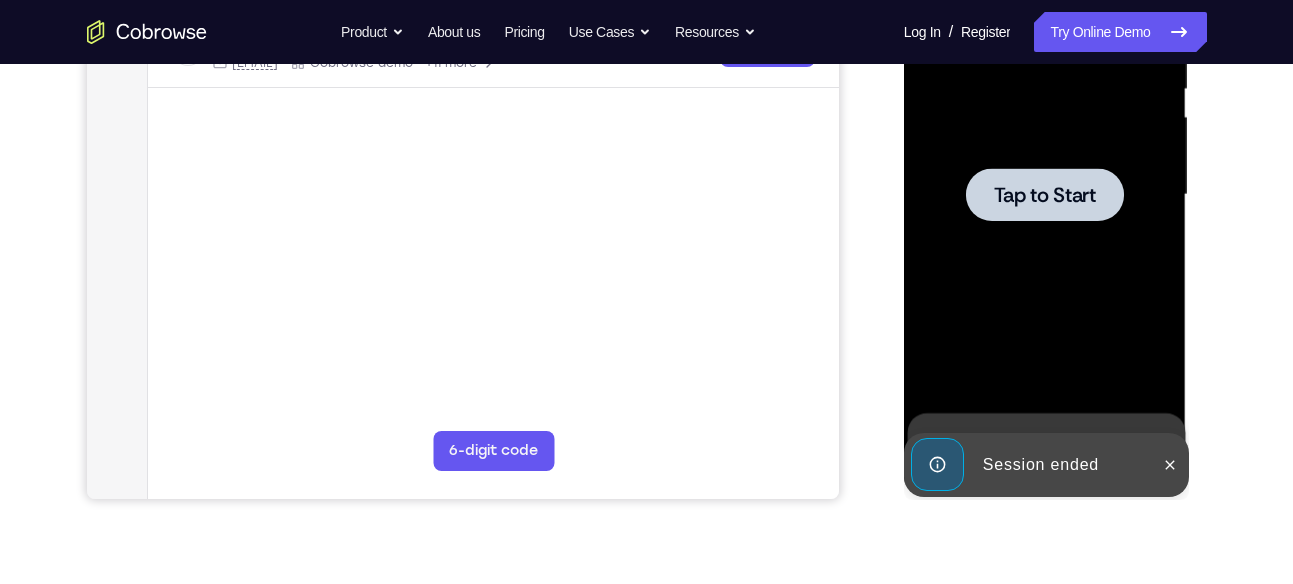 click at bounding box center (1045, 195) 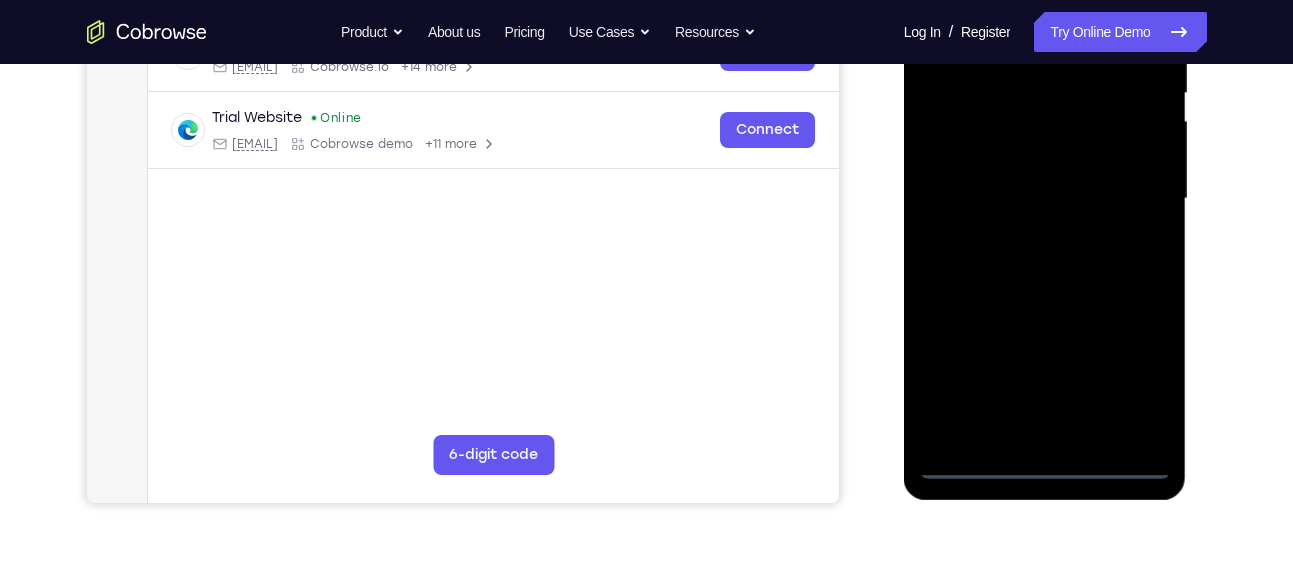 scroll, scrollTop: 428, scrollLeft: 0, axis: vertical 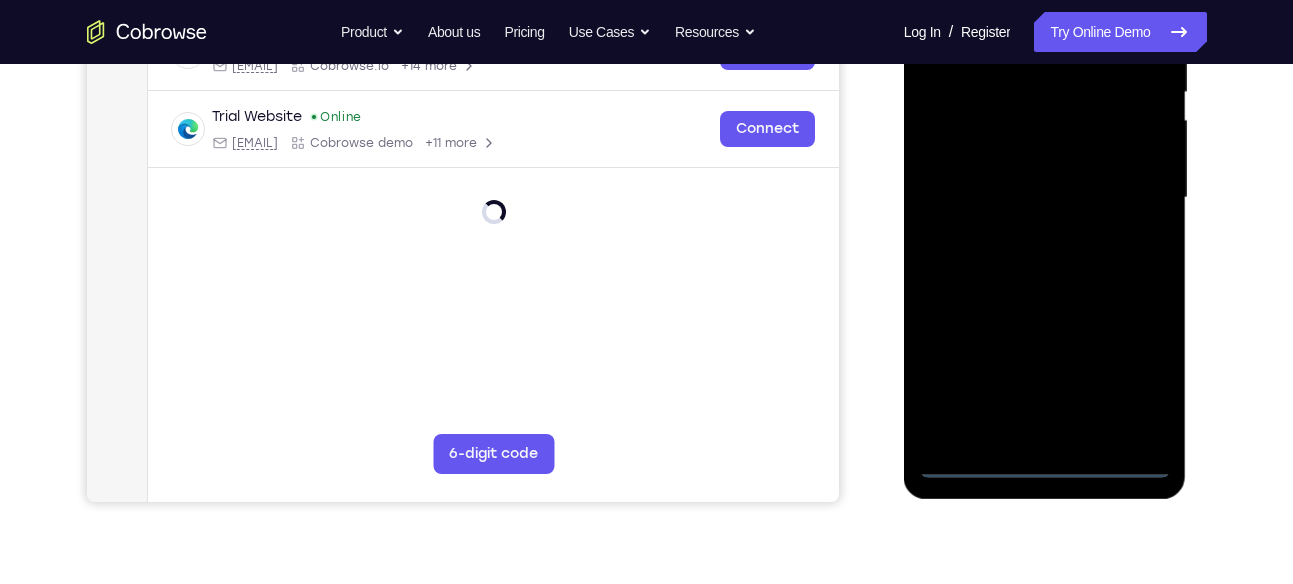 click at bounding box center [1045, 198] 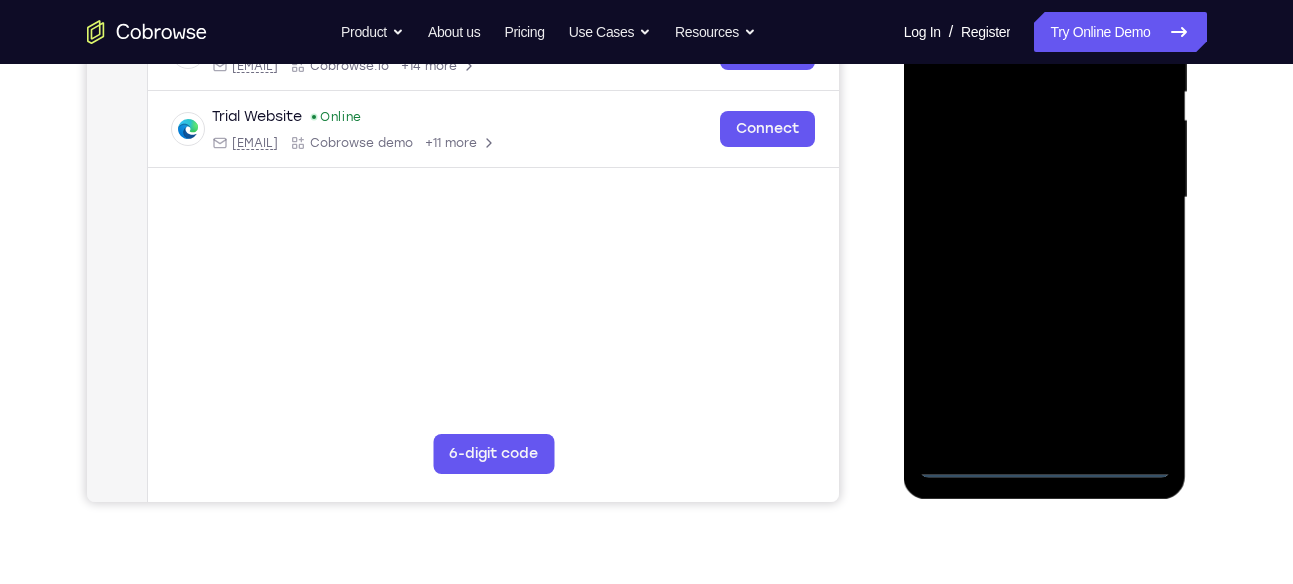 click at bounding box center [1045, 198] 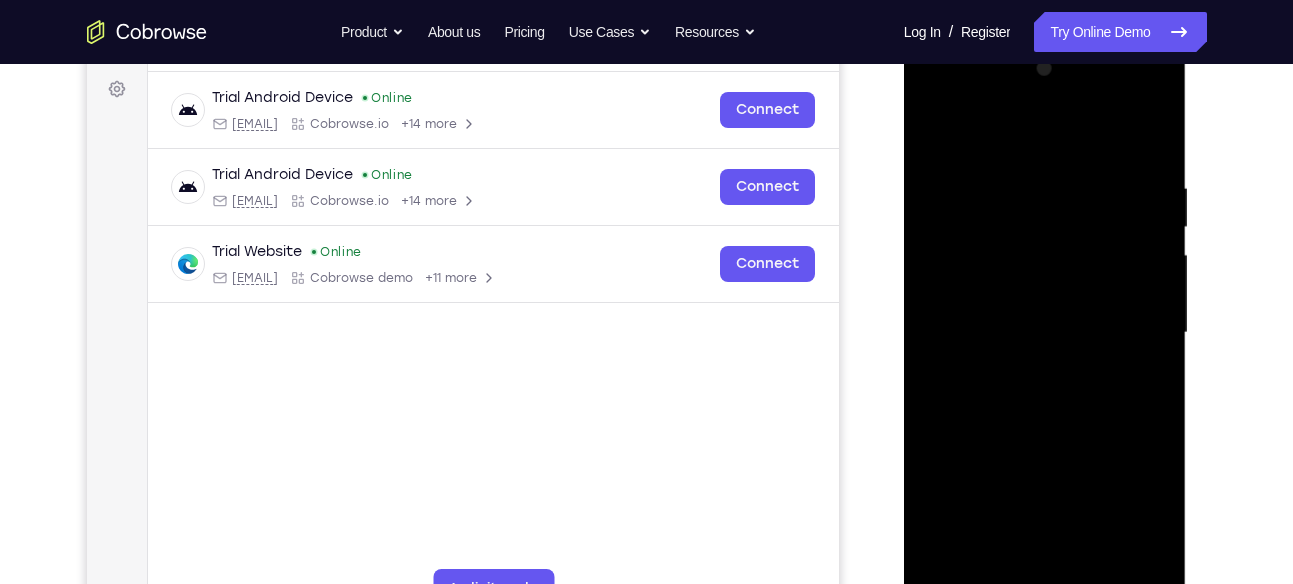 scroll, scrollTop: 286, scrollLeft: 0, axis: vertical 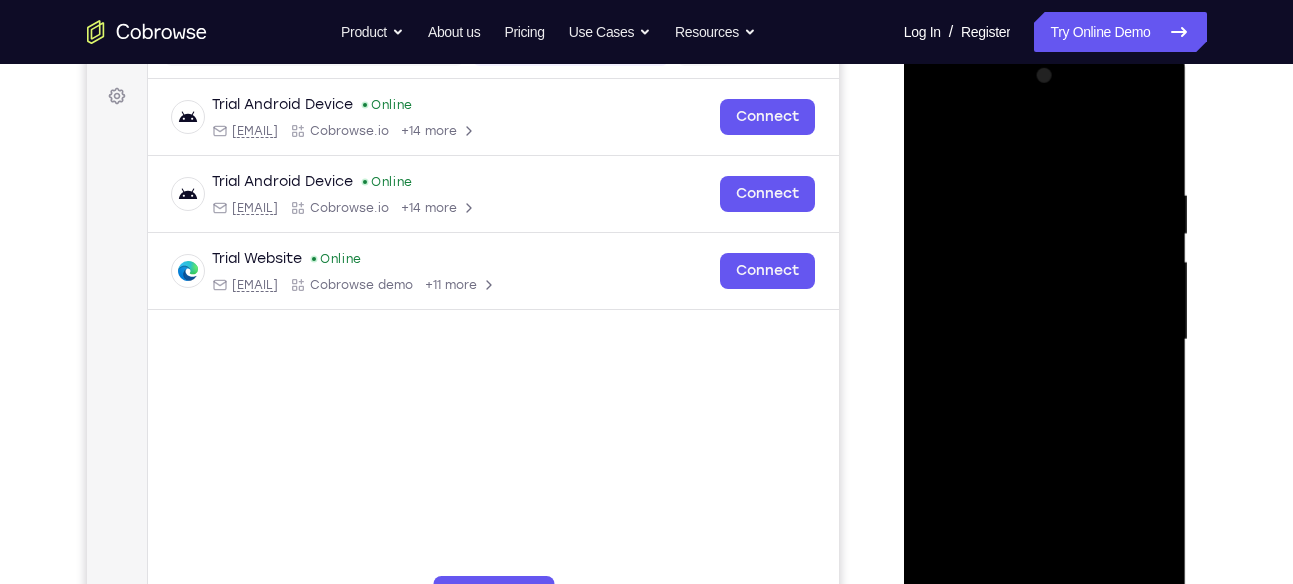 click at bounding box center [1045, 340] 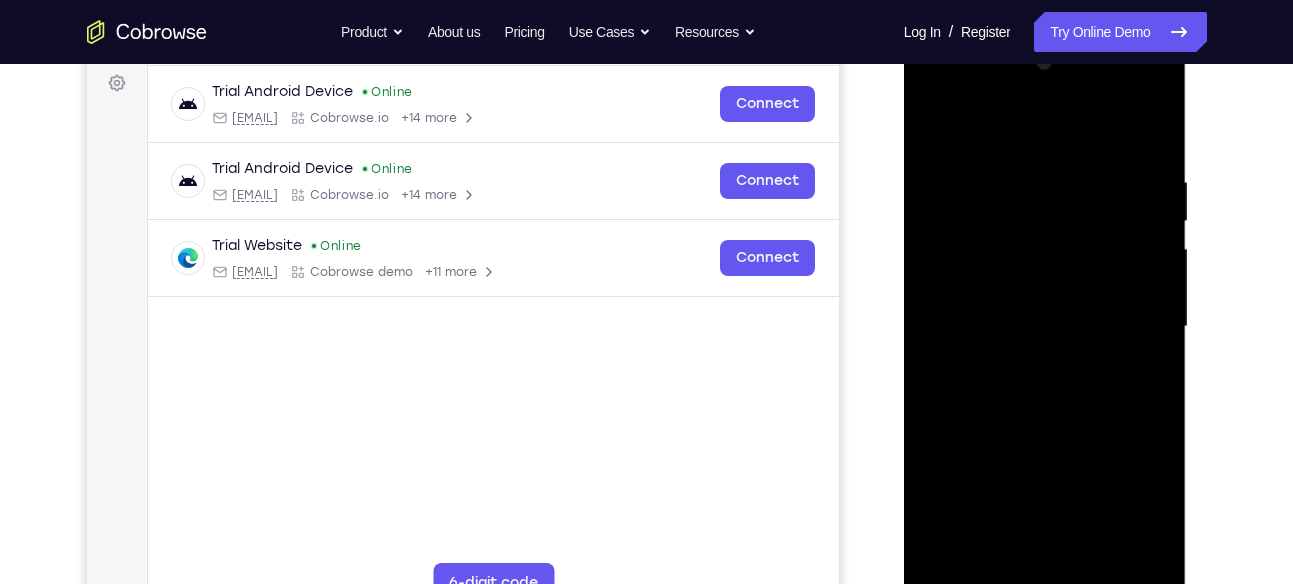 scroll, scrollTop: 302, scrollLeft: 0, axis: vertical 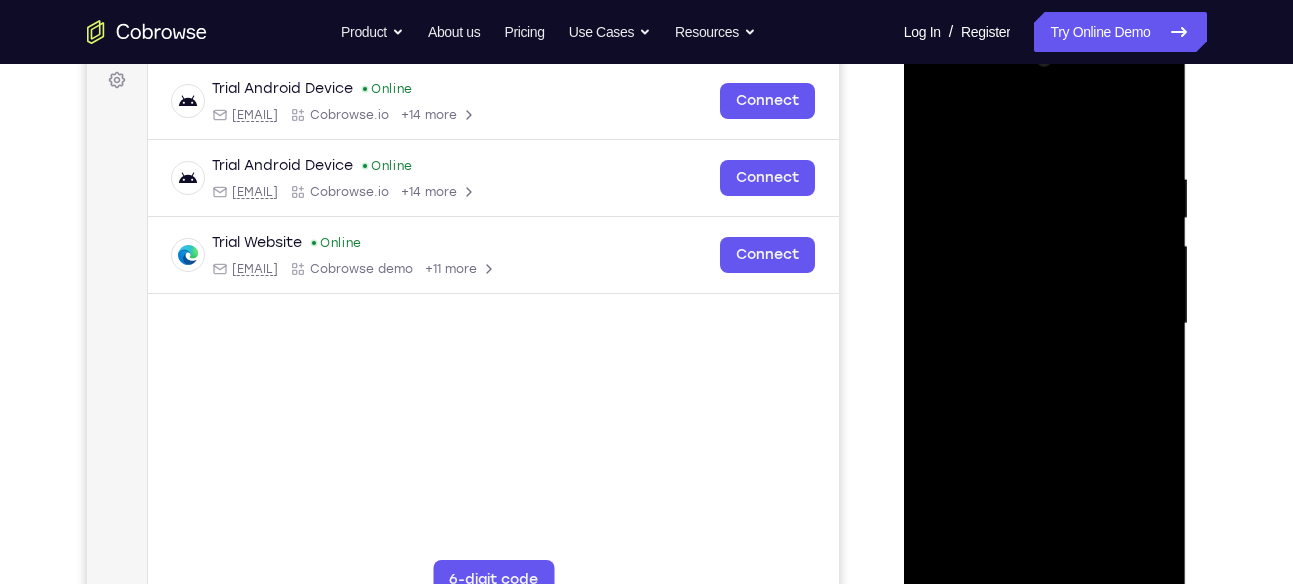 click at bounding box center [1045, 324] 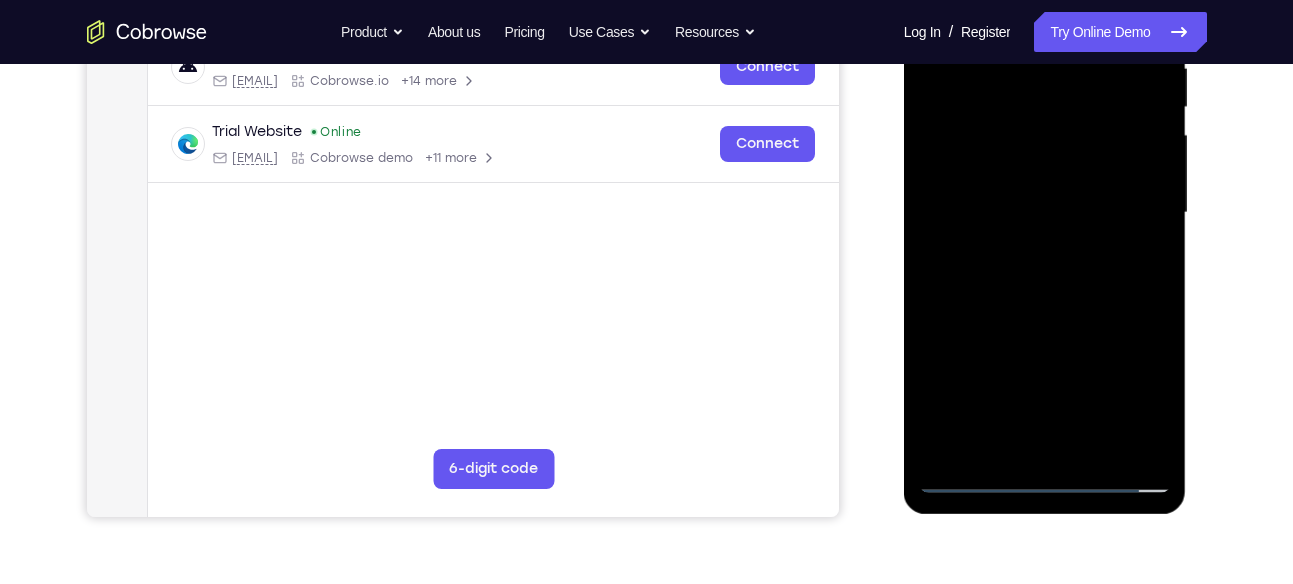scroll, scrollTop: 415, scrollLeft: 0, axis: vertical 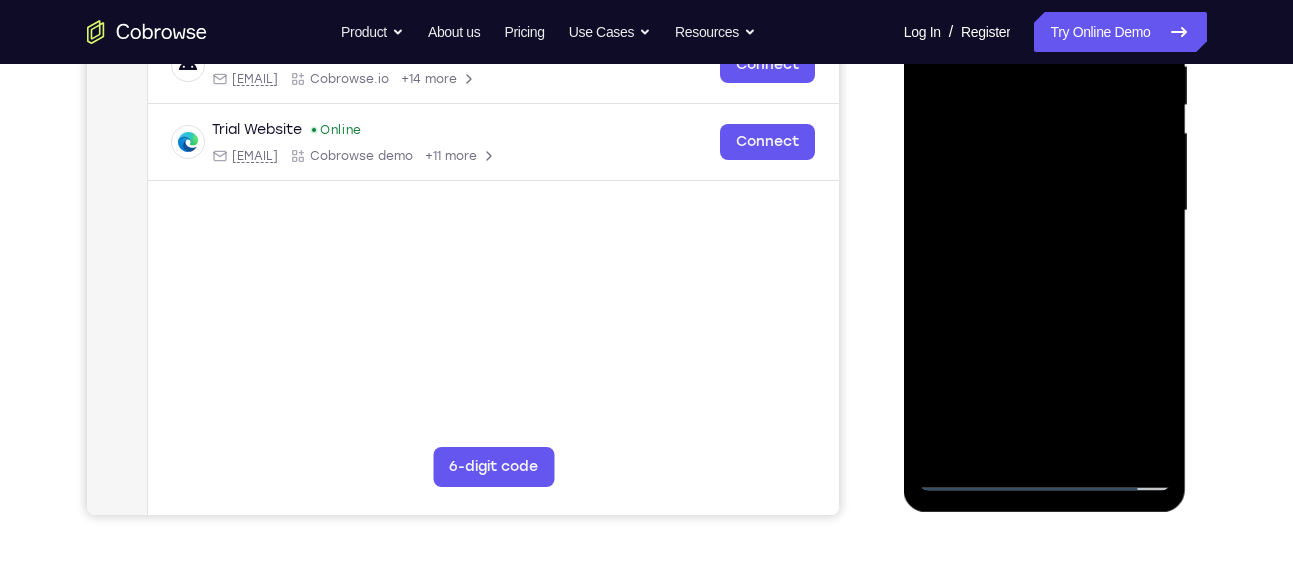 click at bounding box center [1045, 211] 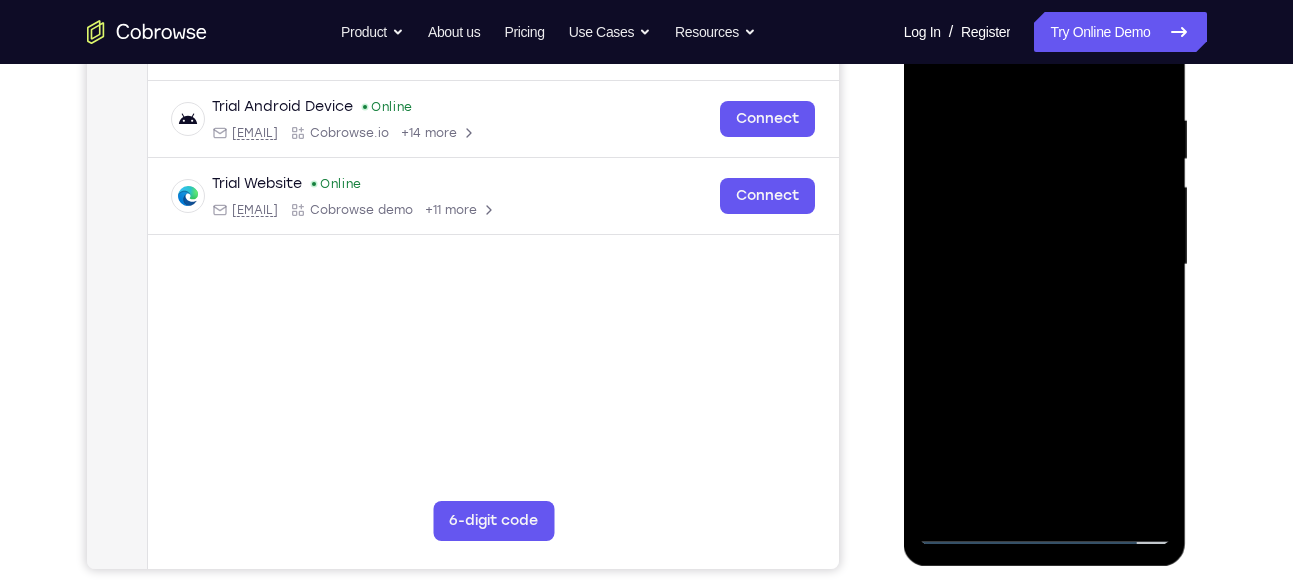 scroll, scrollTop: 359, scrollLeft: 0, axis: vertical 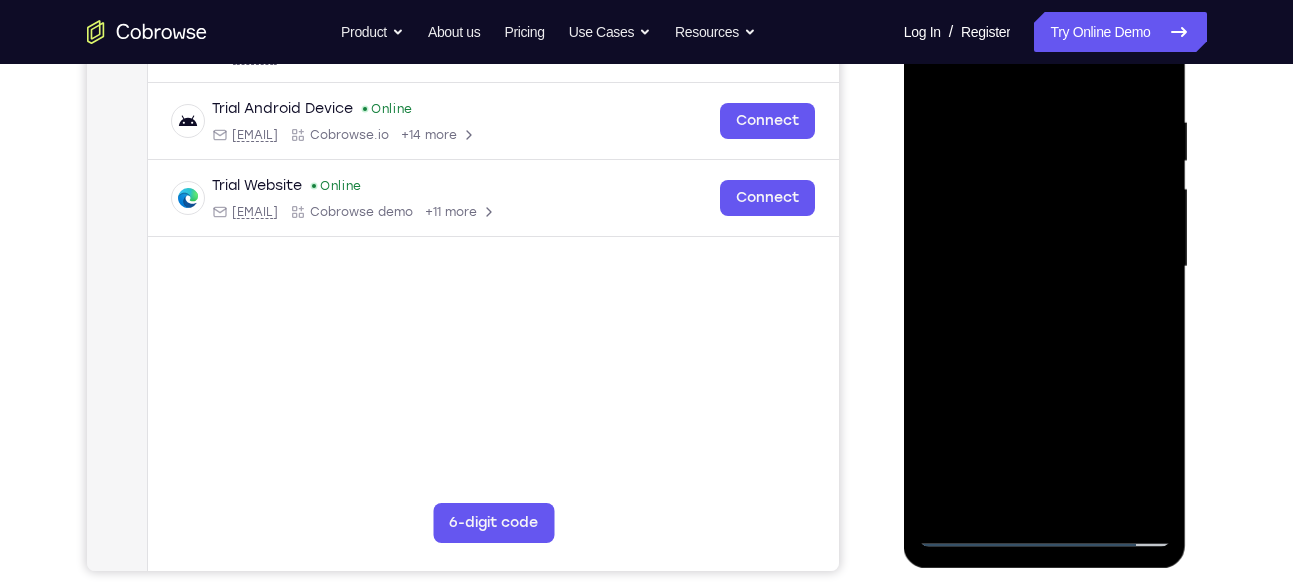 click at bounding box center (1045, 267) 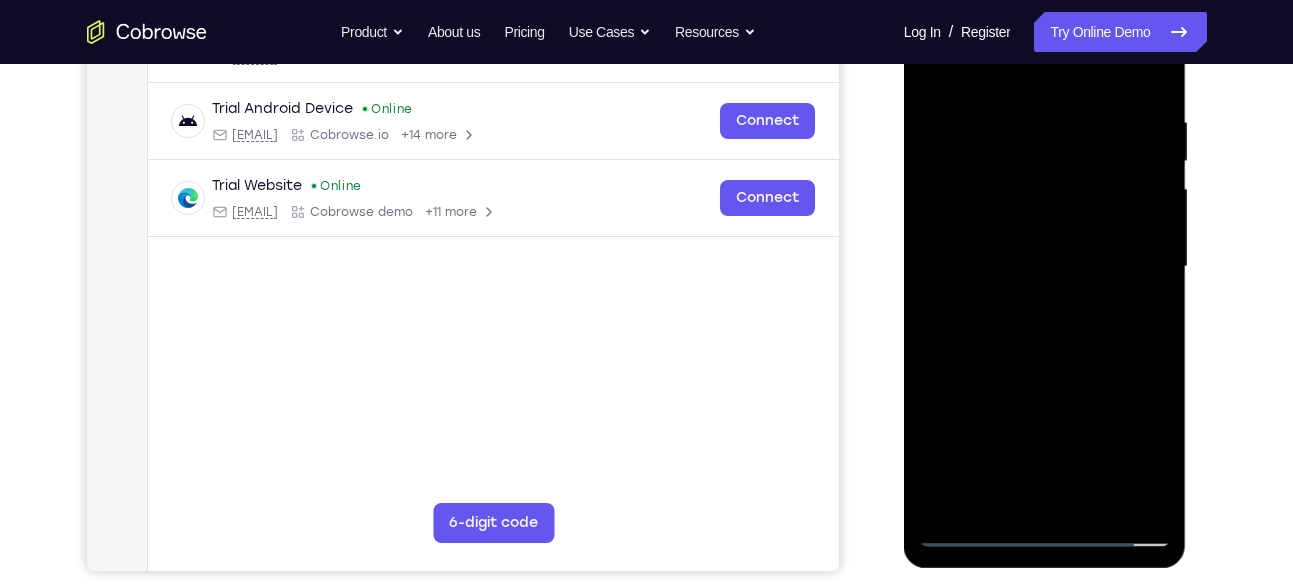 scroll, scrollTop: 349, scrollLeft: 0, axis: vertical 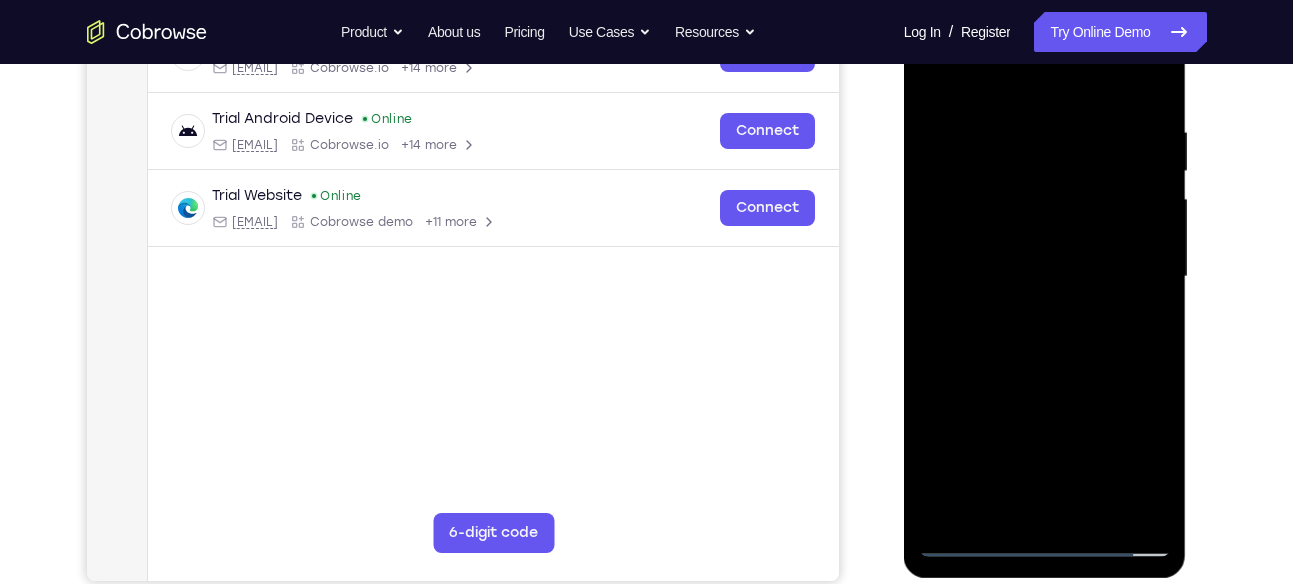 click at bounding box center [1045, 277] 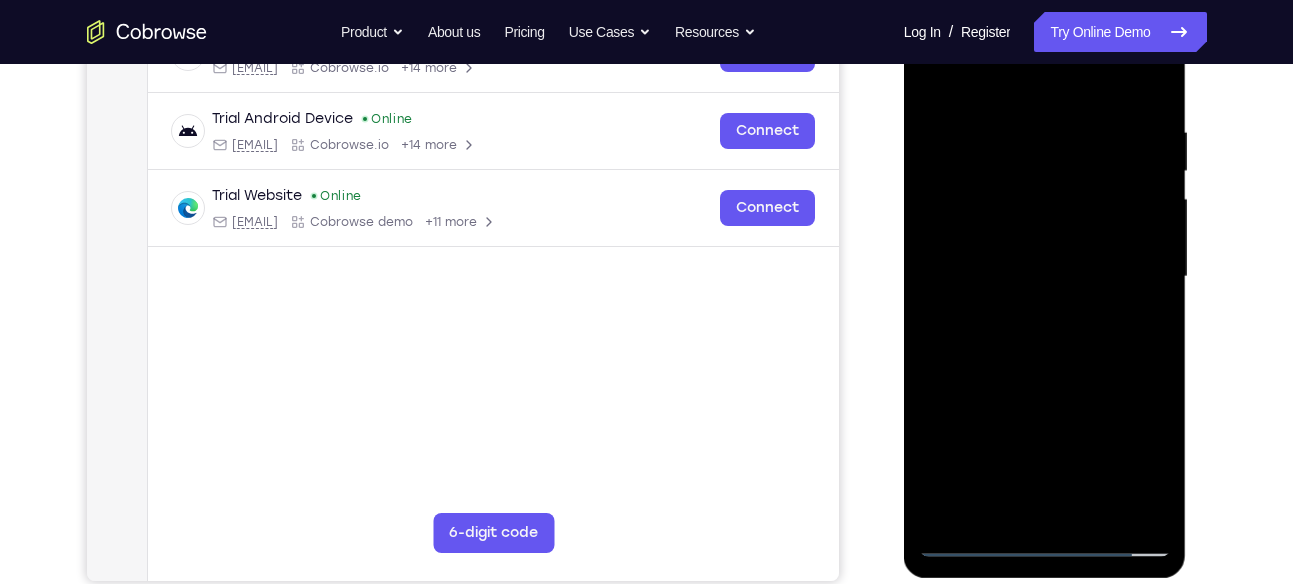 click at bounding box center (1045, 277) 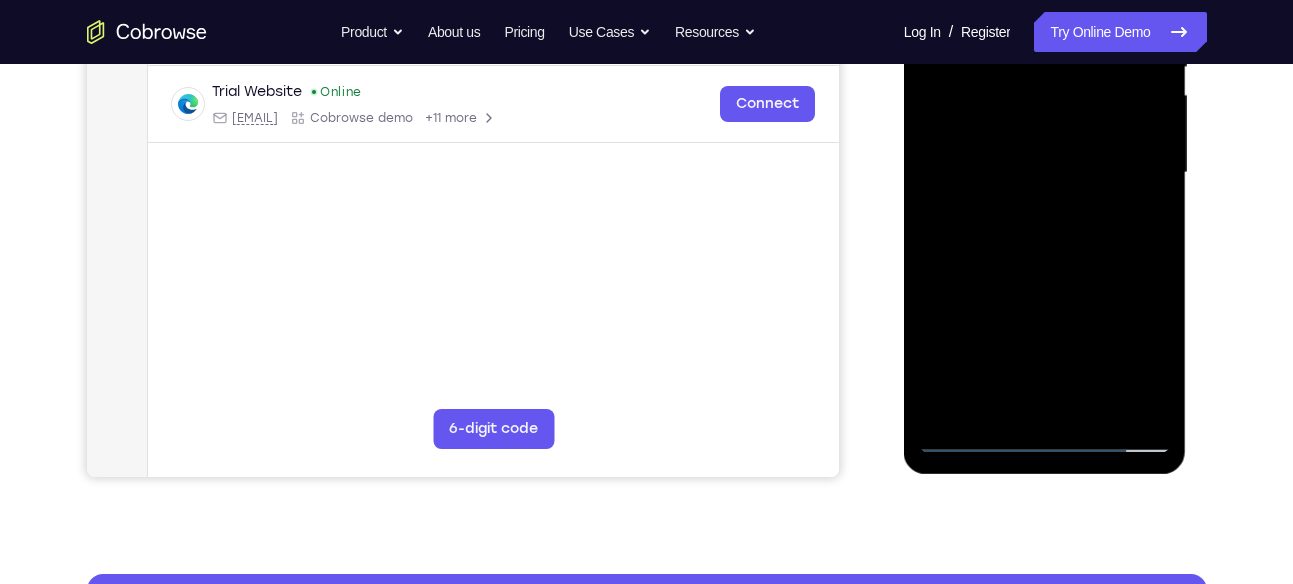 scroll, scrollTop: 454, scrollLeft: 0, axis: vertical 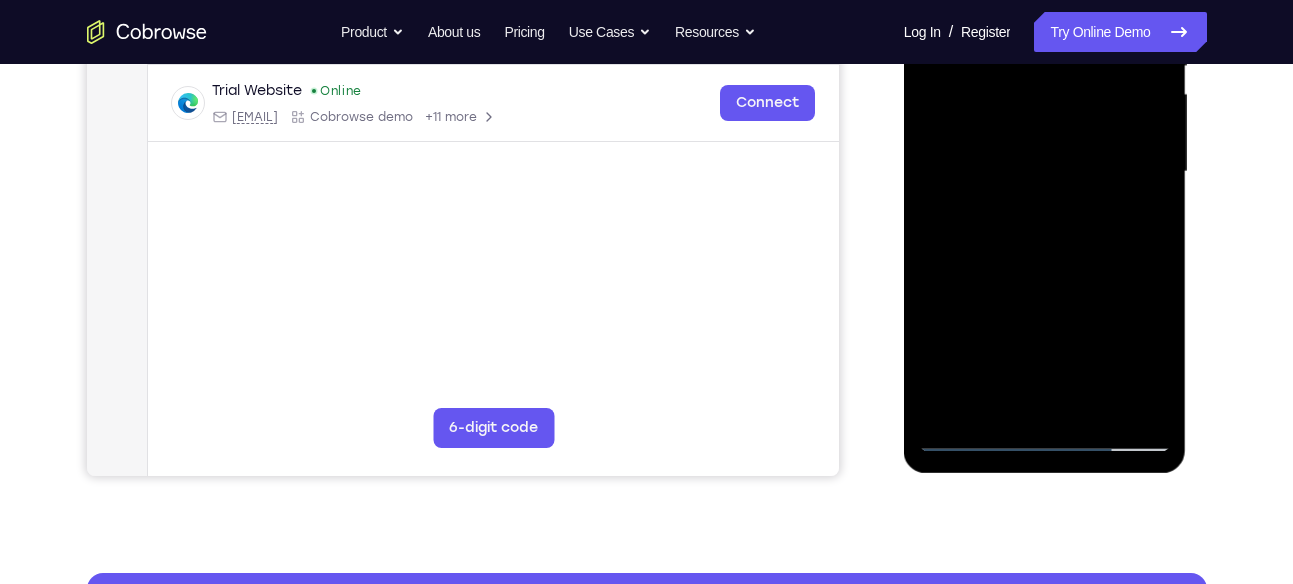 click at bounding box center [1045, 172] 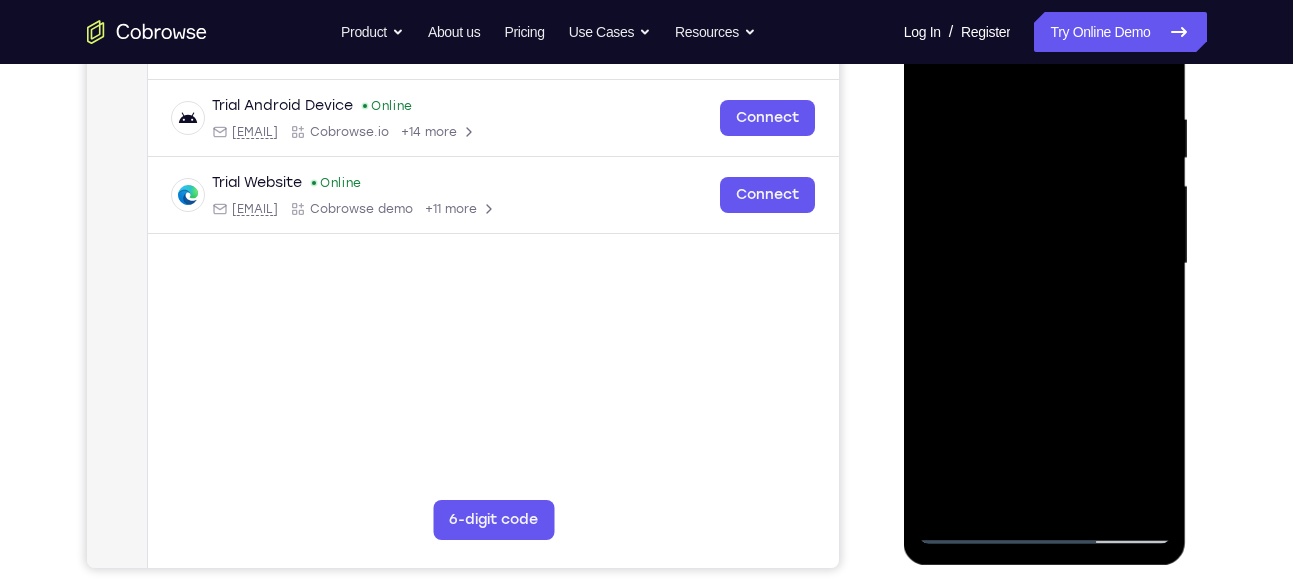 scroll, scrollTop: 364, scrollLeft: 0, axis: vertical 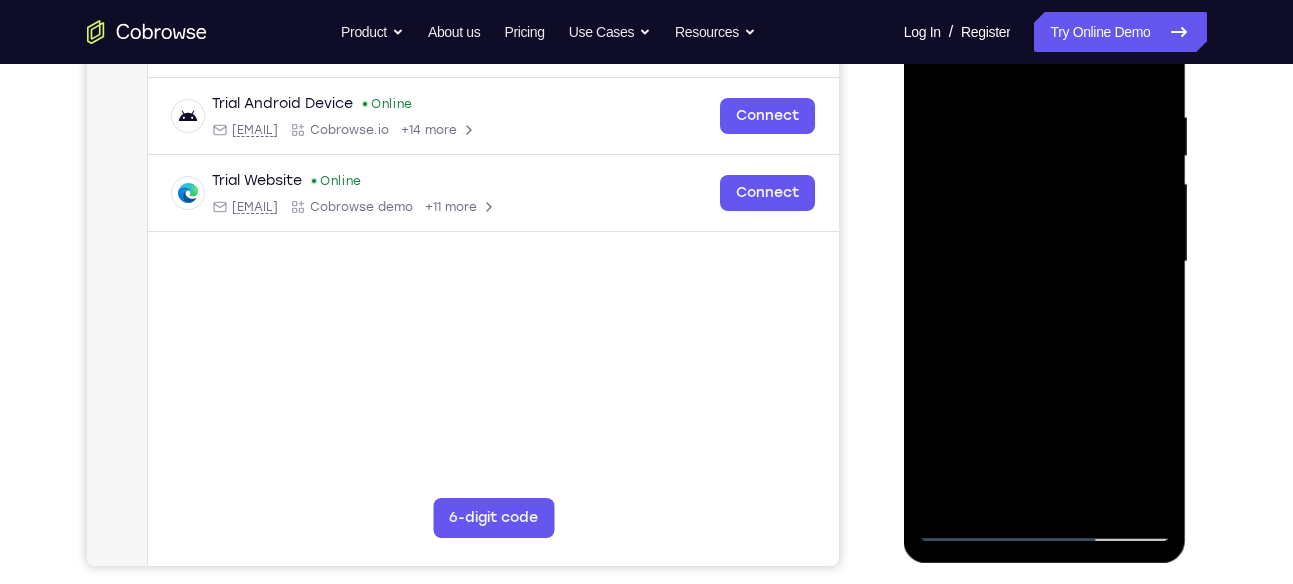 click at bounding box center (1045, 262) 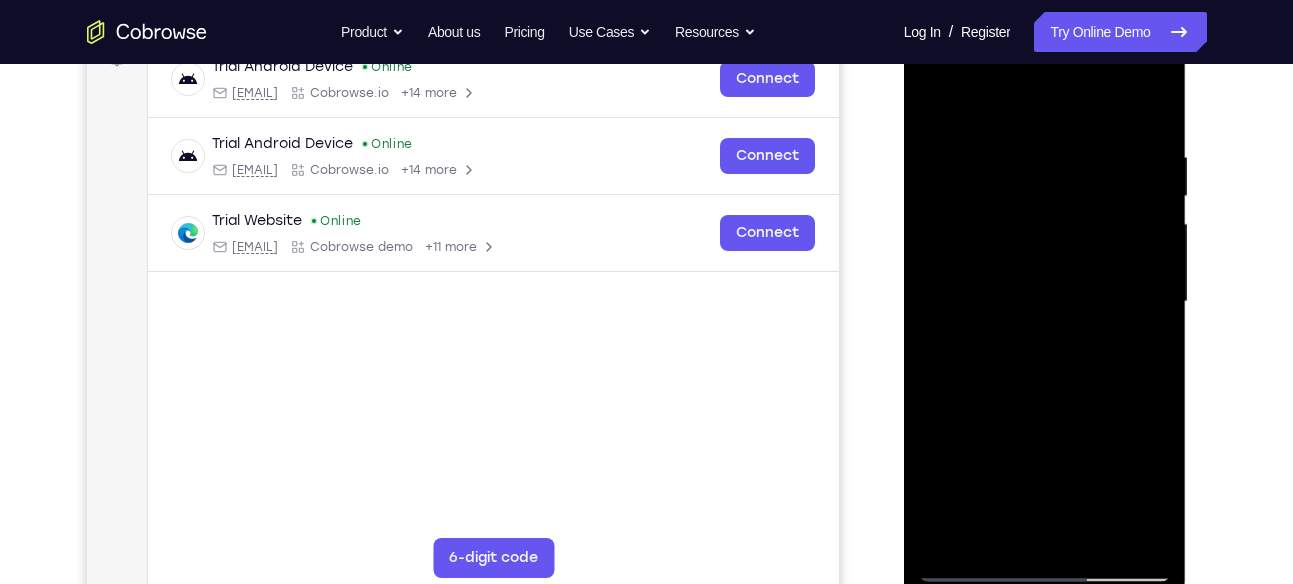 scroll, scrollTop: 336, scrollLeft: 0, axis: vertical 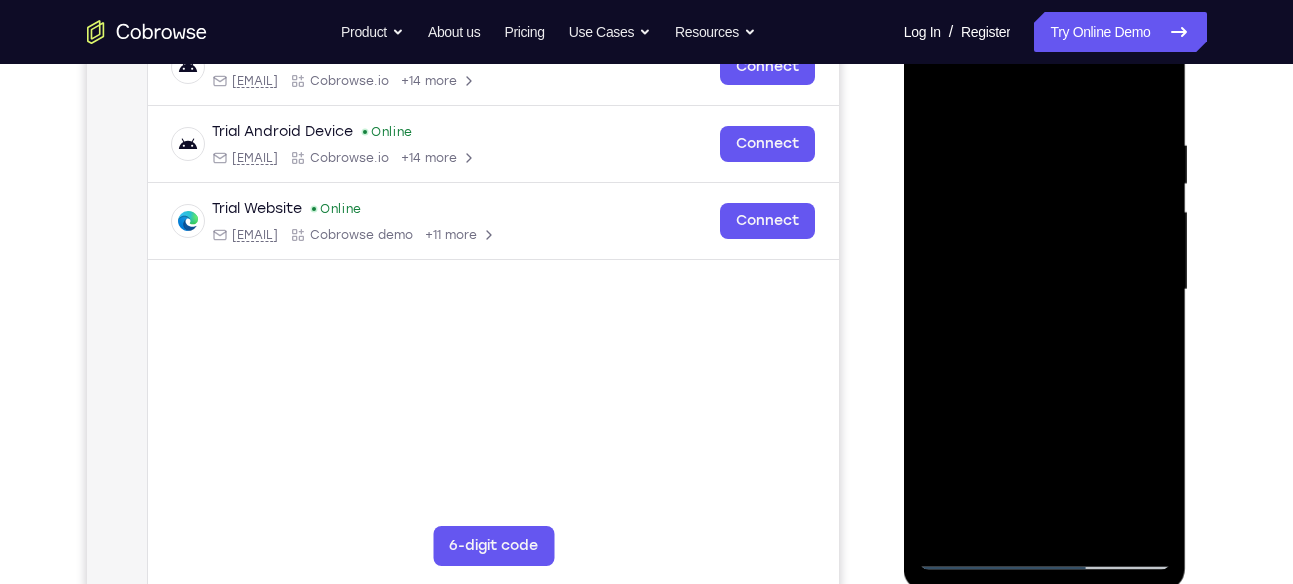 click at bounding box center [1045, 290] 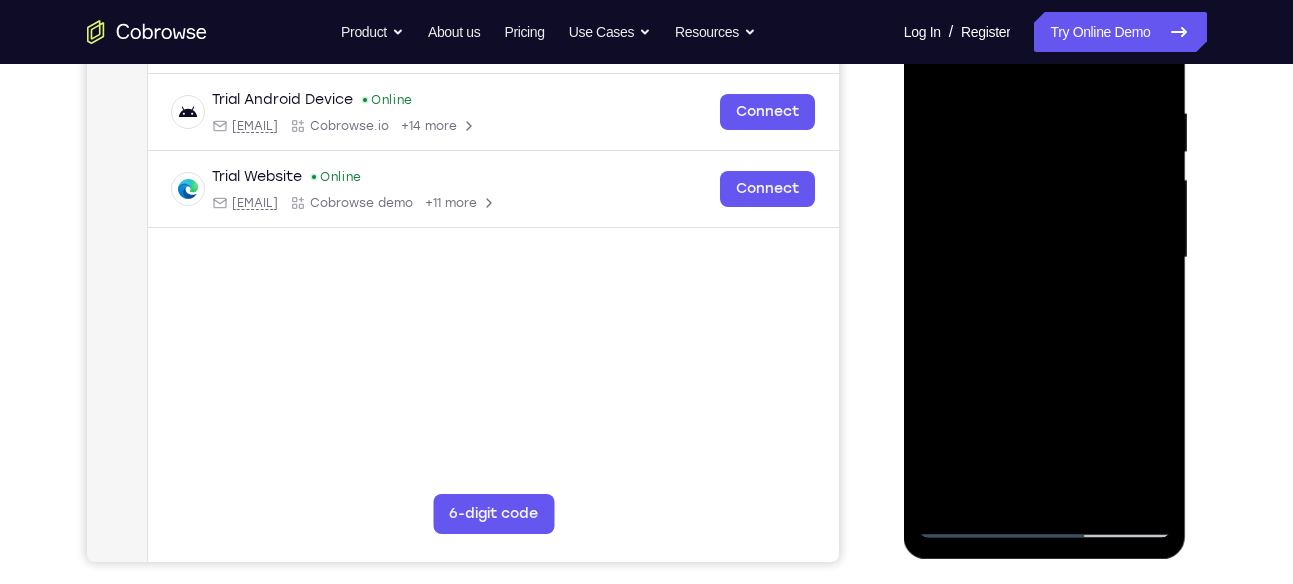 scroll, scrollTop: 370, scrollLeft: 0, axis: vertical 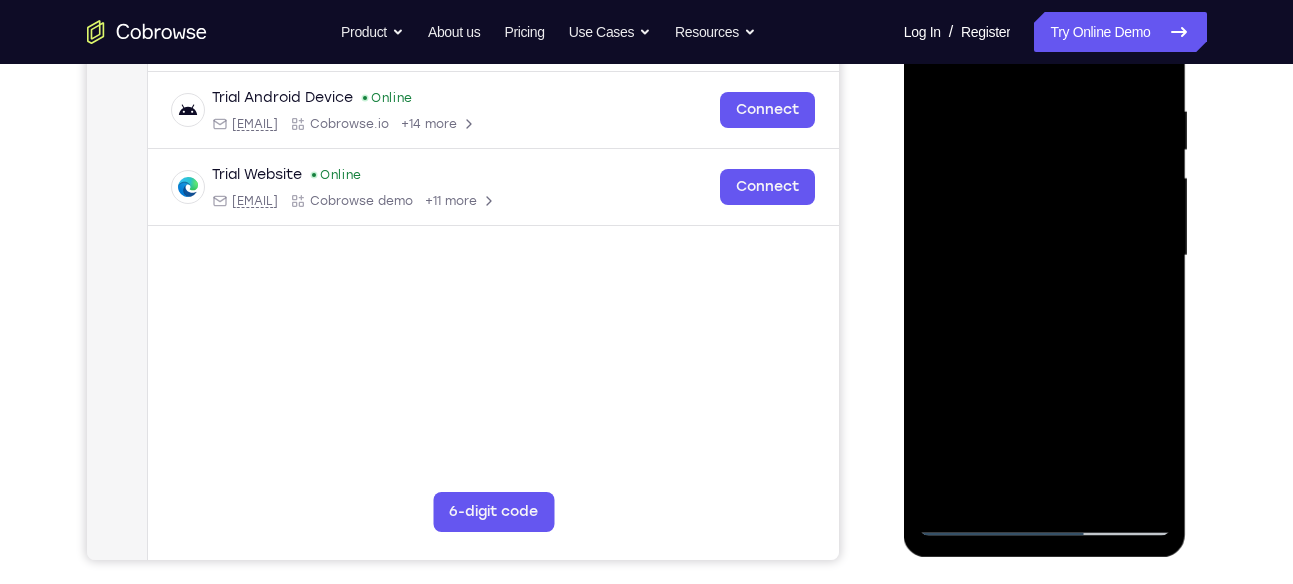 click at bounding box center [1045, 256] 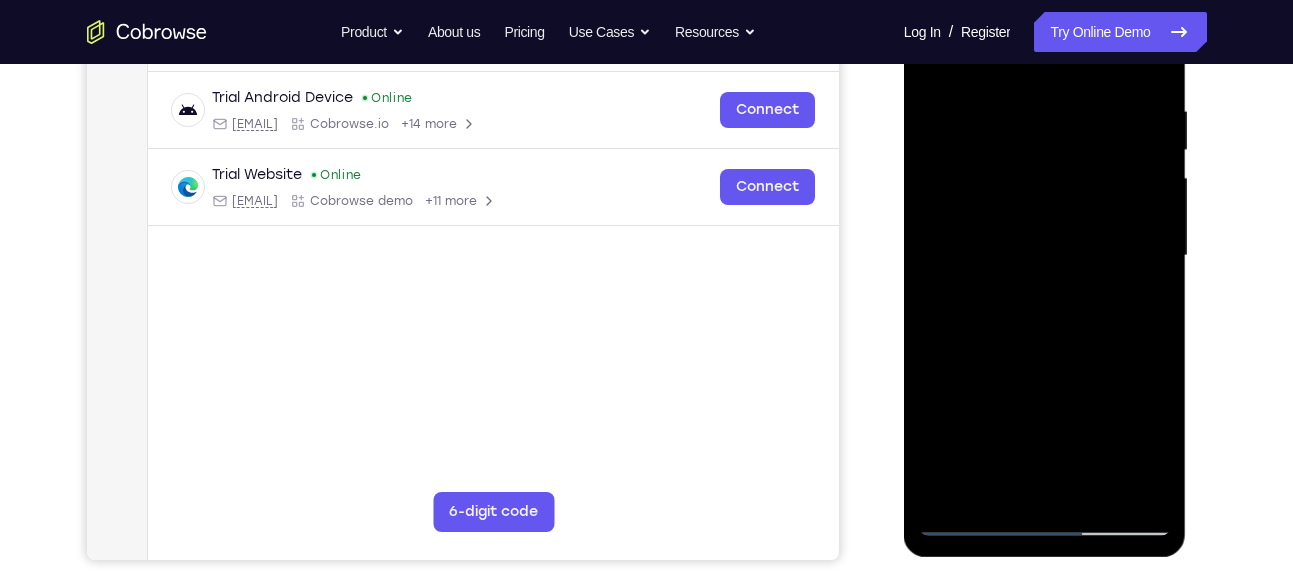 click at bounding box center [1045, 256] 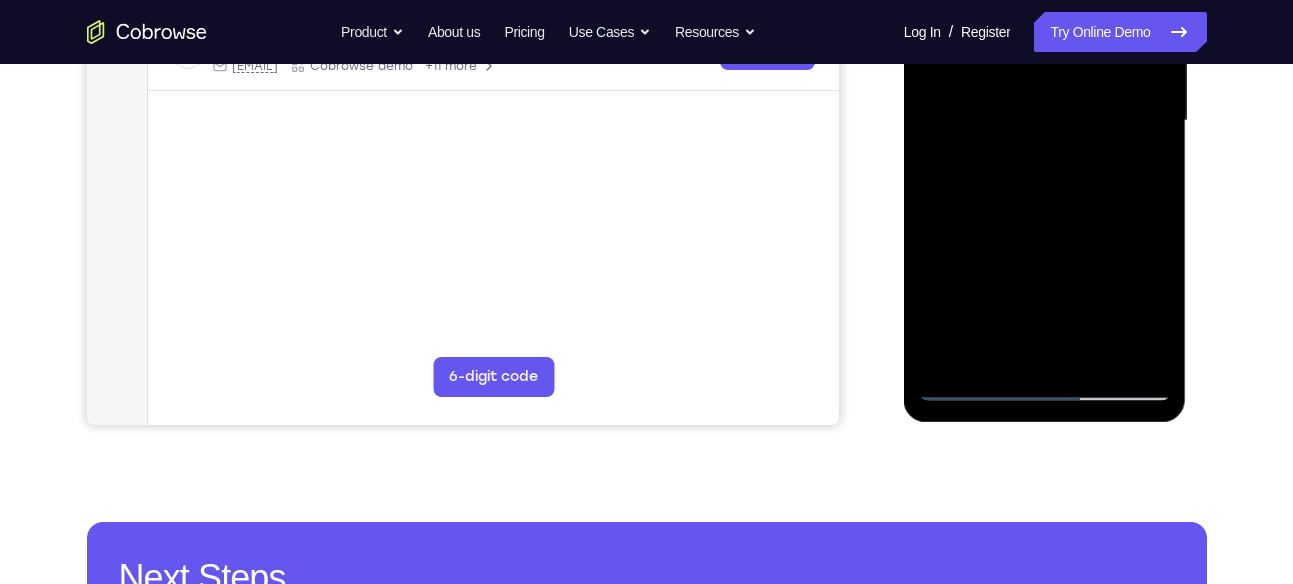 scroll, scrollTop: 536, scrollLeft: 0, axis: vertical 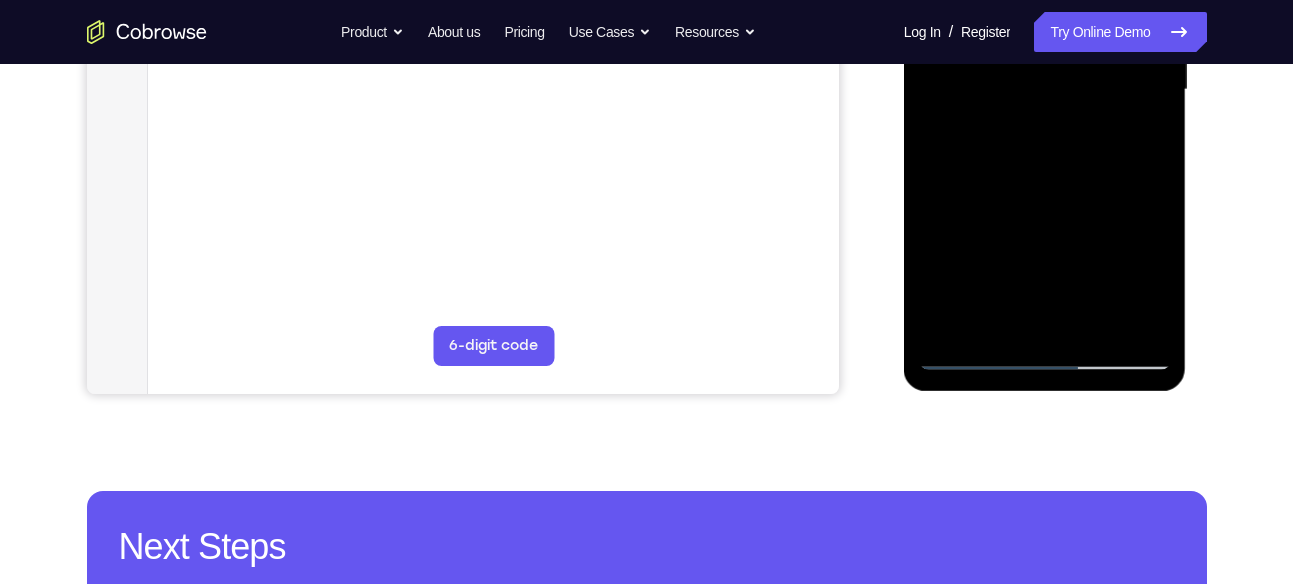 click at bounding box center [1045, 90] 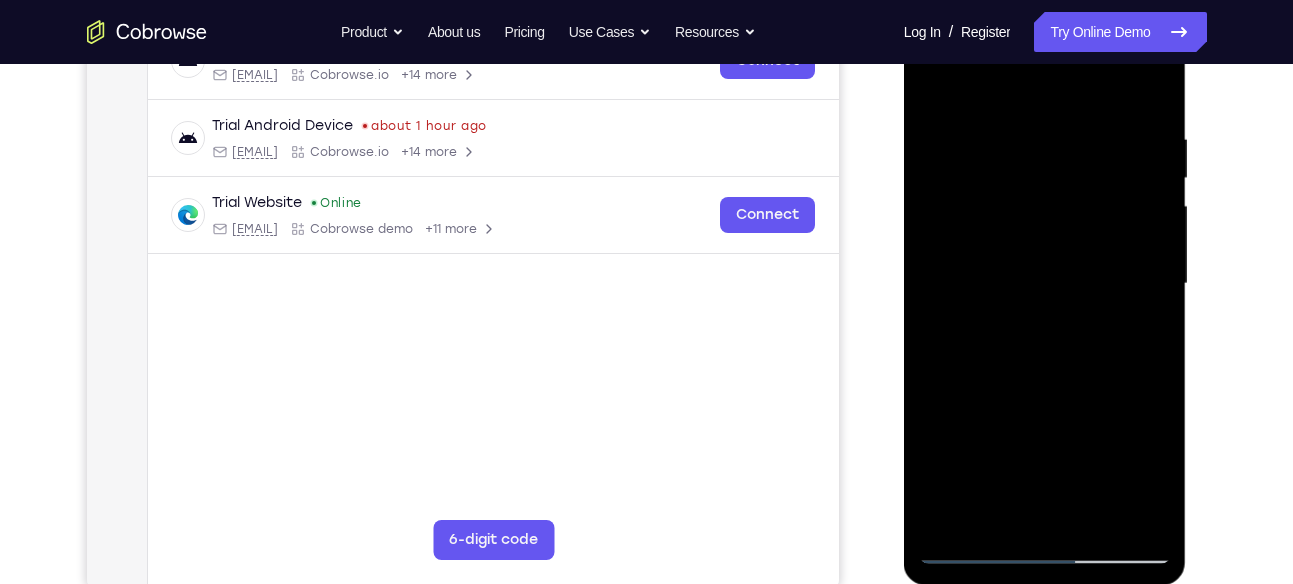 scroll, scrollTop: 338, scrollLeft: 0, axis: vertical 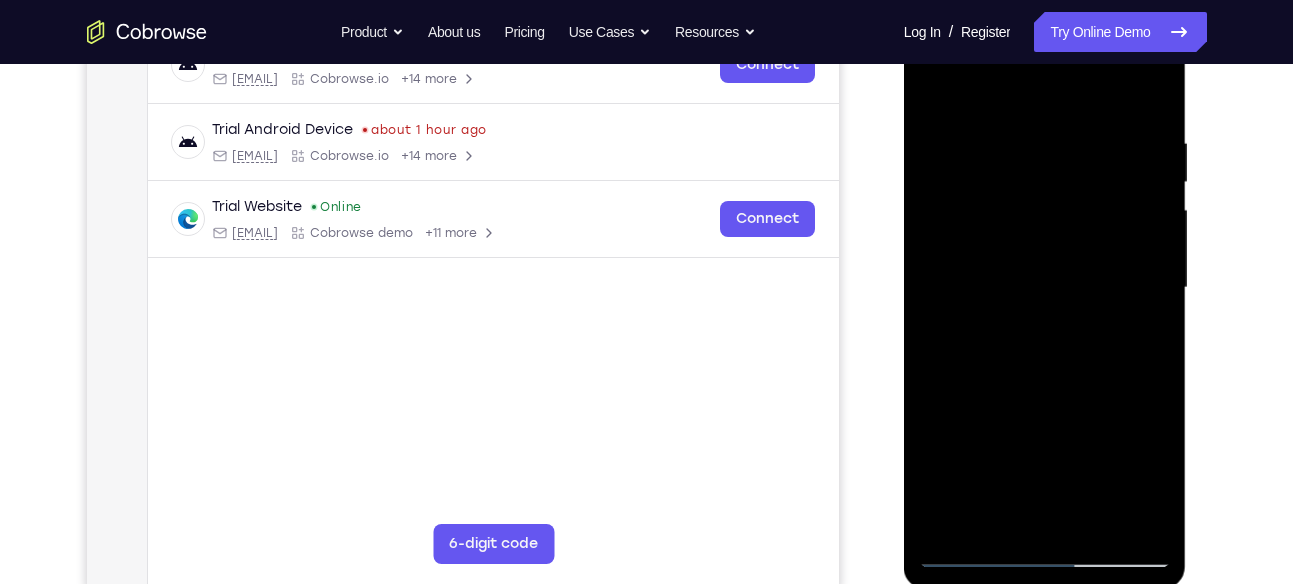 click at bounding box center [1045, 288] 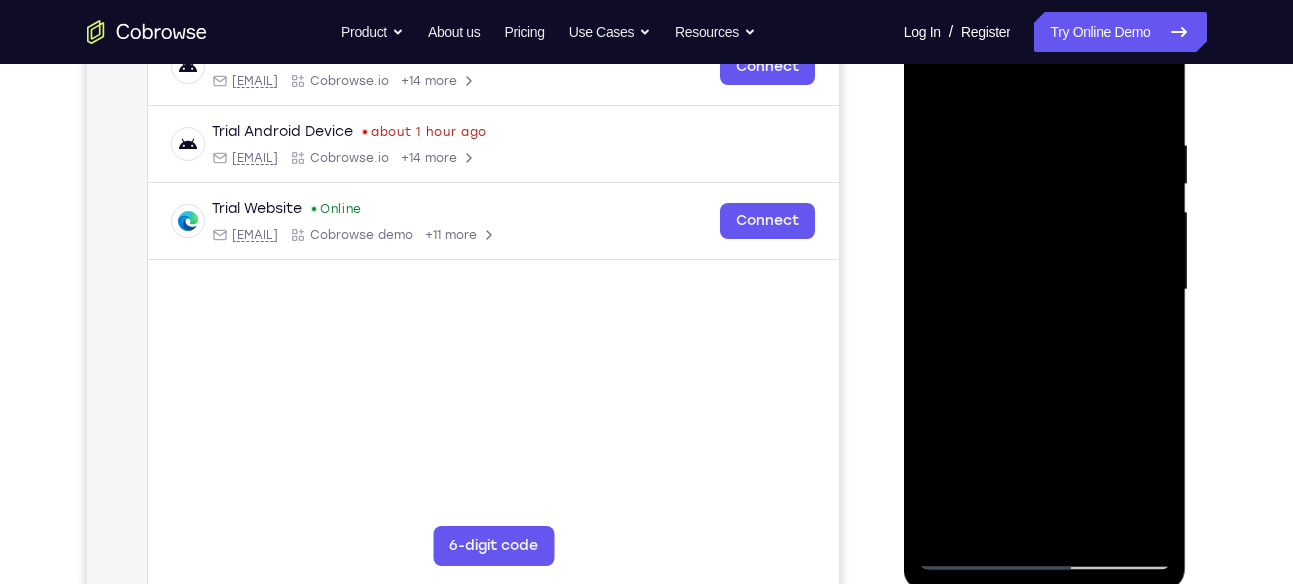scroll, scrollTop: 316, scrollLeft: 0, axis: vertical 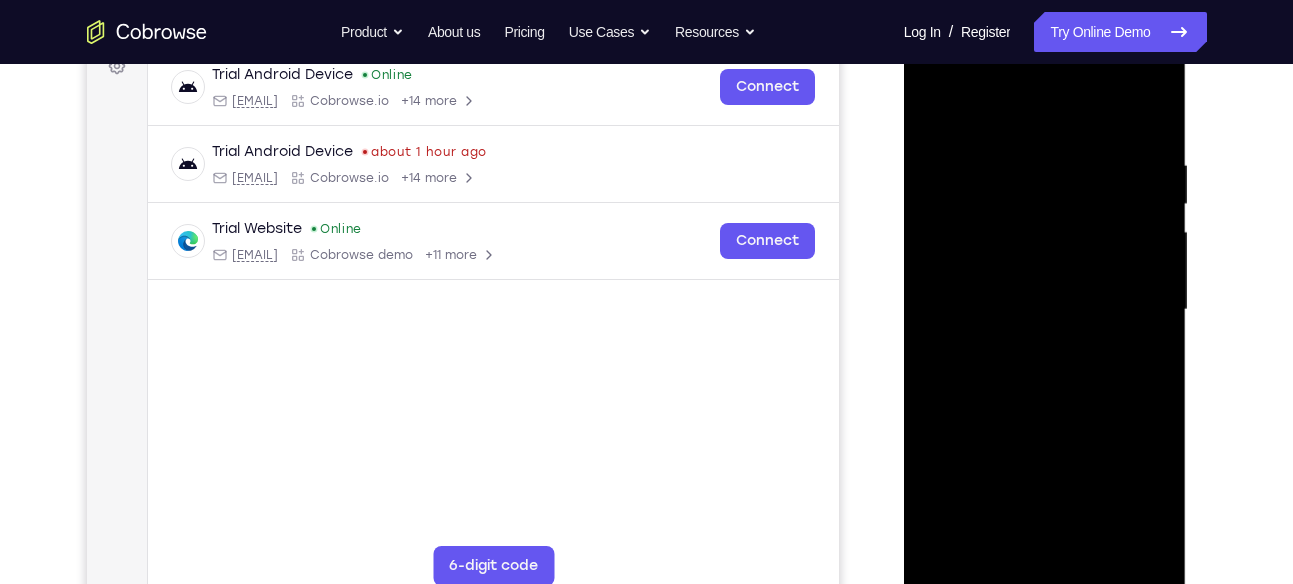 click at bounding box center [1045, 310] 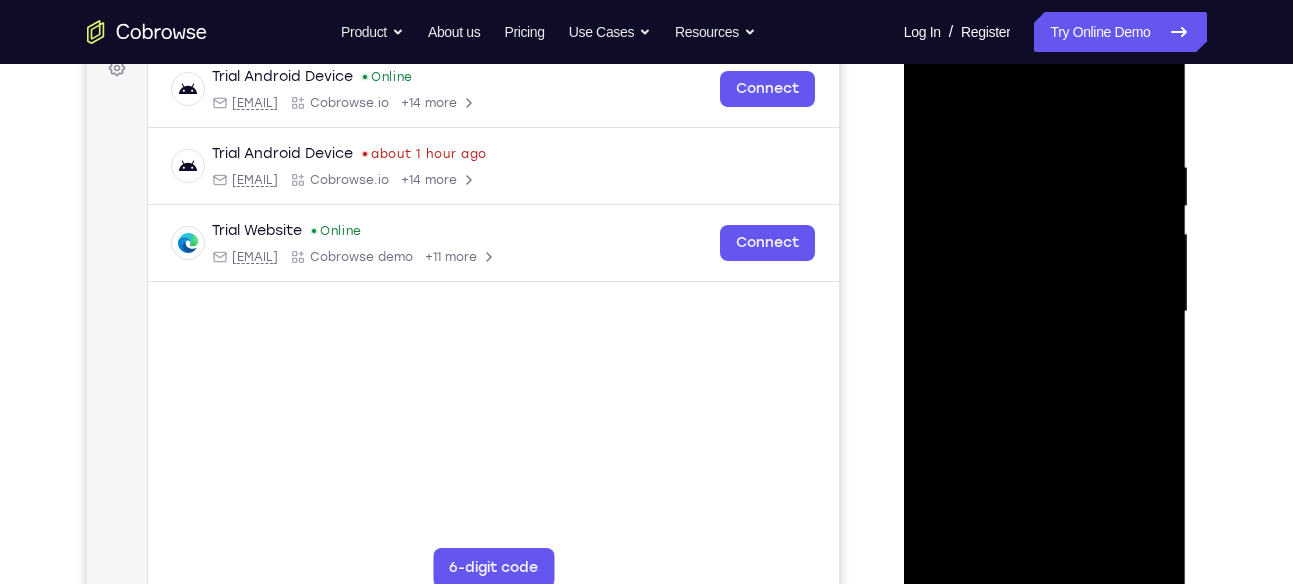 click at bounding box center (1045, 312) 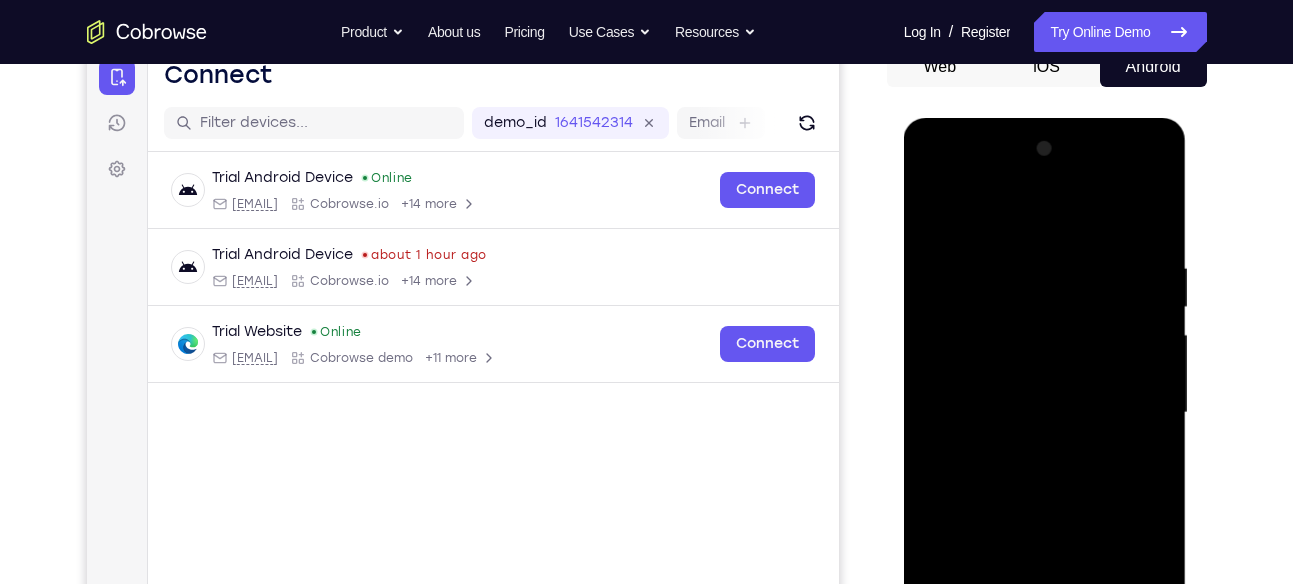 scroll, scrollTop: 212, scrollLeft: 0, axis: vertical 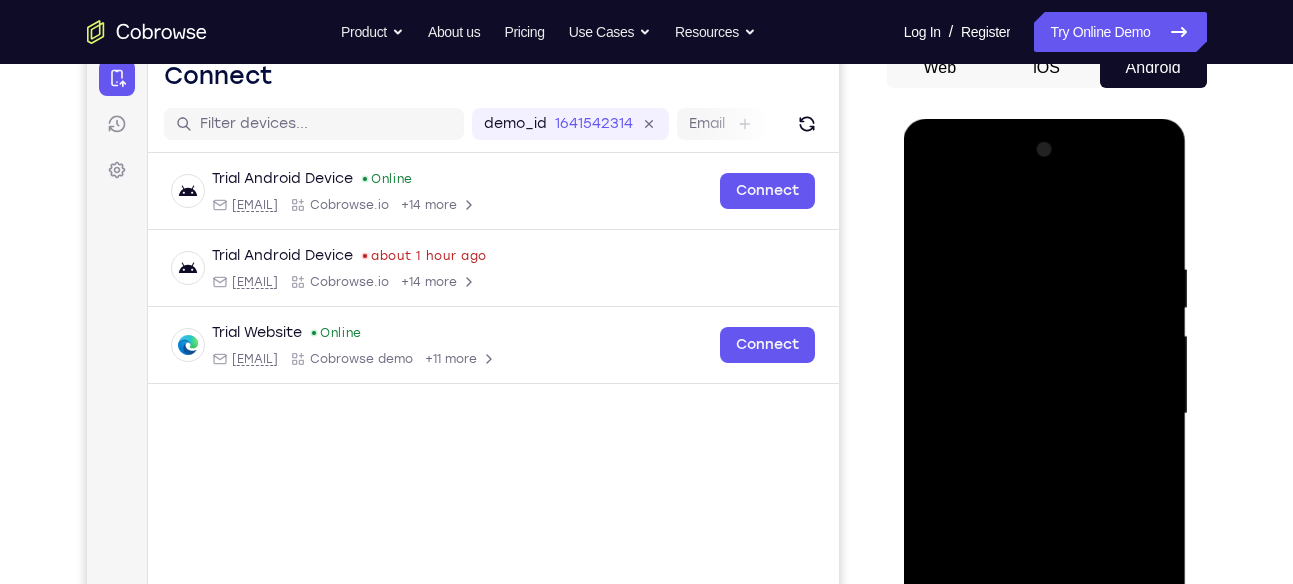 click at bounding box center [1045, 414] 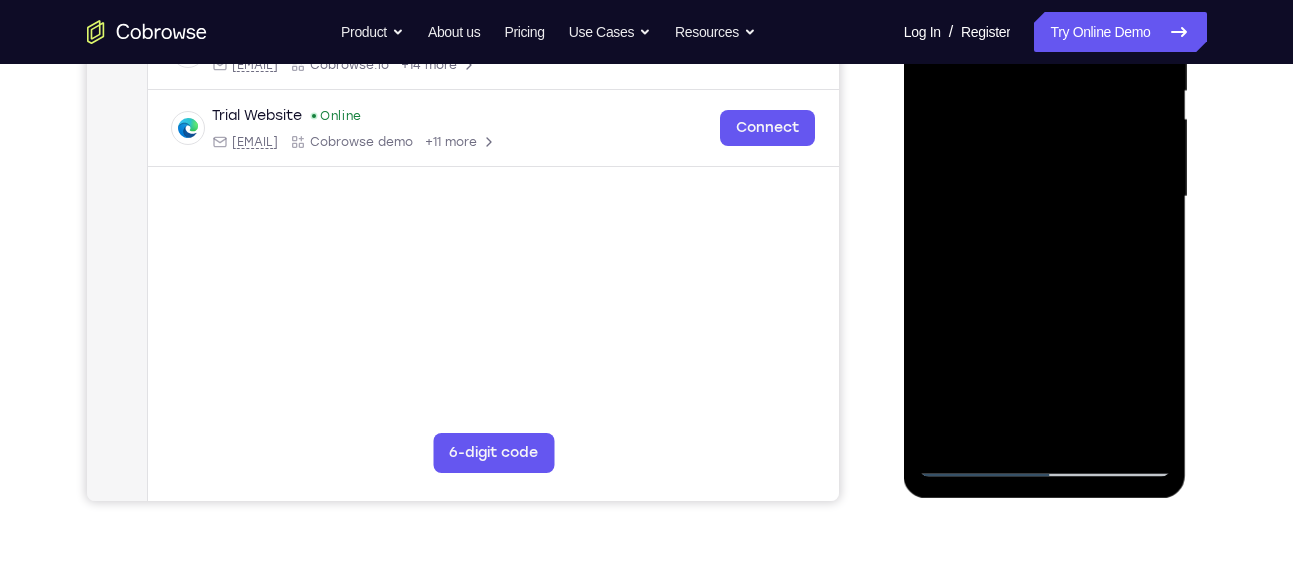 scroll, scrollTop: 505, scrollLeft: 0, axis: vertical 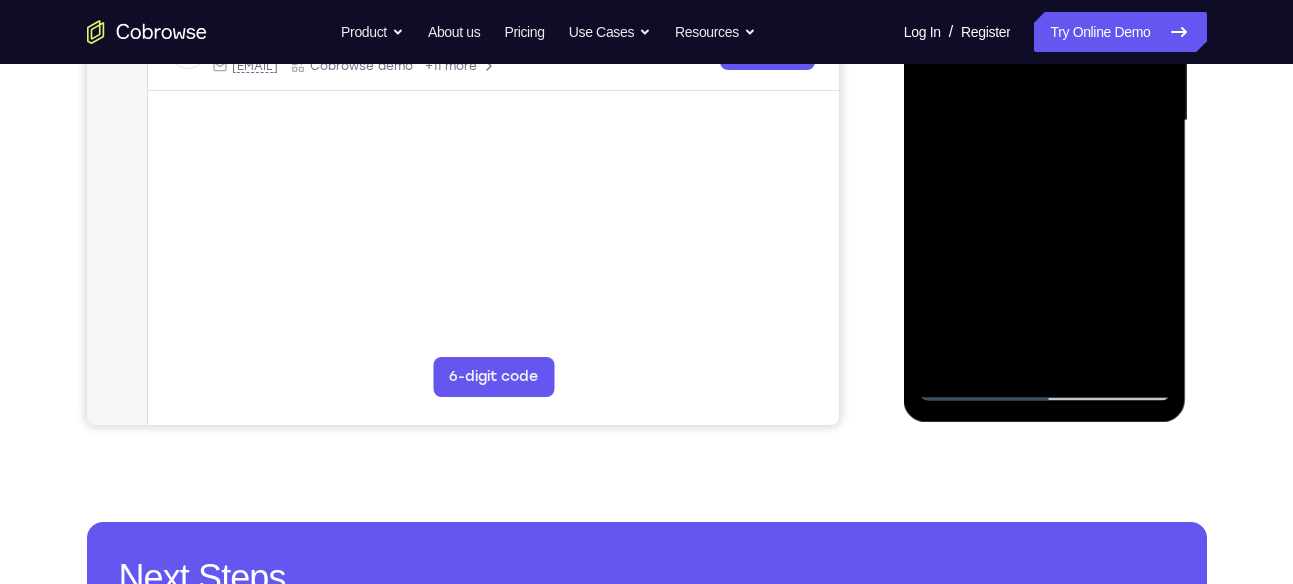click at bounding box center (1045, 121) 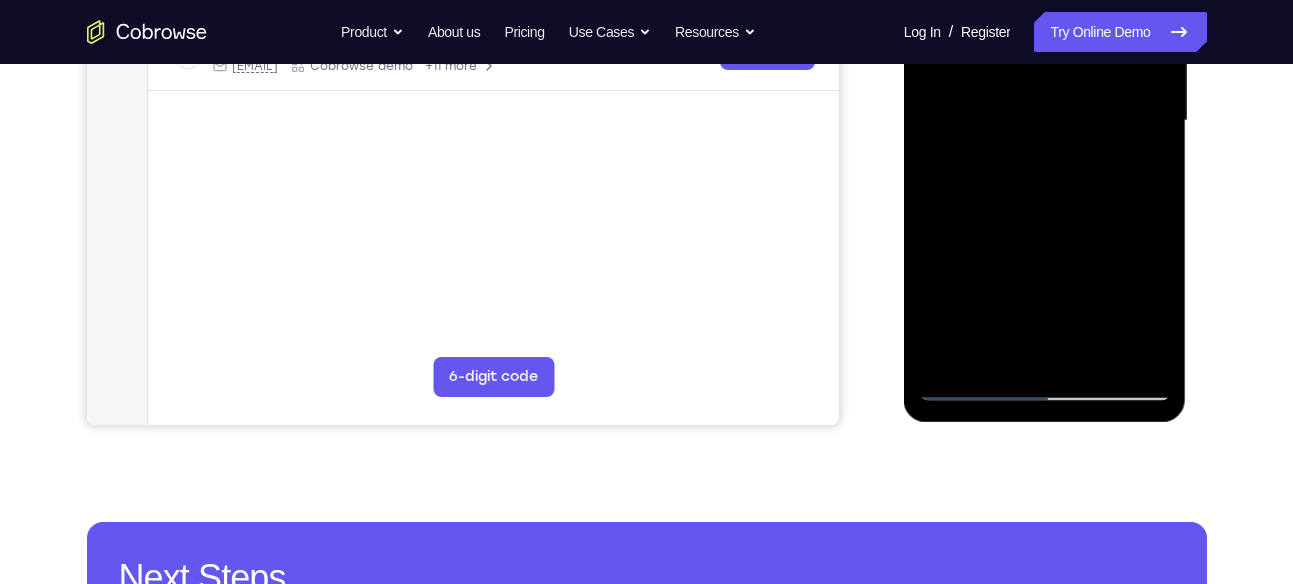 drag, startPoint x: 1071, startPoint y: 312, endPoint x: 1059, endPoint y: 249, distance: 64.132675 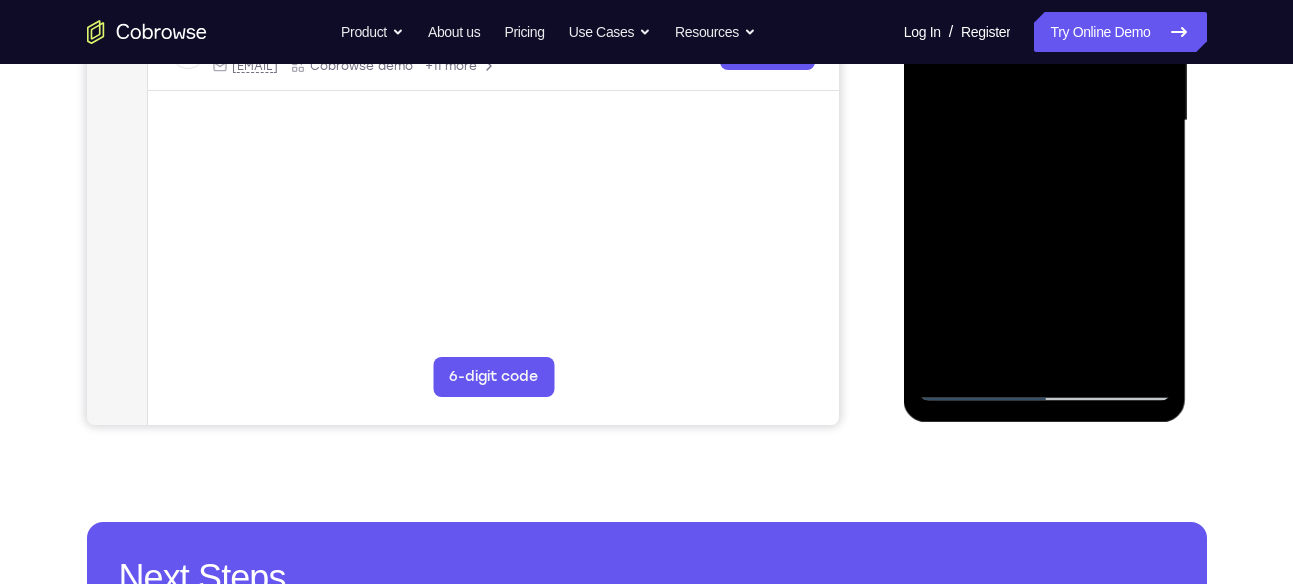 click at bounding box center (1045, 121) 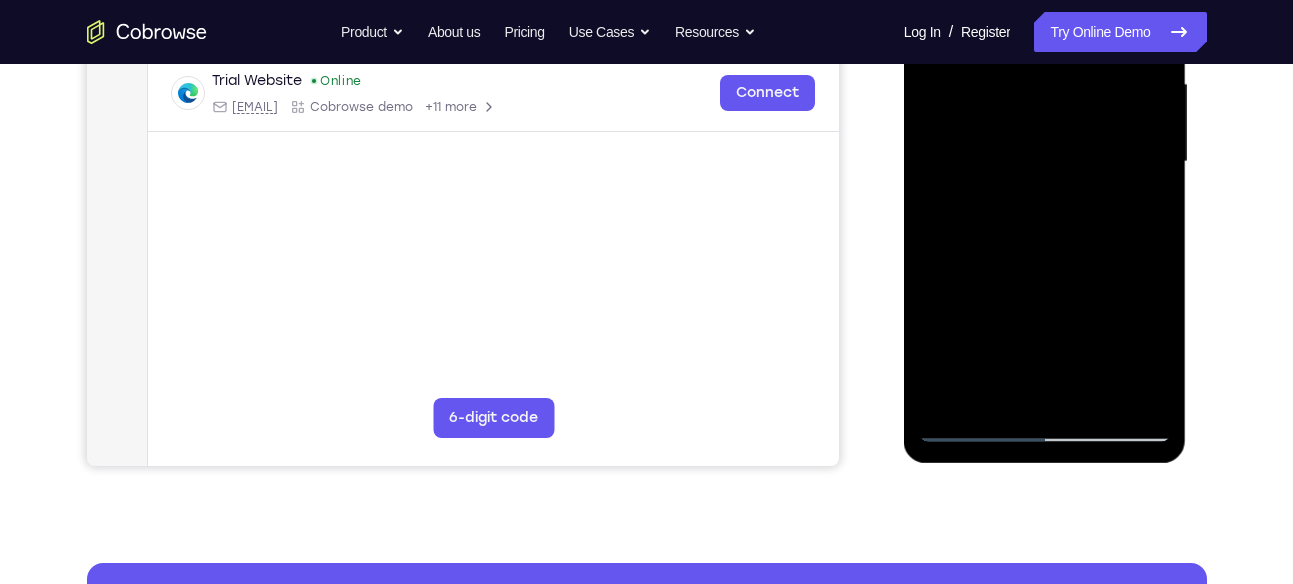 scroll, scrollTop: 422, scrollLeft: 0, axis: vertical 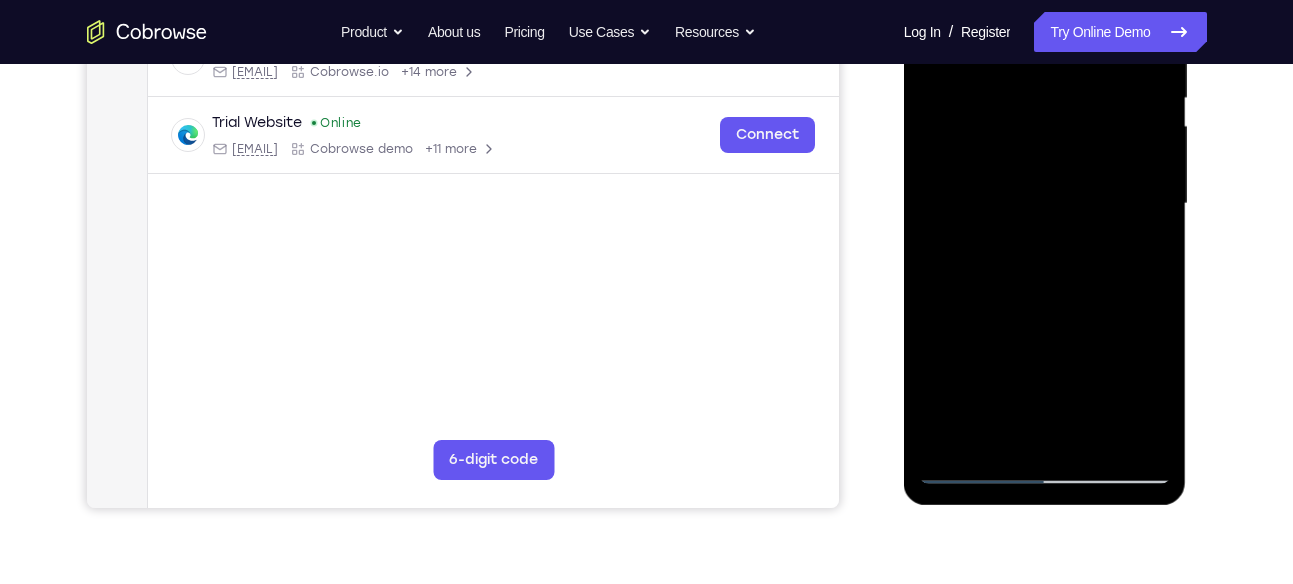 click at bounding box center (1045, 204) 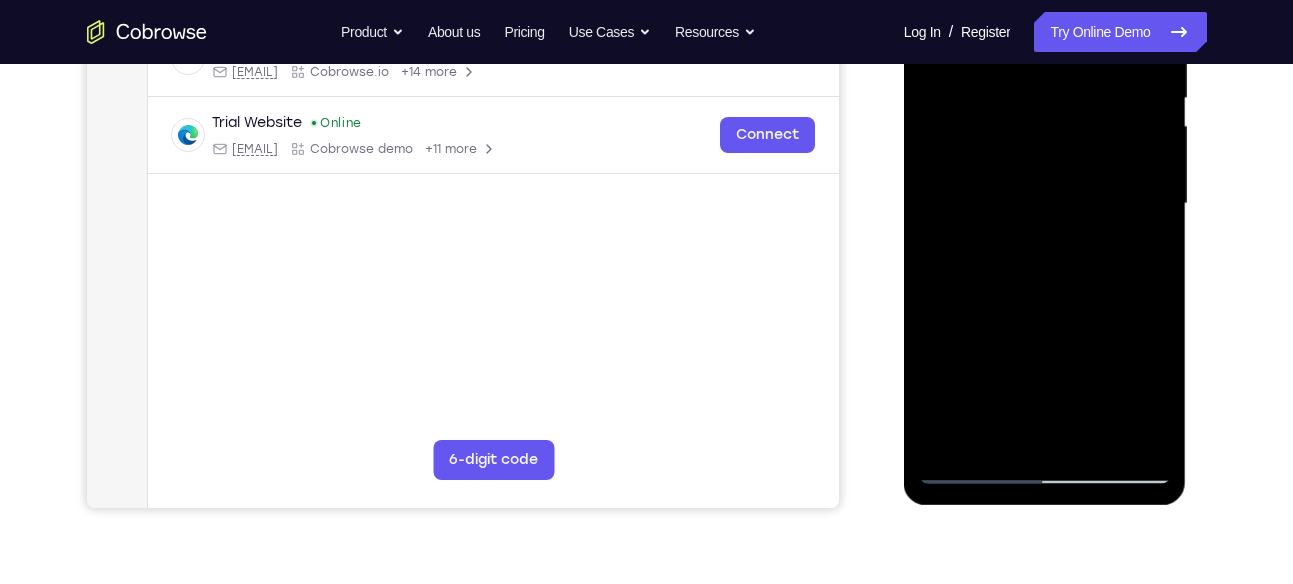 scroll, scrollTop: 493, scrollLeft: 0, axis: vertical 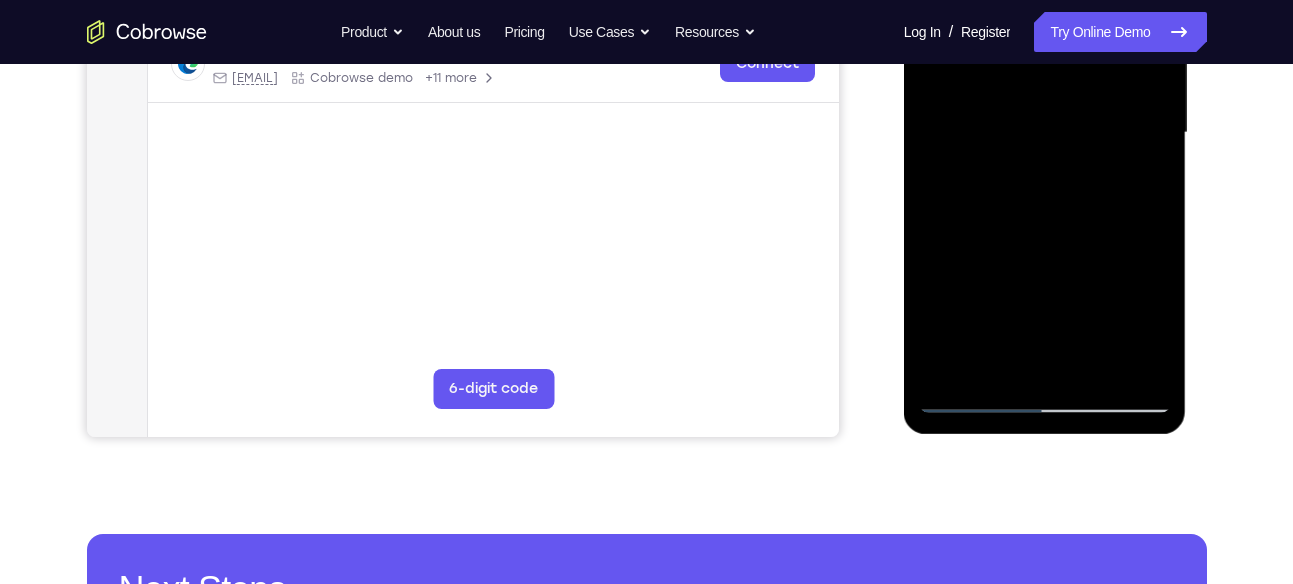 click at bounding box center (1045, 133) 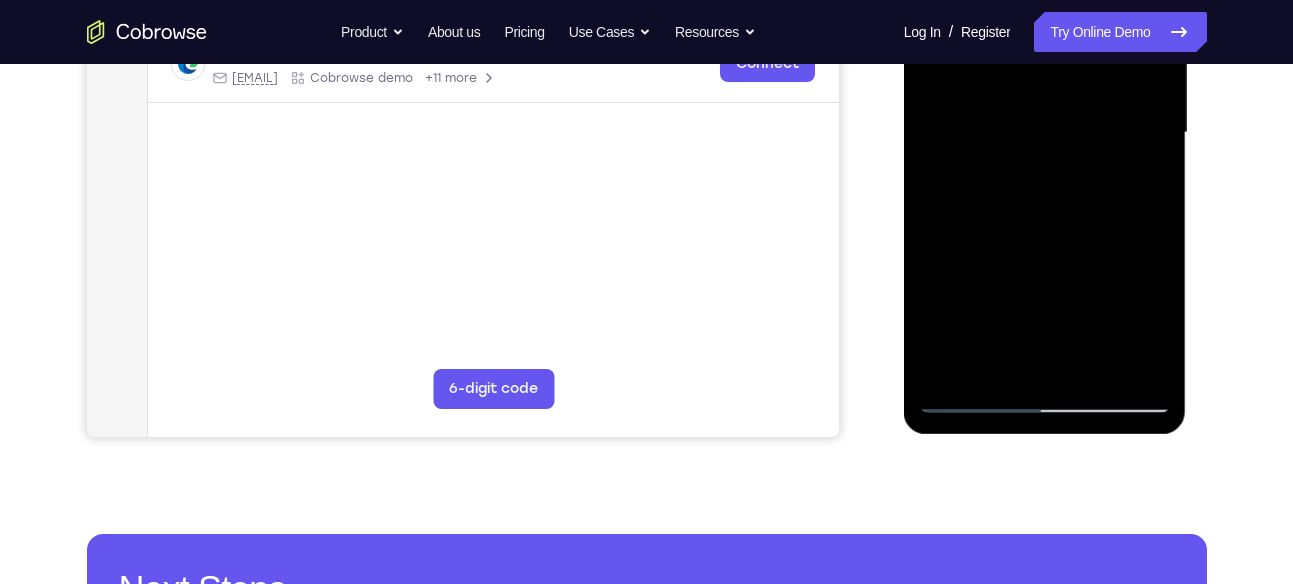 scroll, scrollTop: 419, scrollLeft: 0, axis: vertical 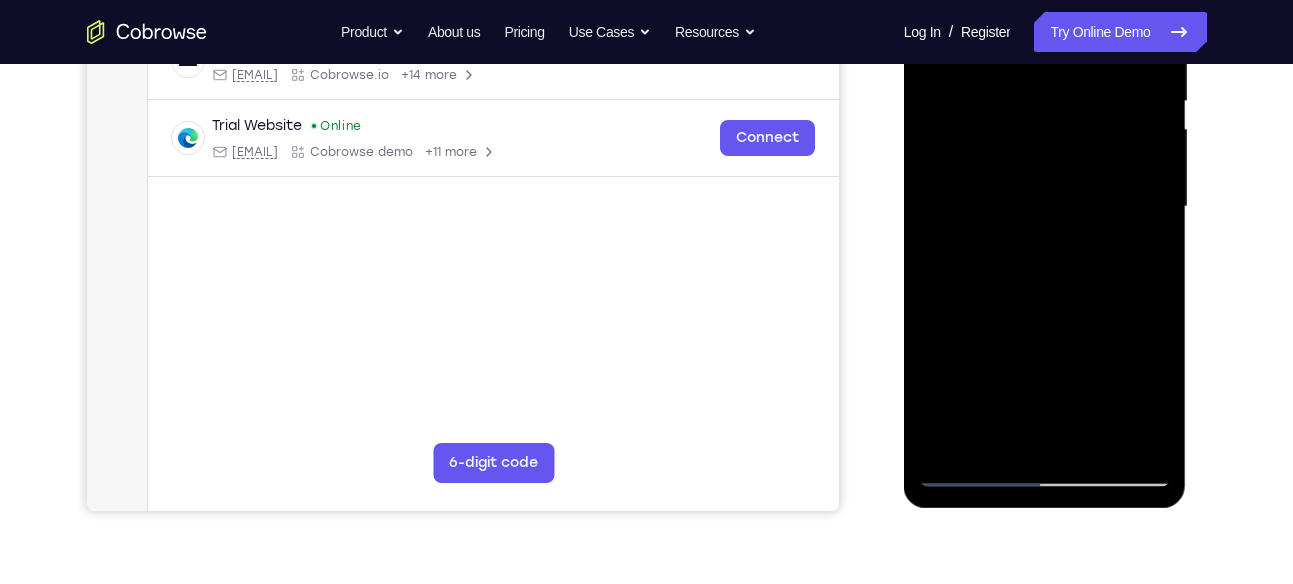 click at bounding box center [1045, 207] 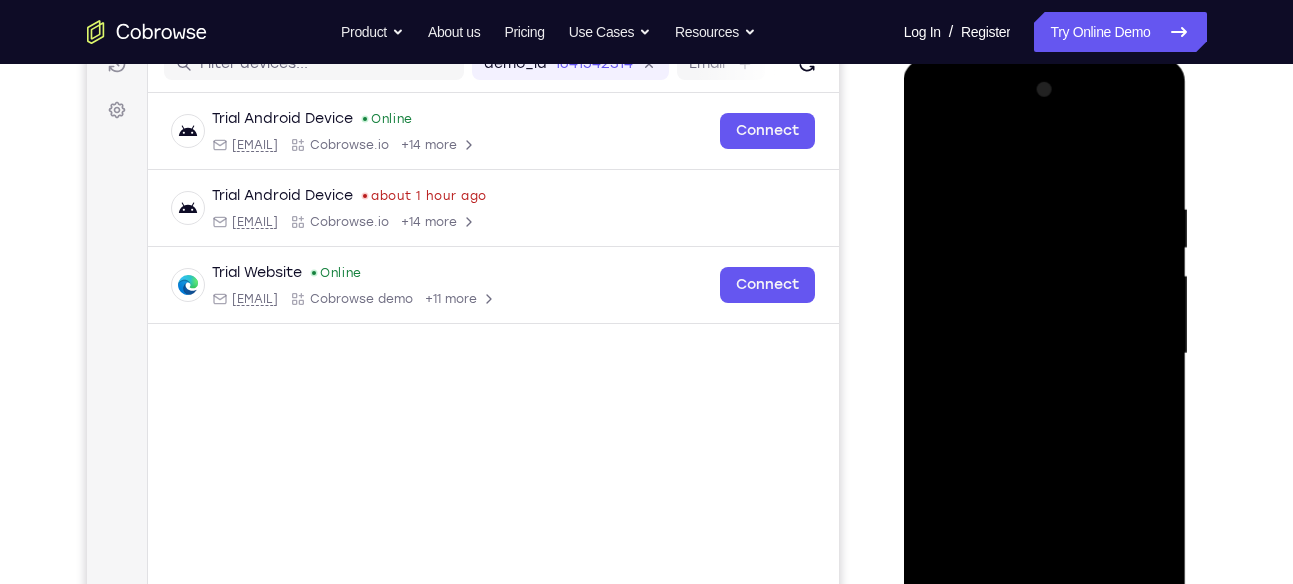 scroll, scrollTop: 270, scrollLeft: 0, axis: vertical 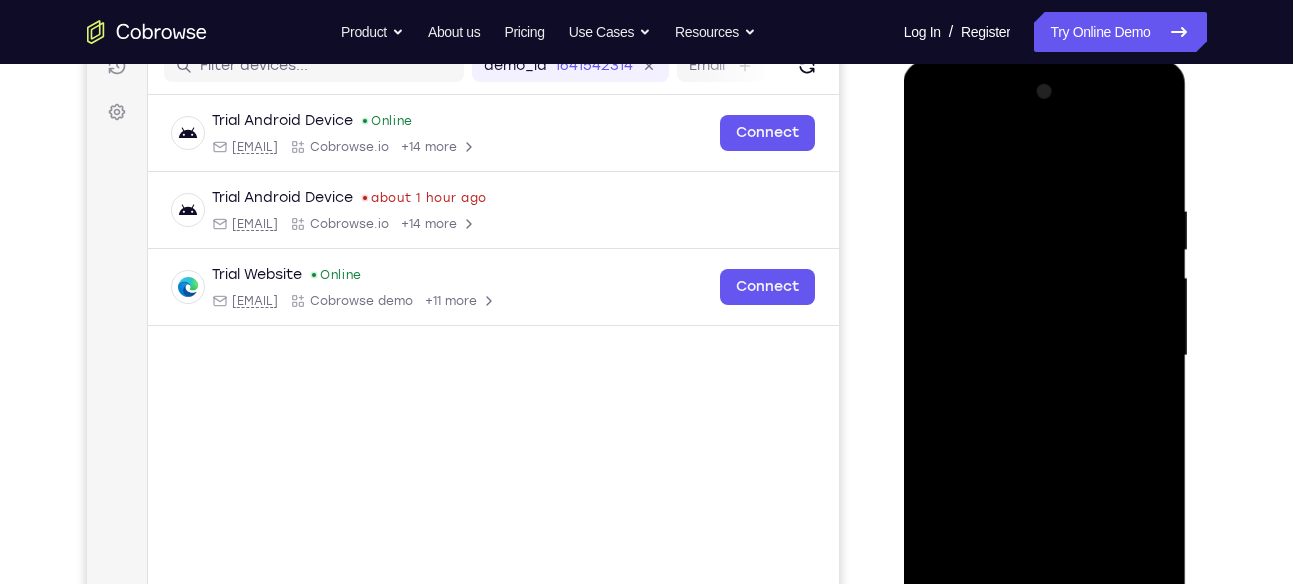 drag, startPoint x: 1038, startPoint y: 212, endPoint x: 1038, endPoint y: 252, distance: 40 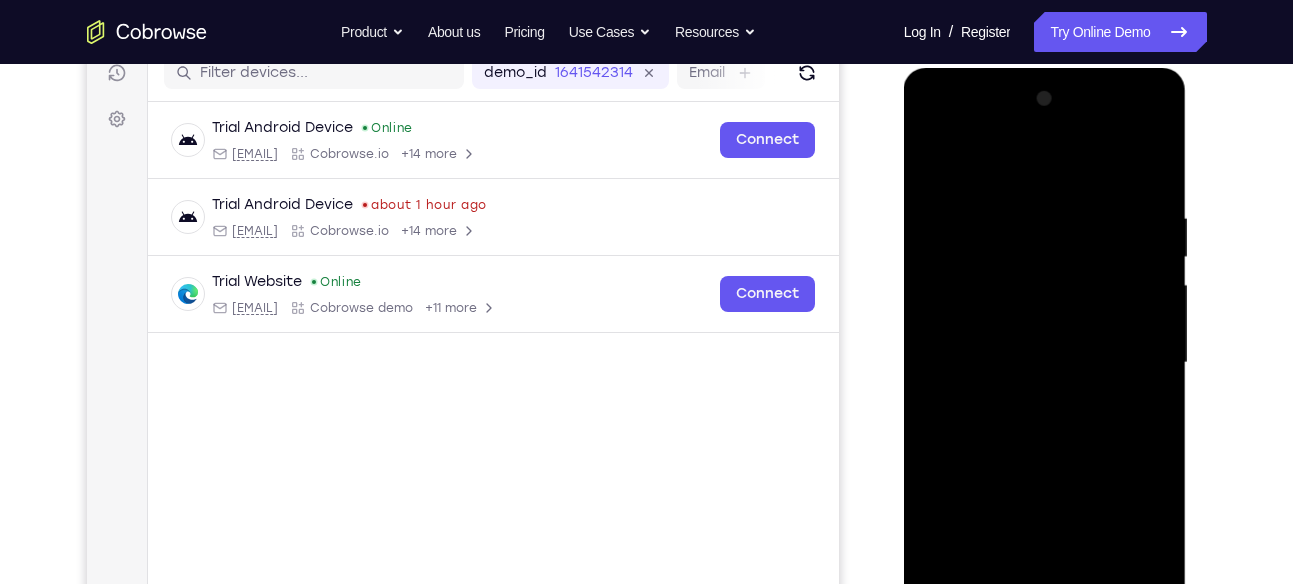 scroll, scrollTop: 262, scrollLeft: 0, axis: vertical 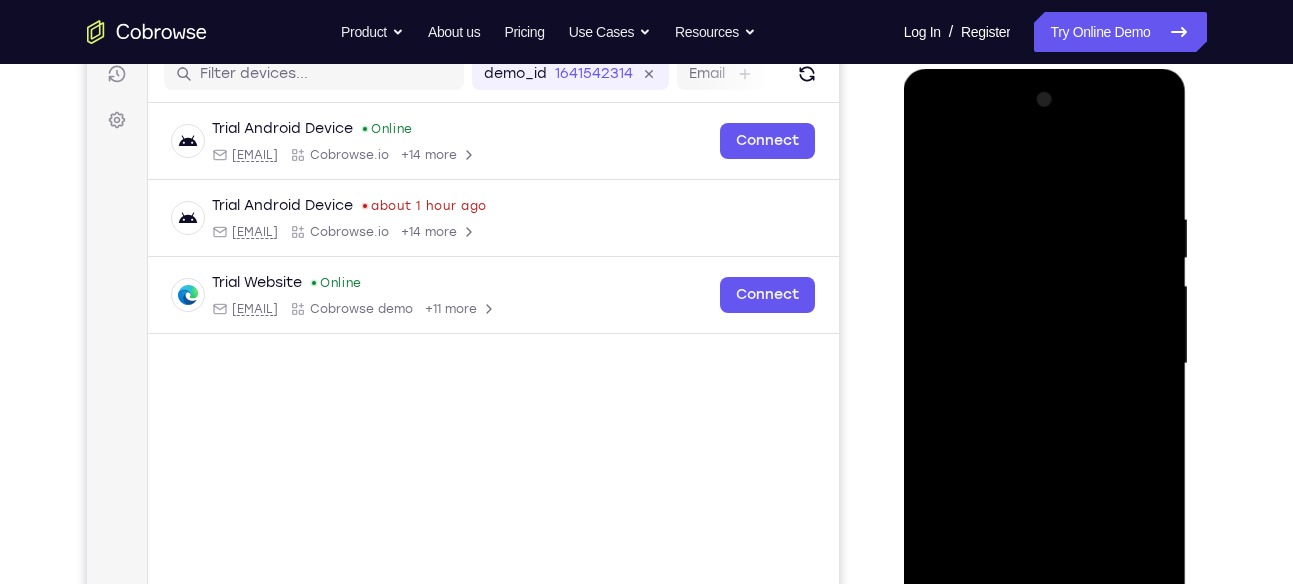 click at bounding box center (1045, 364) 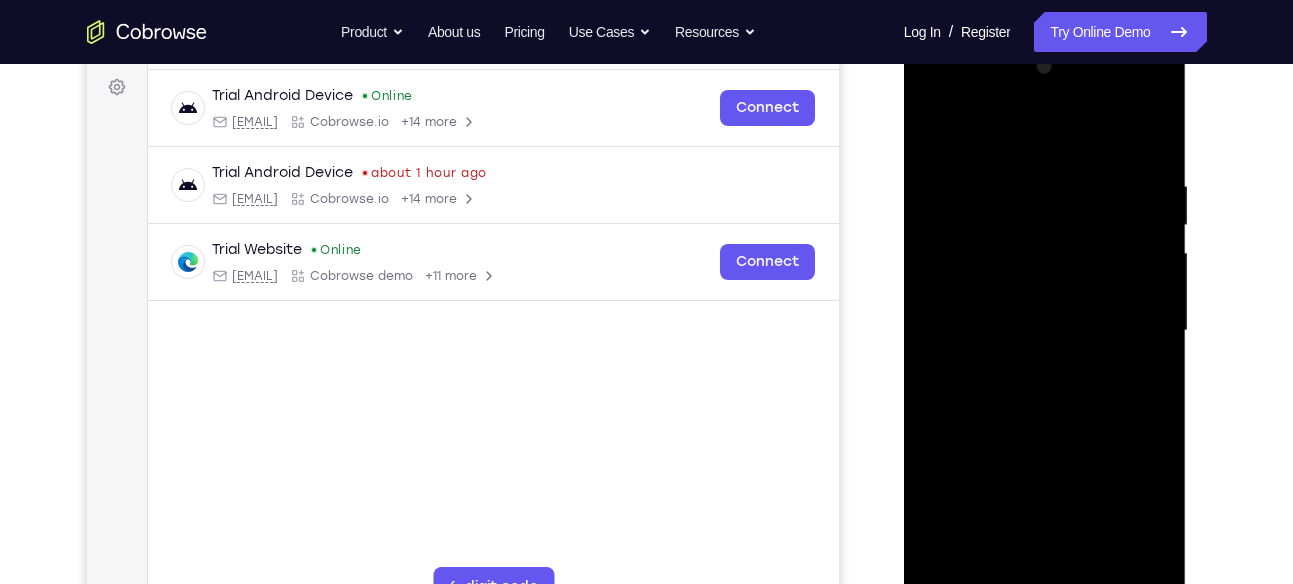 click at bounding box center (1045, 331) 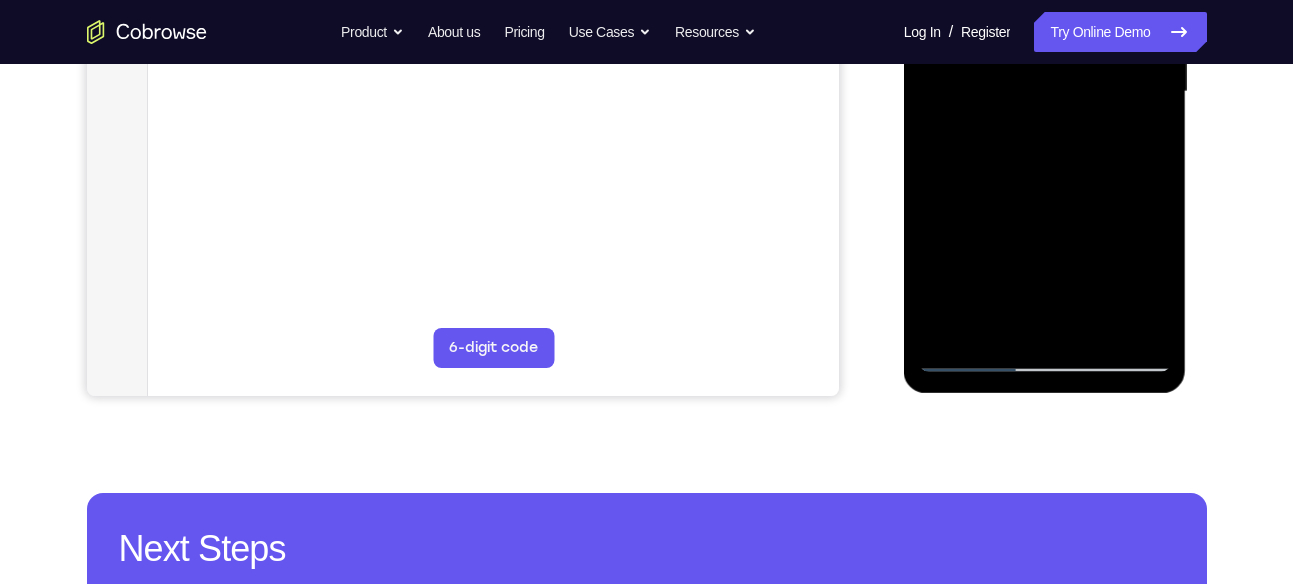 scroll, scrollTop: 532, scrollLeft: 0, axis: vertical 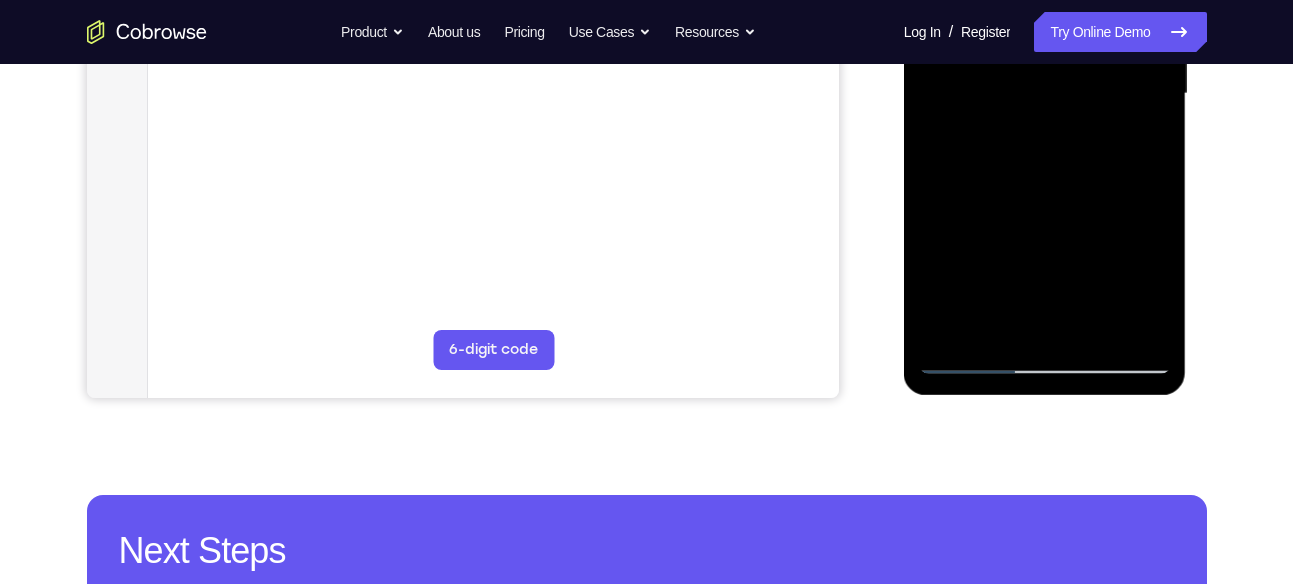 drag, startPoint x: 1048, startPoint y: 281, endPoint x: 1037, endPoint y: 212, distance: 69.87131 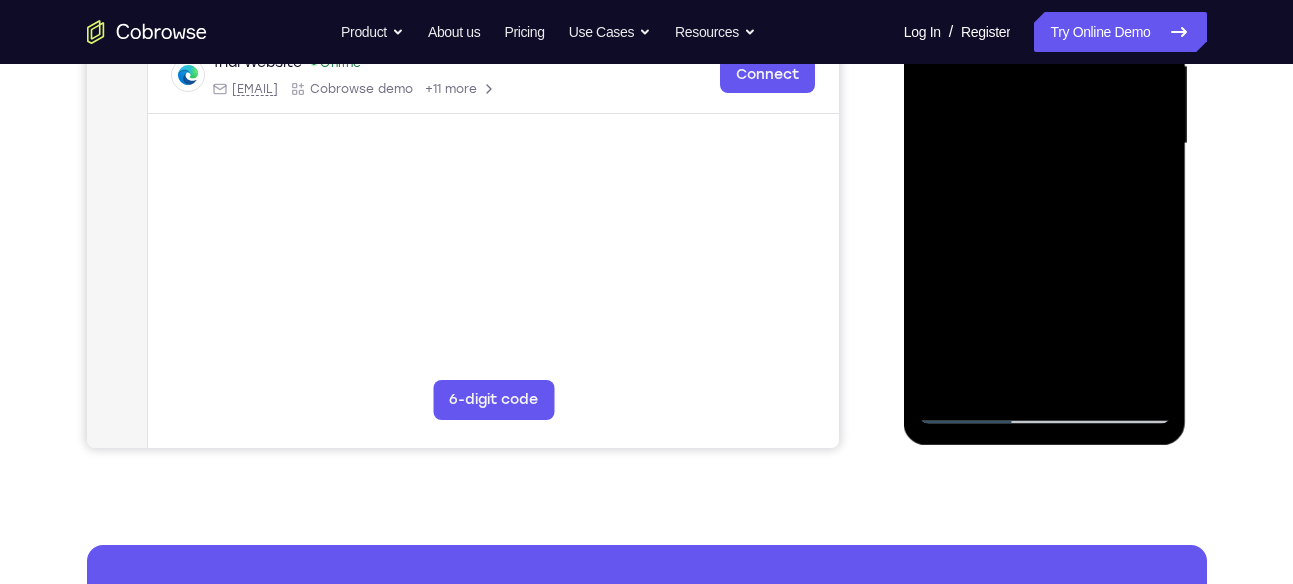 scroll, scrollTop: 481, scrollLeft: 0, axis: vertical 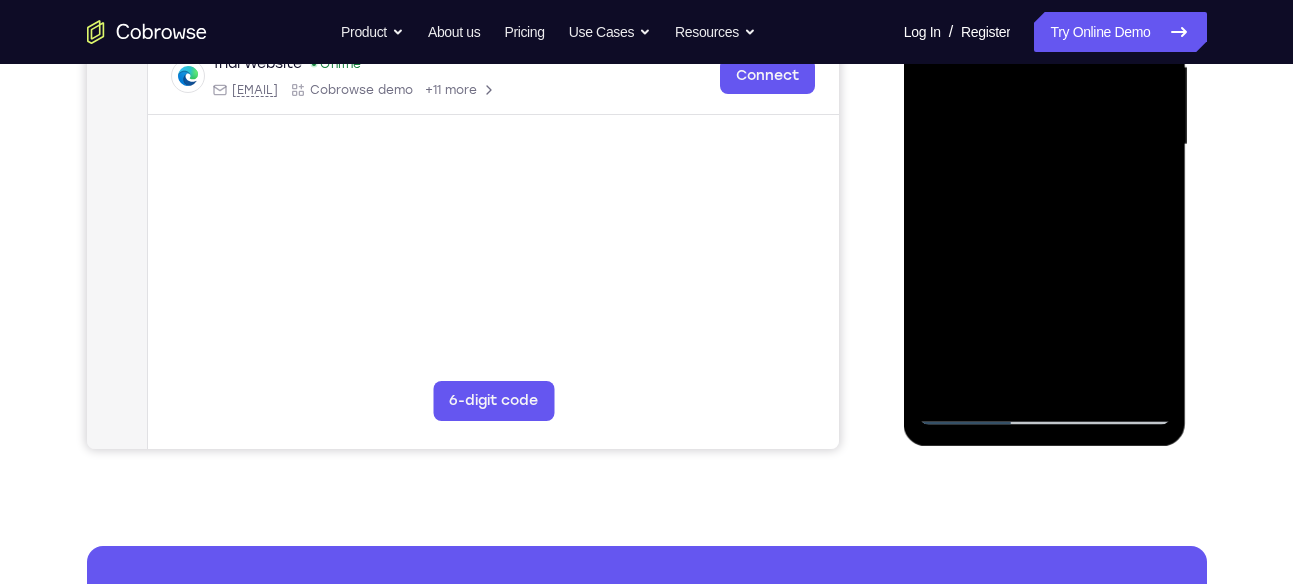 drag, startPoint x: 1038, startPoint y: 216, endPoint x: 1041, endPoint y: 255, distance: 39.115215 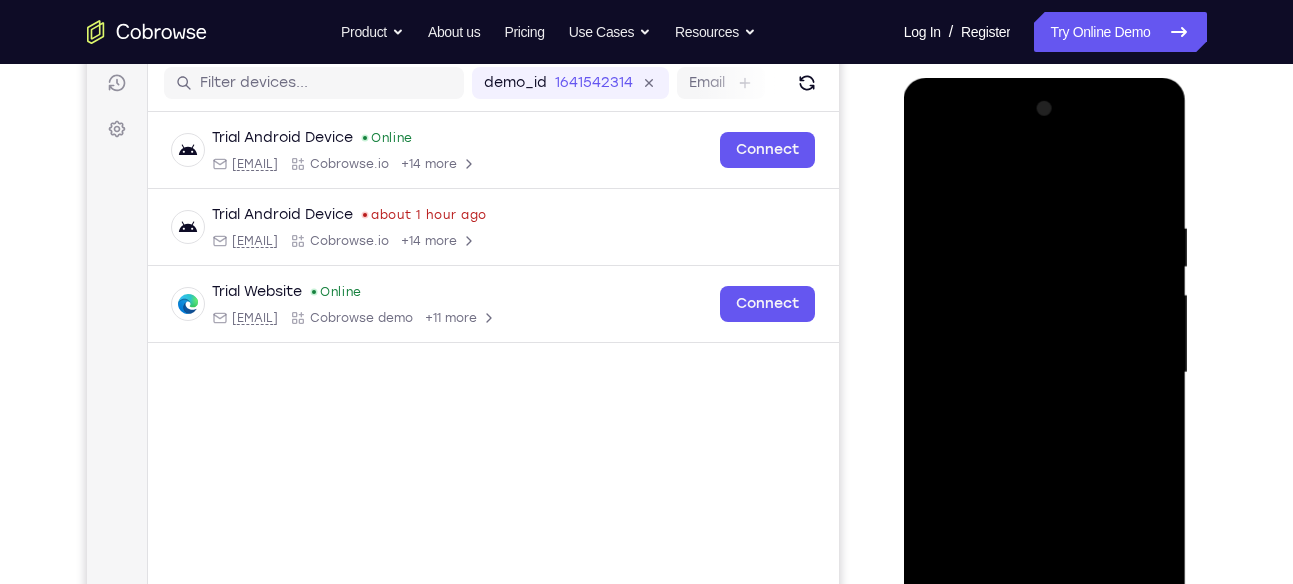 scroll, scrollTop: 250, scrollLeft: 0, axis: vertical 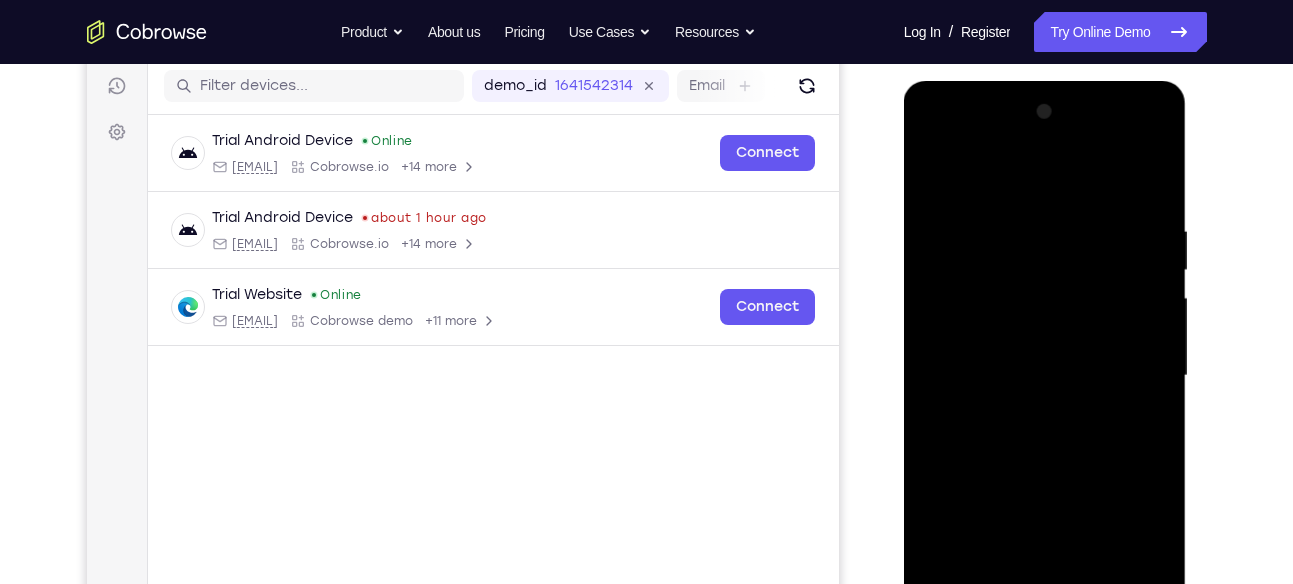 click at bounding box center [1045, 376] 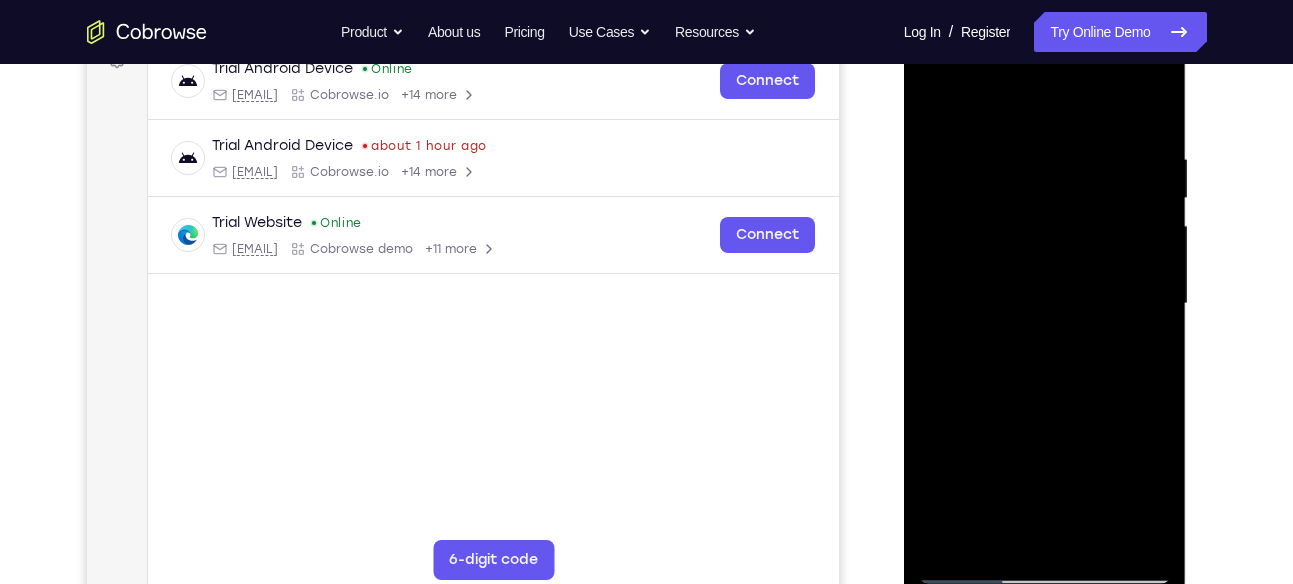 scroll, scrollTop: 323, scrollLeft: 0, axis: vertical 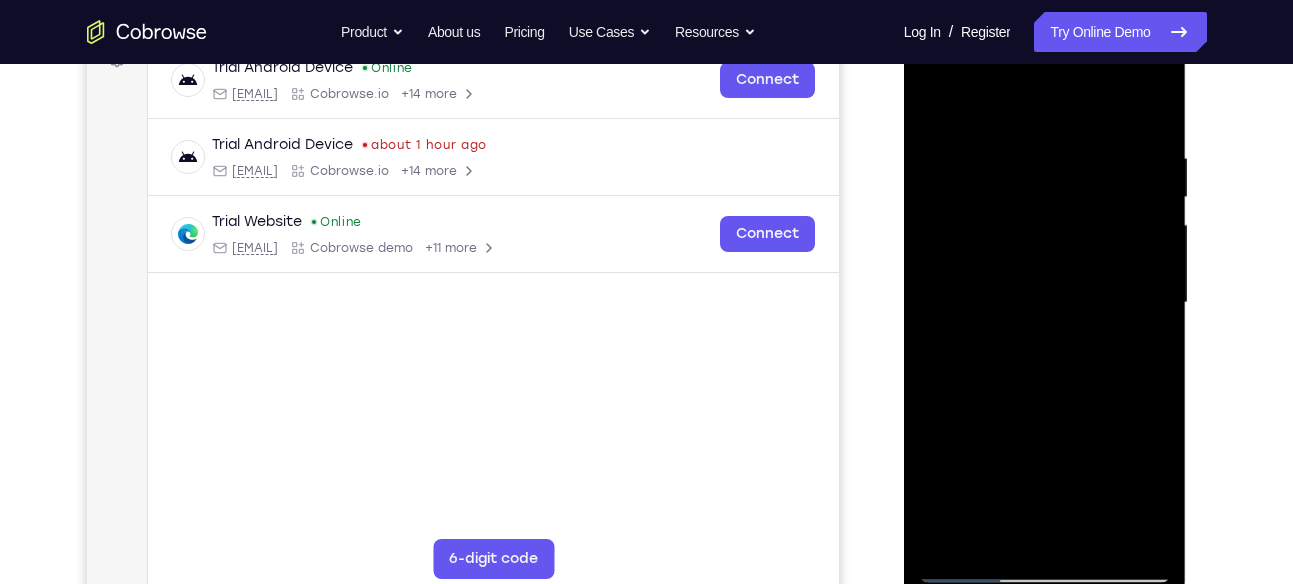 drag, startPoint x: 1007, startPoint y: 283, endPoint x: 998, endPoint y: 192, distance: 91.44397 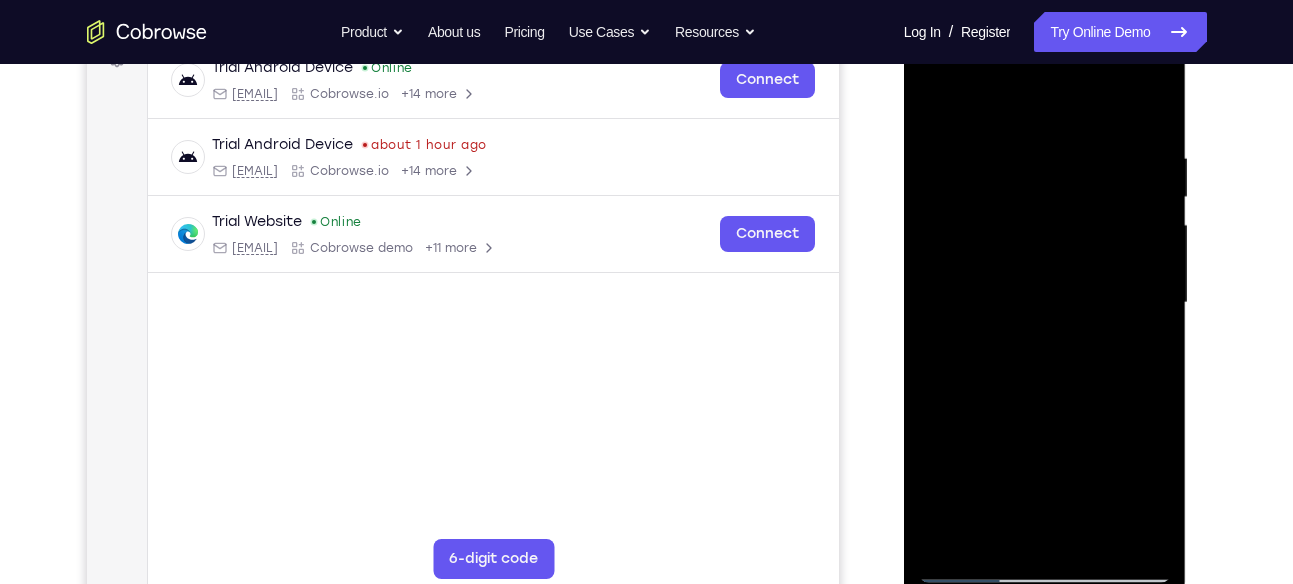 drag, startPoint x: 1014, startPoint y: 288, endPoint x: 1013, endPoint y: 220, distance: 68.007355 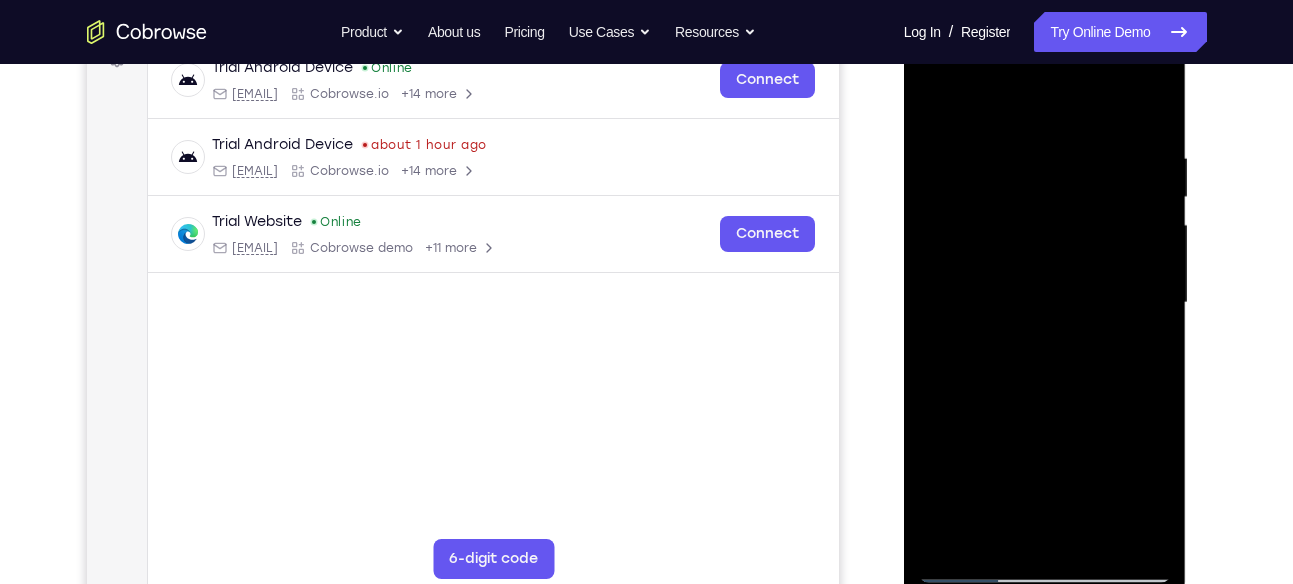 drag, startPoint x: 1031, startPoint y: 311, endPoint x: 1028, endPoint y: 291, distance: 20.22375 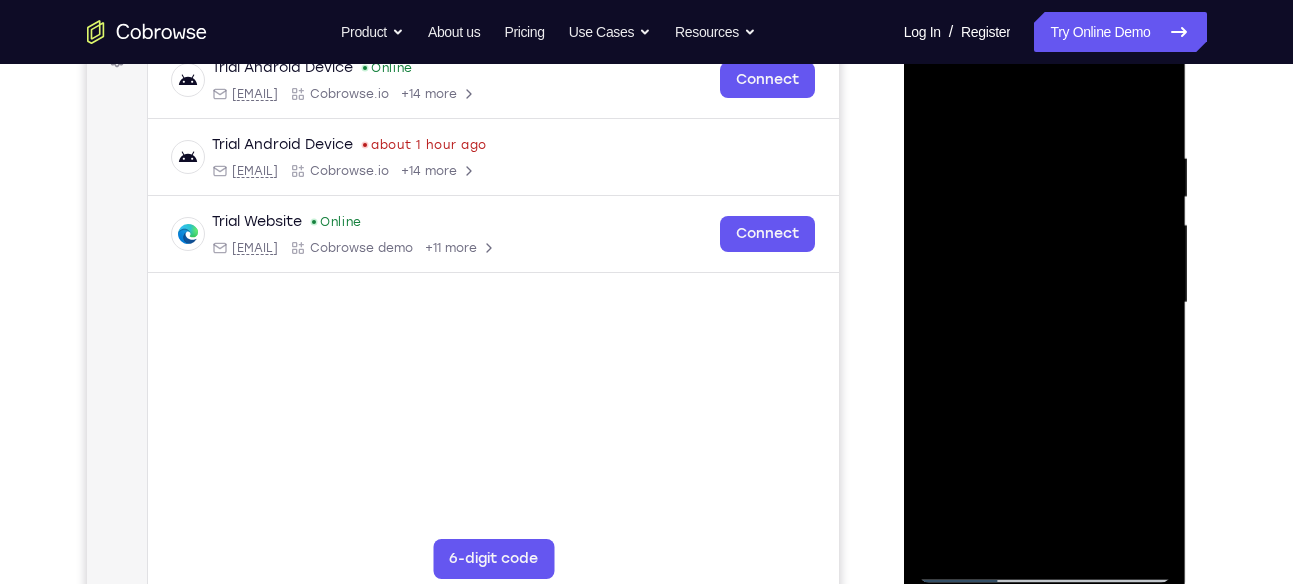 click at bounding box center [1045, 303] 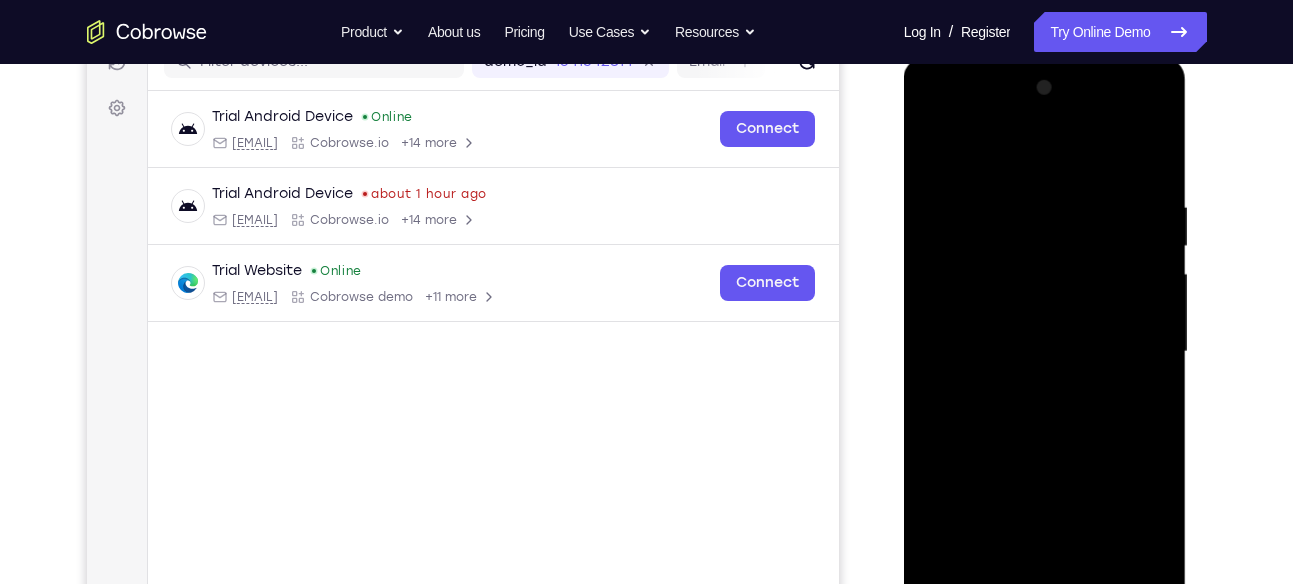scroll, scrollTop: 272, scrollLeft: 0, axis: vertical 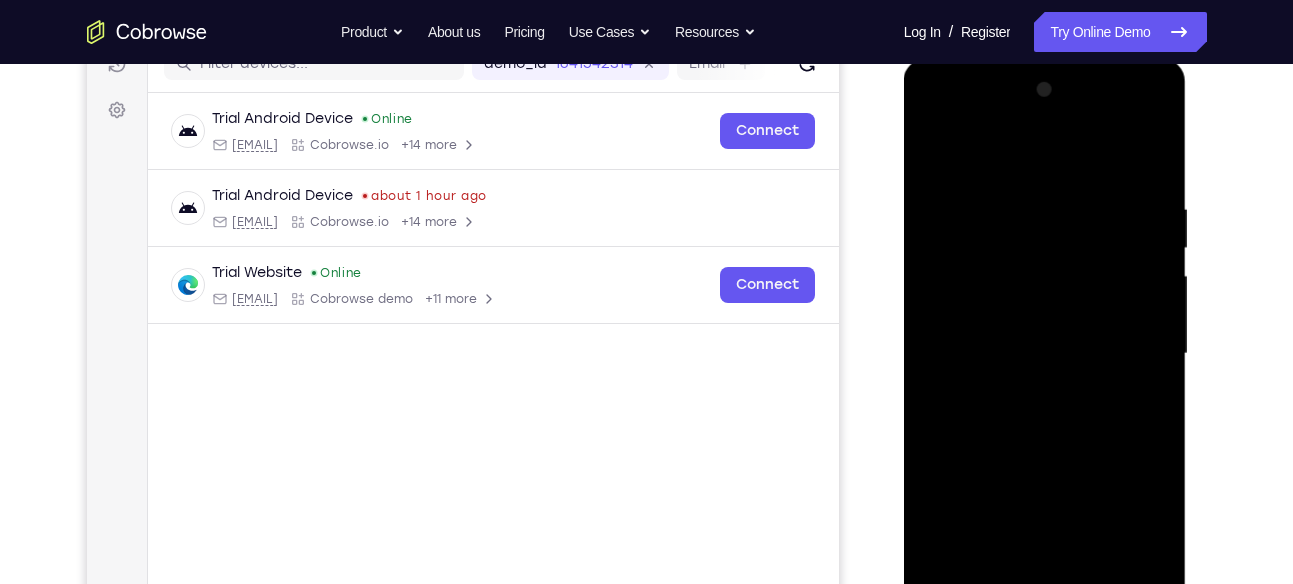 drag, startPoint x: 1021, startPoint y: 238, endPoint x: 1026, endPoint y: 273, distance: 35.35534 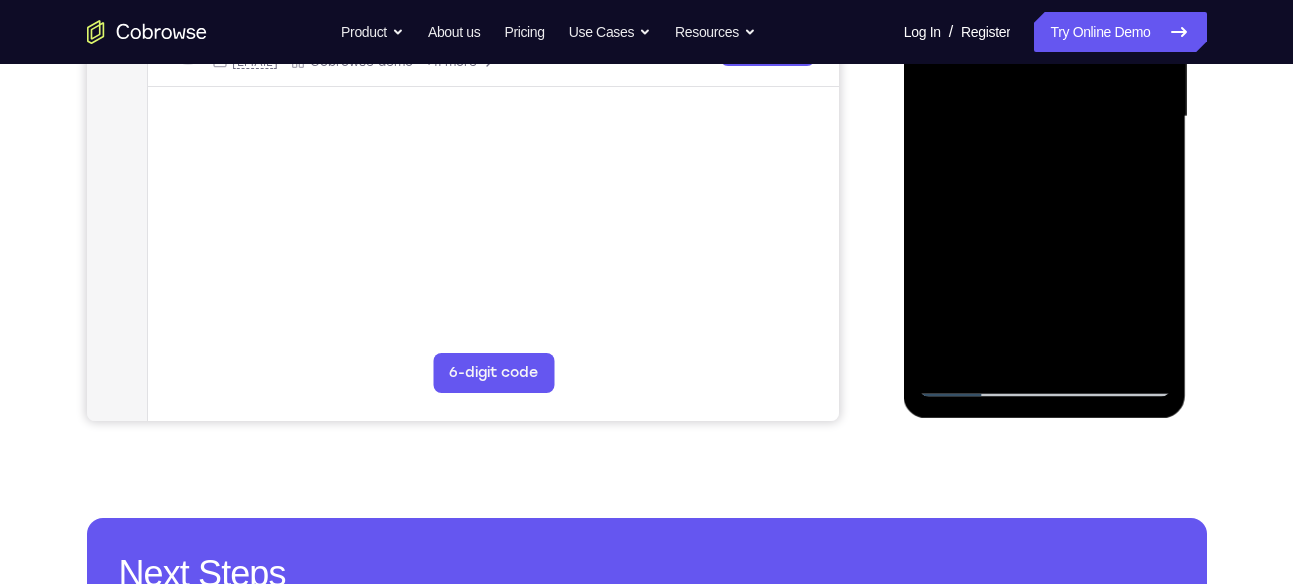 scroll, scrollTop: 512, scrollLeft: 0, axis: vertical 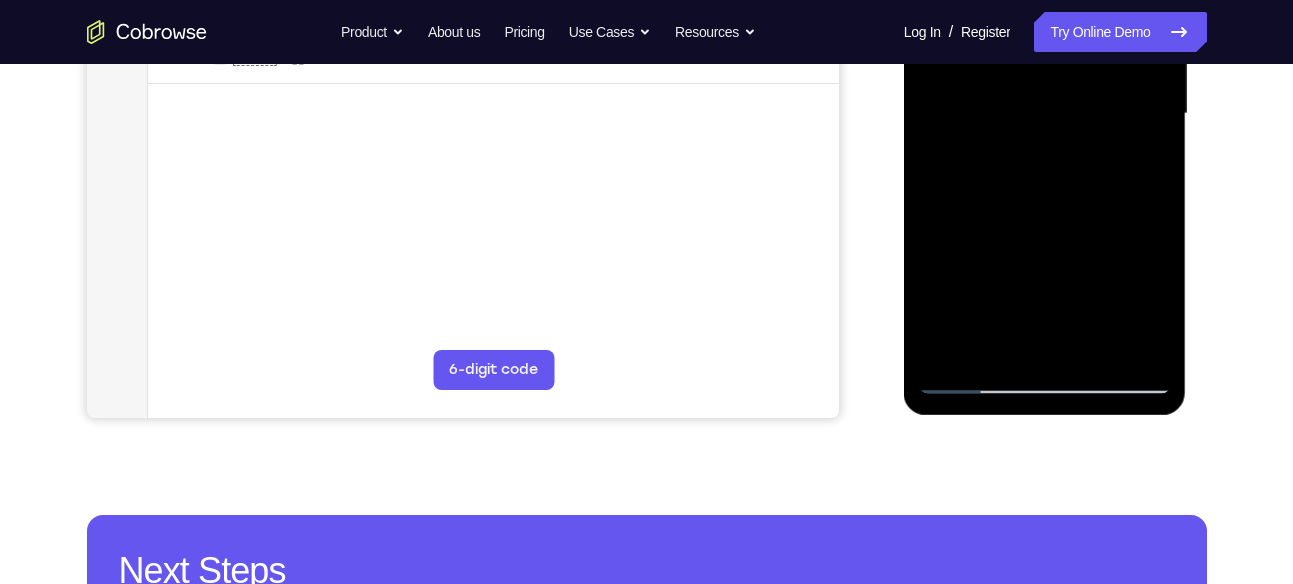 click at bounding box center [1045, 114] 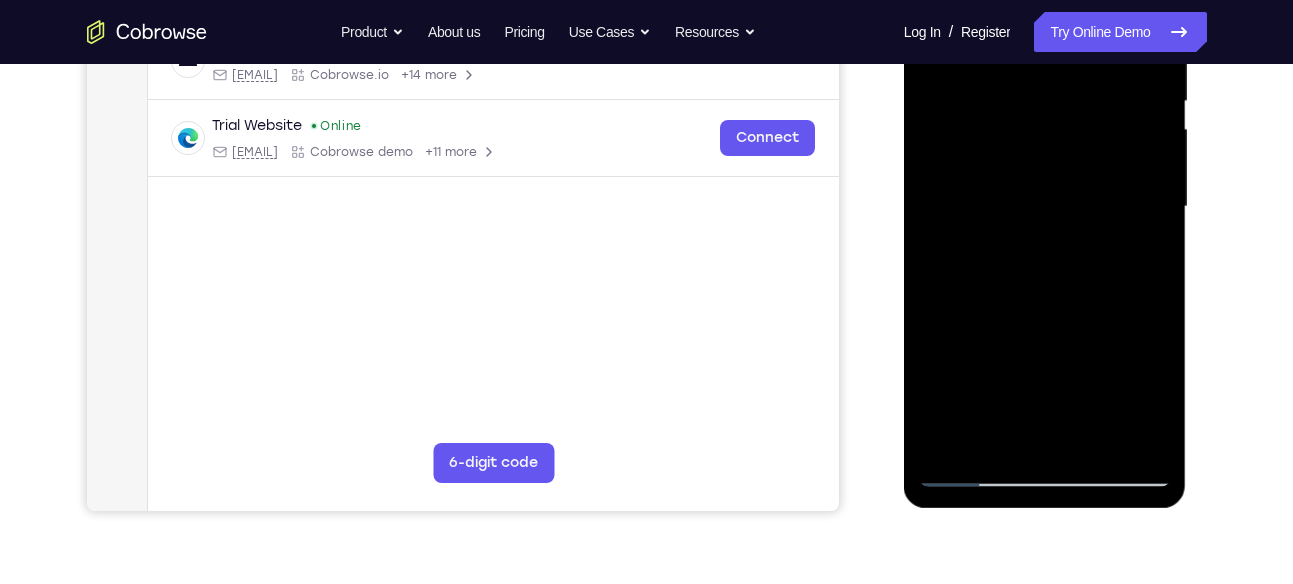 scroll, scrollTop: 412, scrollLeft: 0, axis: vertical 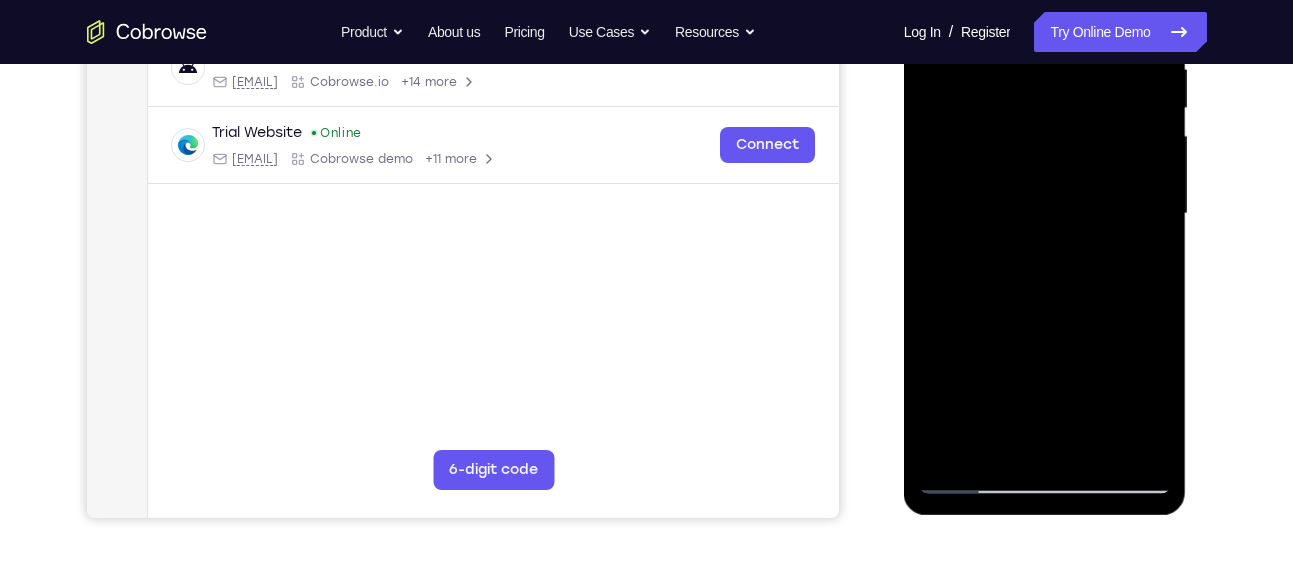 click at bounding box center (1045, 214) 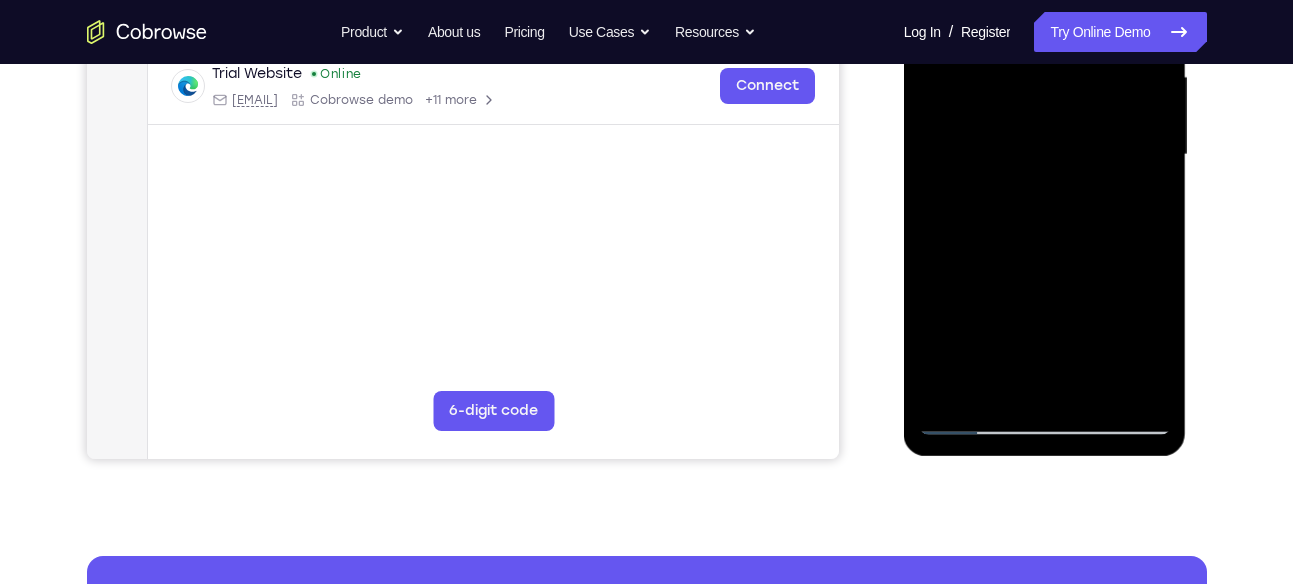scroll, scrollTop: 475, scrollLeft: 0, axis: vertical 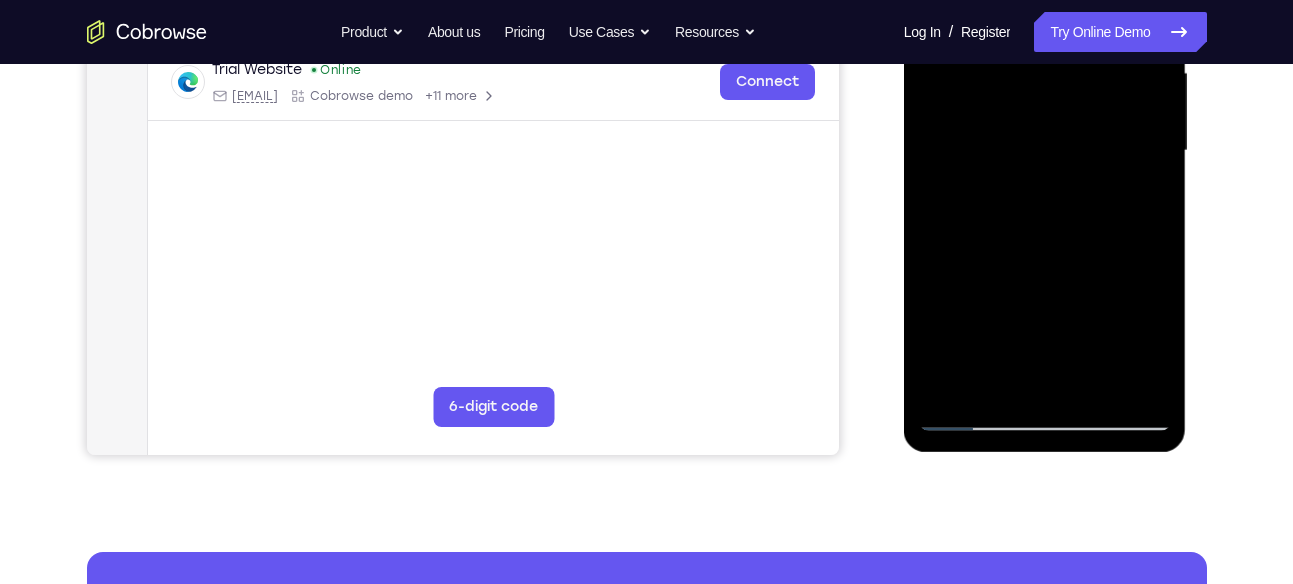 click at bounding box center (1045, 151) 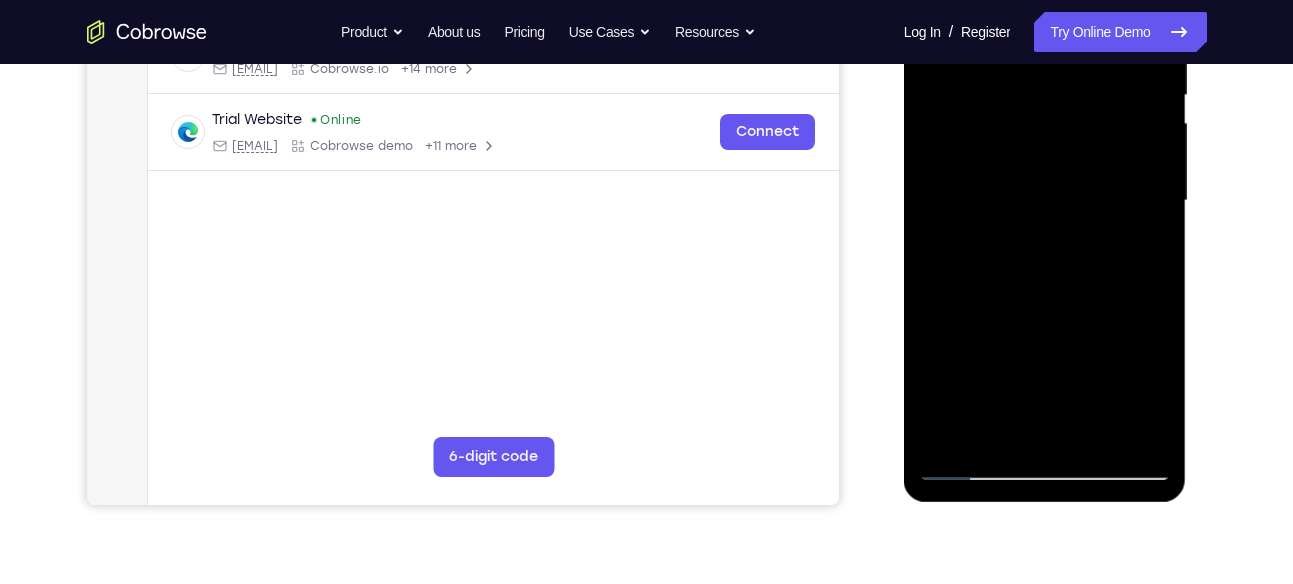 scroll, scrollTop: 424, scrollLeft: 0, axis: vertical 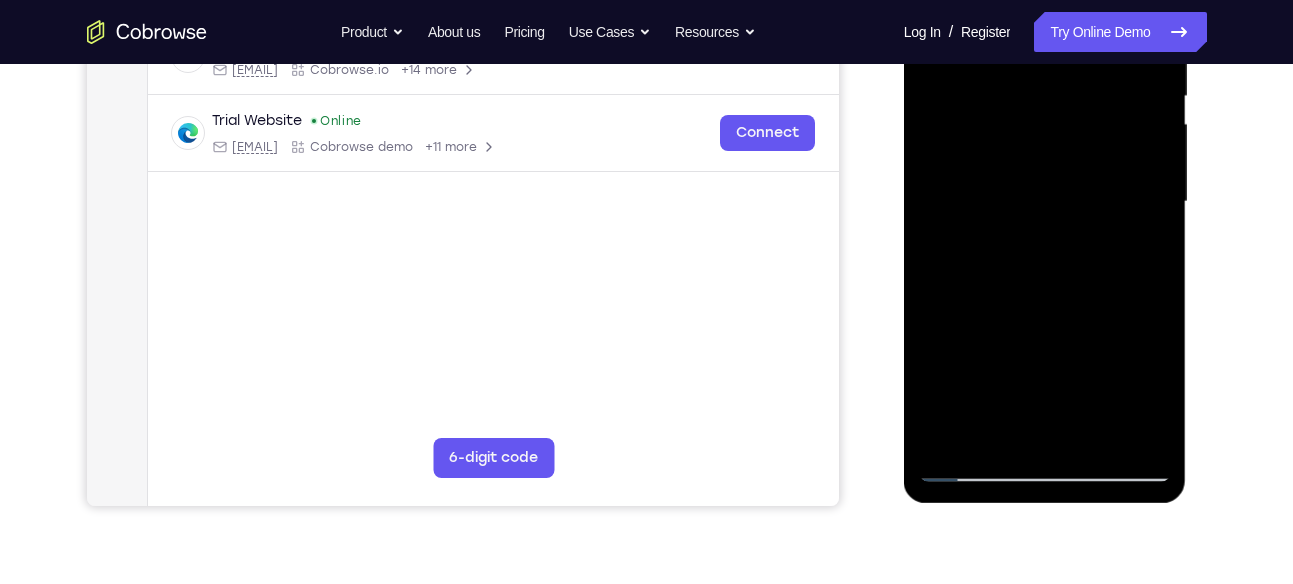 click at bounding box center [1045, 202] 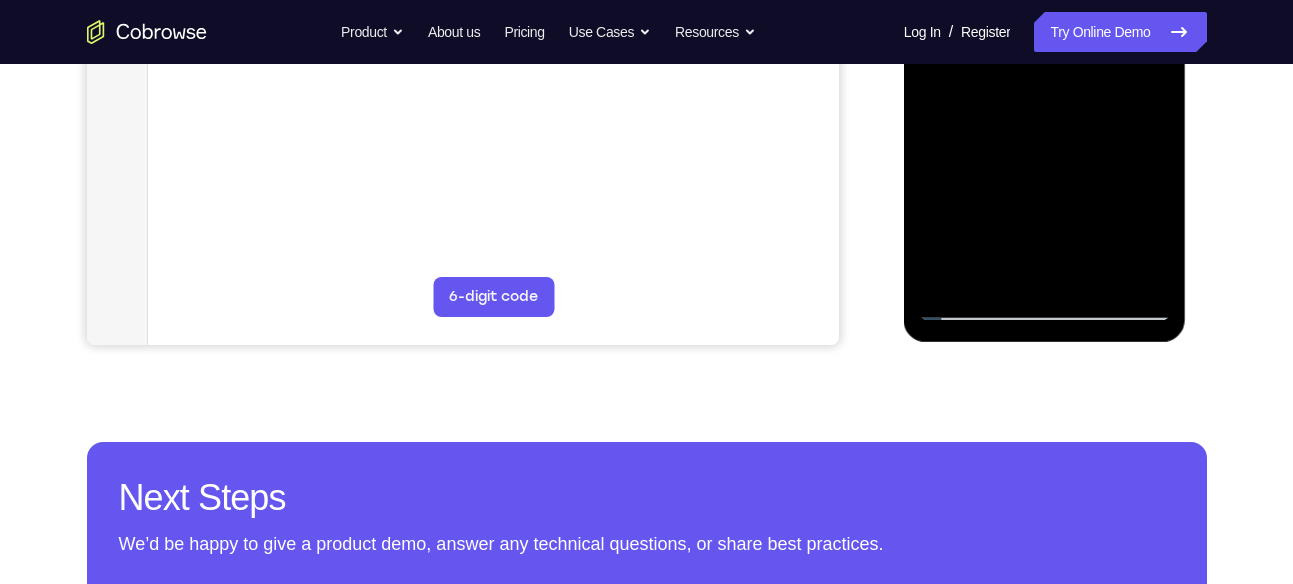 scroll, scrollTop: 587, scrollLeft: 0, axis: vertical 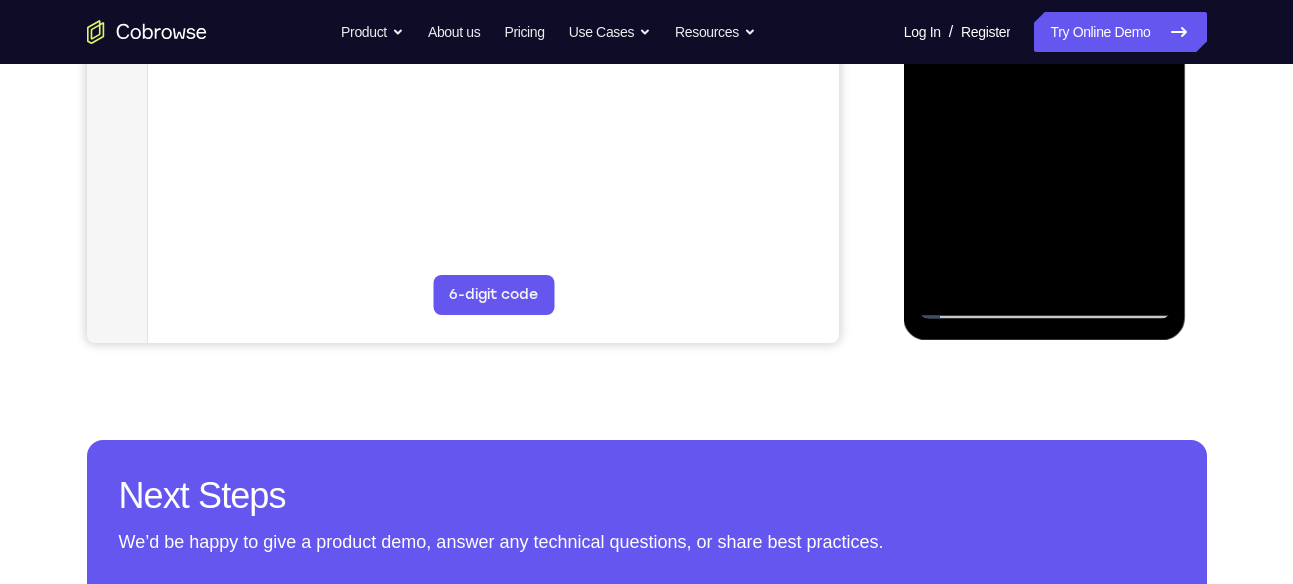 click at bounding box center (1045, 39) 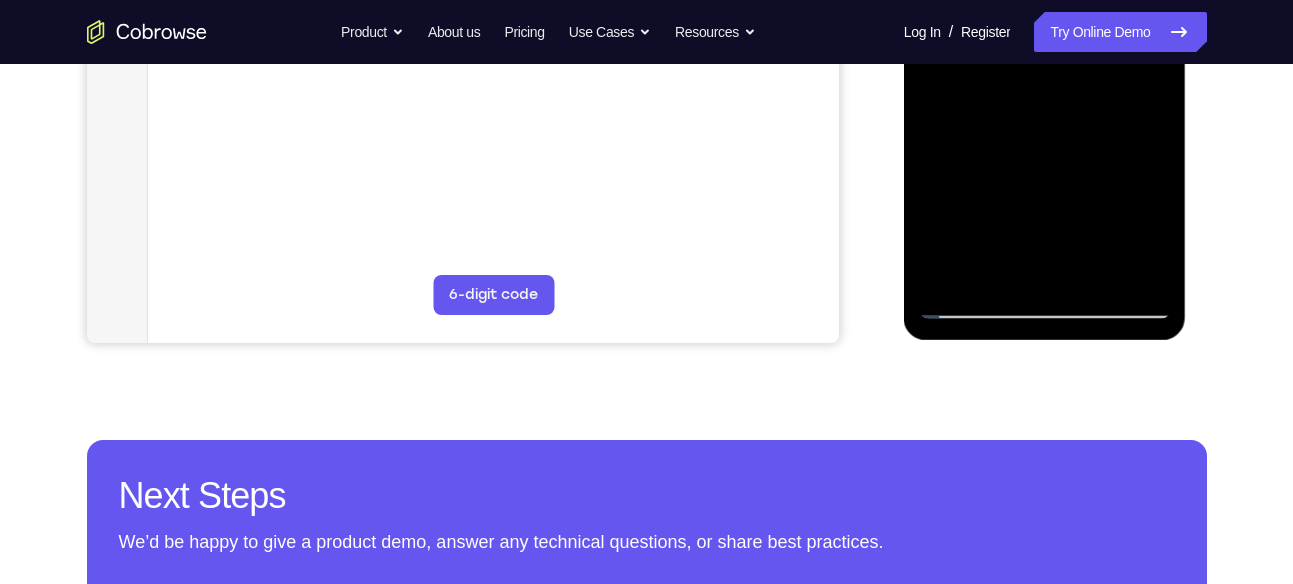 click at bounding box center [1045, 39] 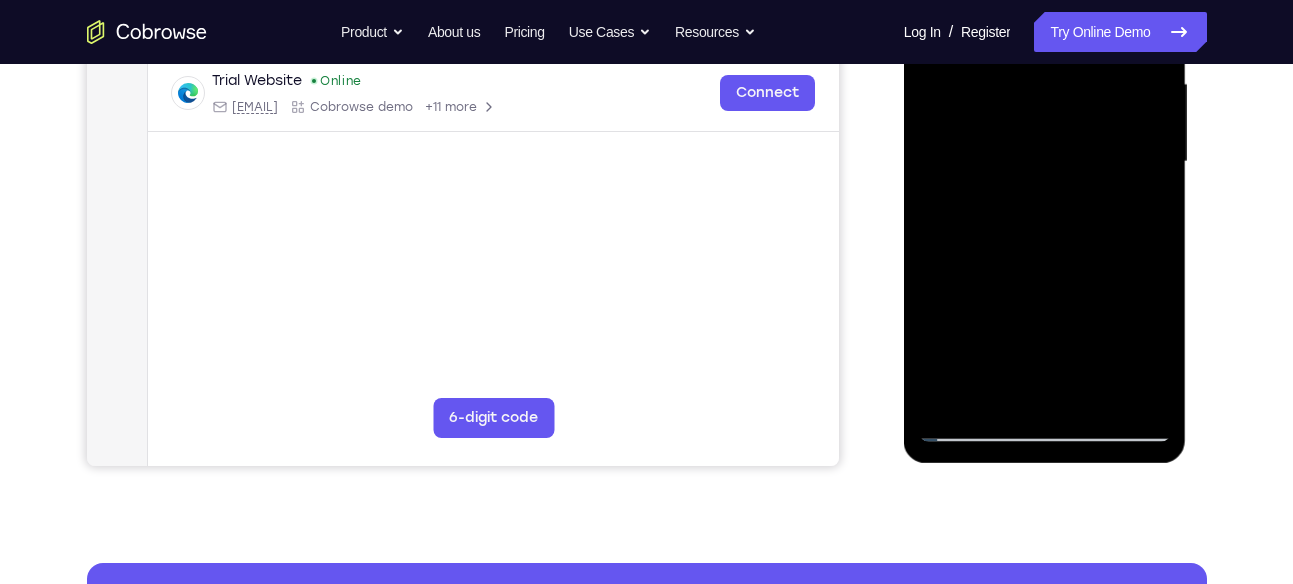 scroll, scrollTop: 462, scrollLeft: 0, axis: vertical 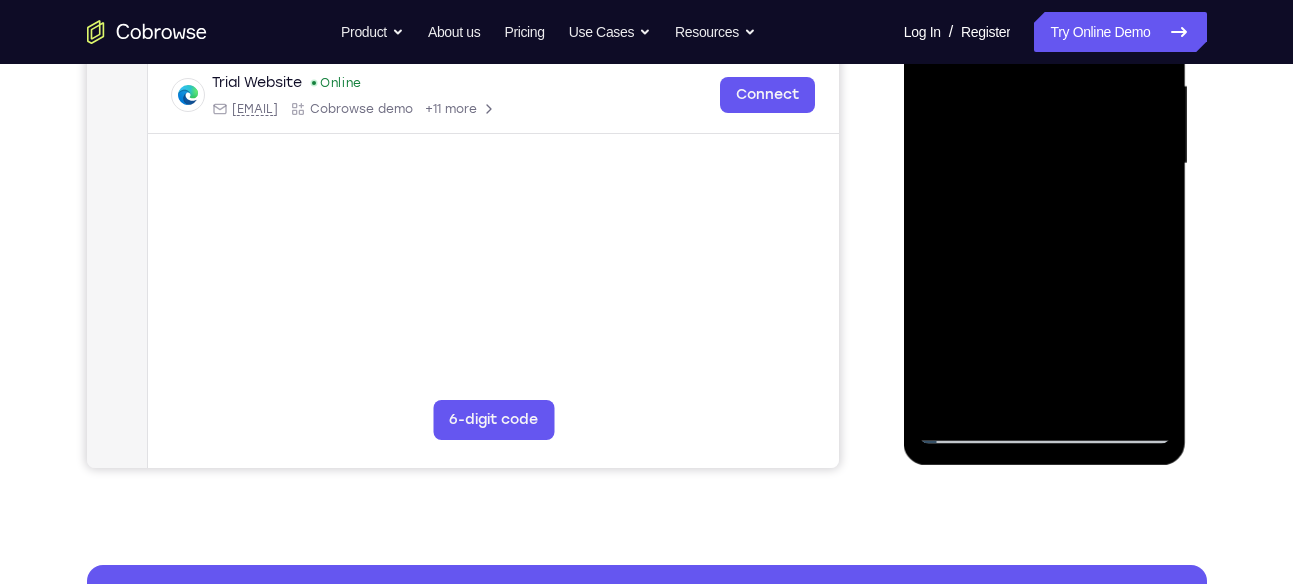 click at bounding box center [1045, 164] 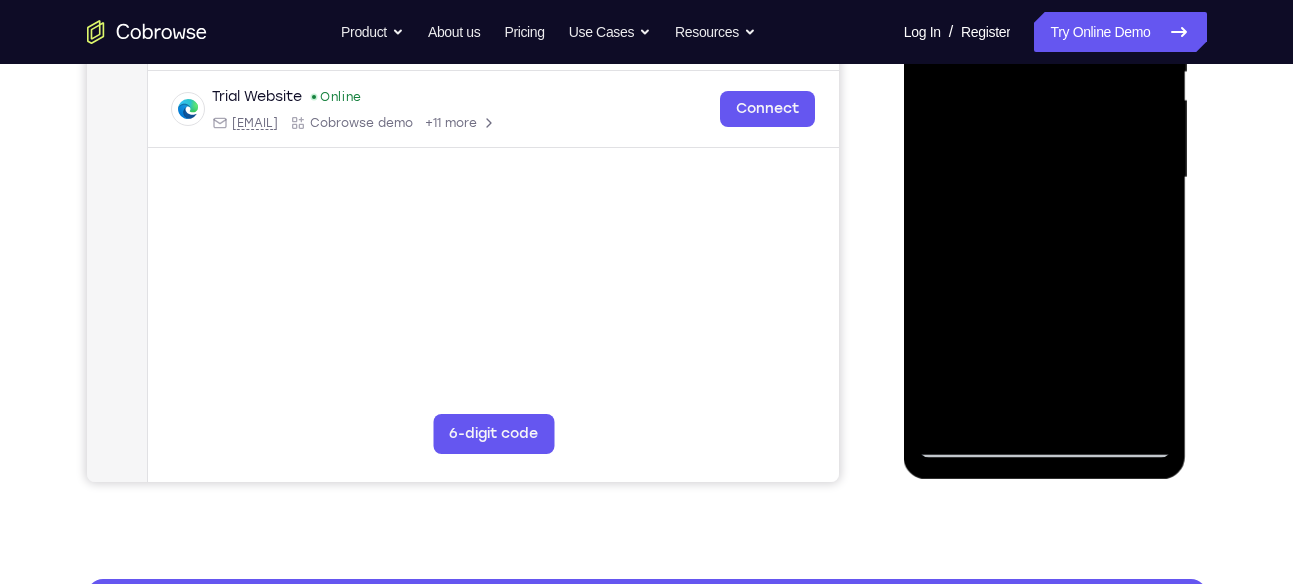 scroll, scrollTop: 449, scrollLeft: 0, axis: vertical 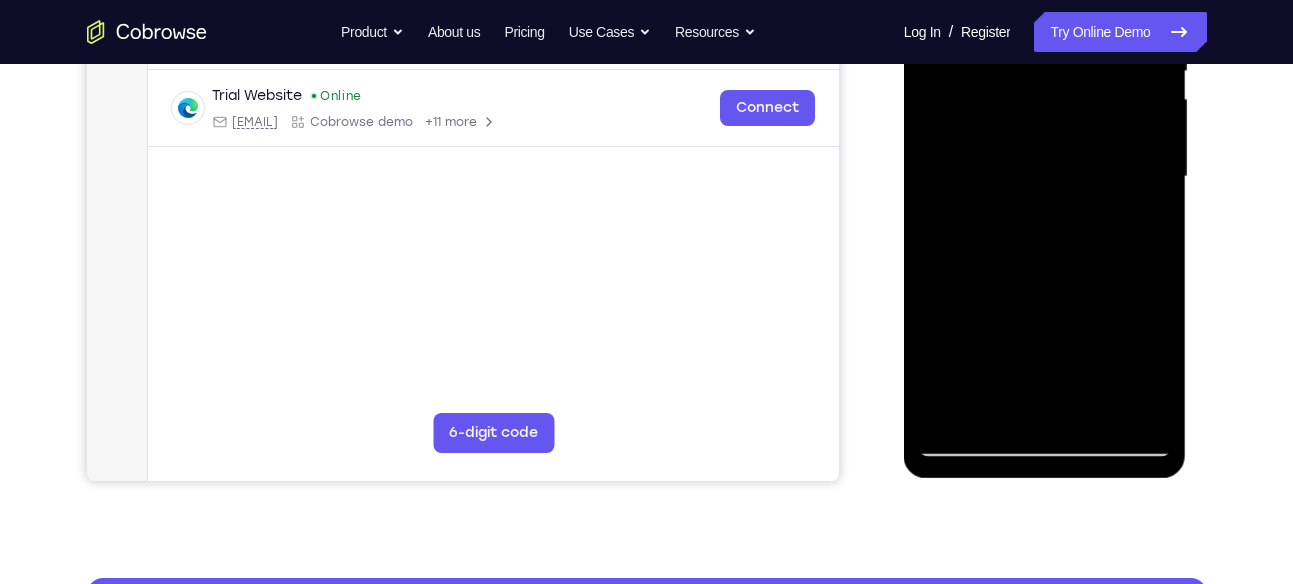 click at bounding box center (1045, 177) 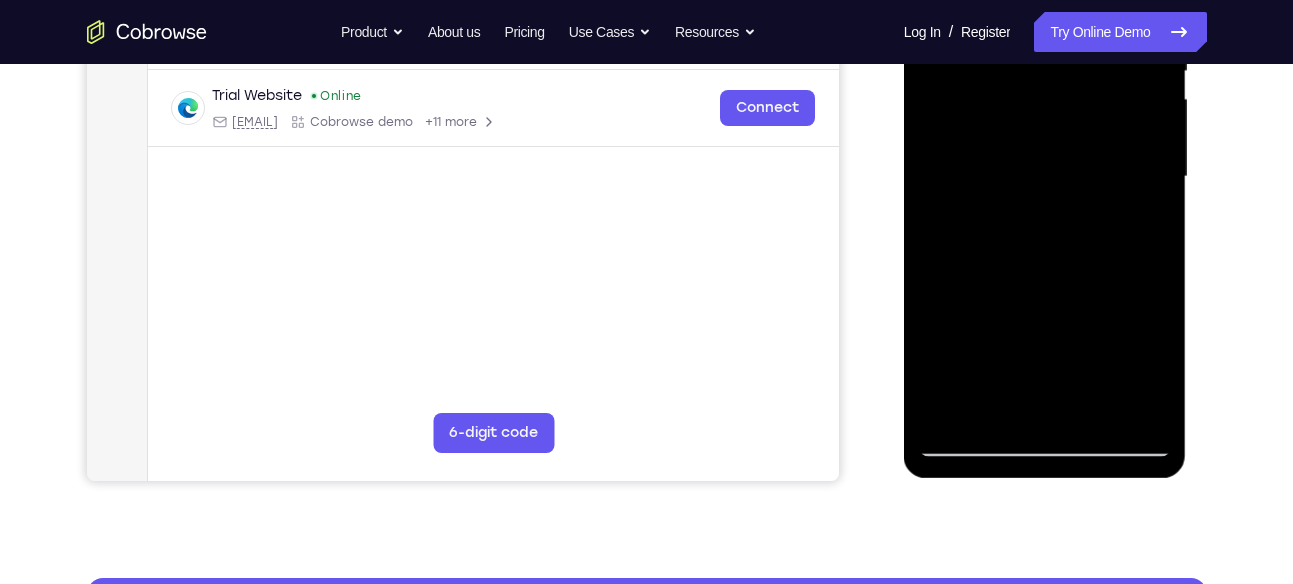 click at bounding box center [1045, 177] 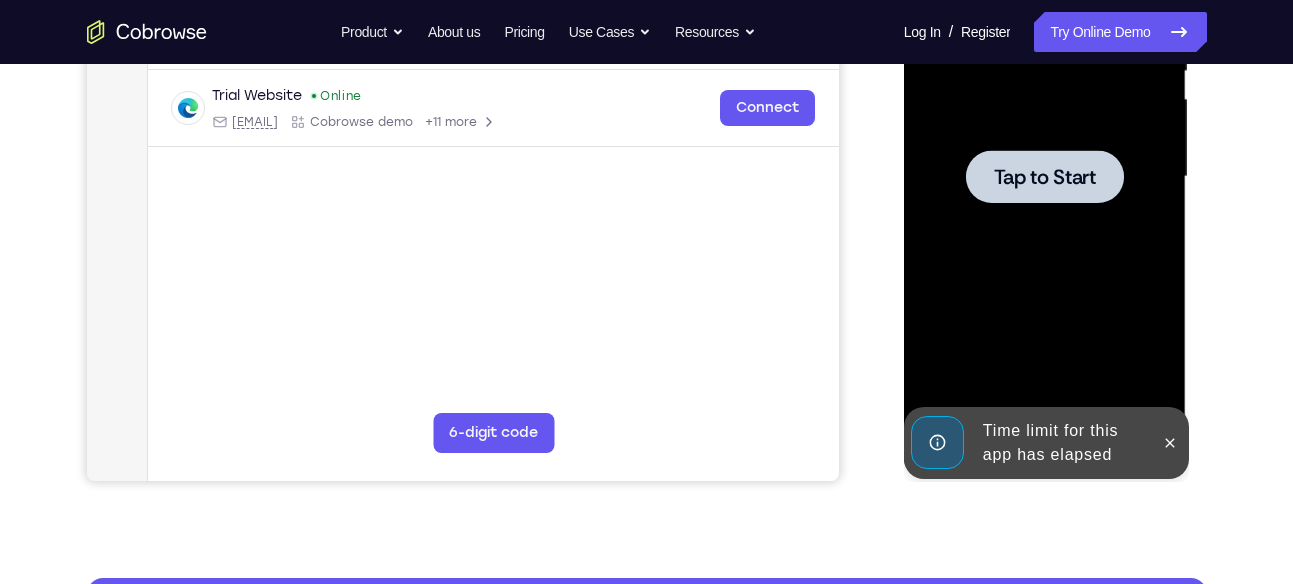 click at bounding box center [1045, 177] 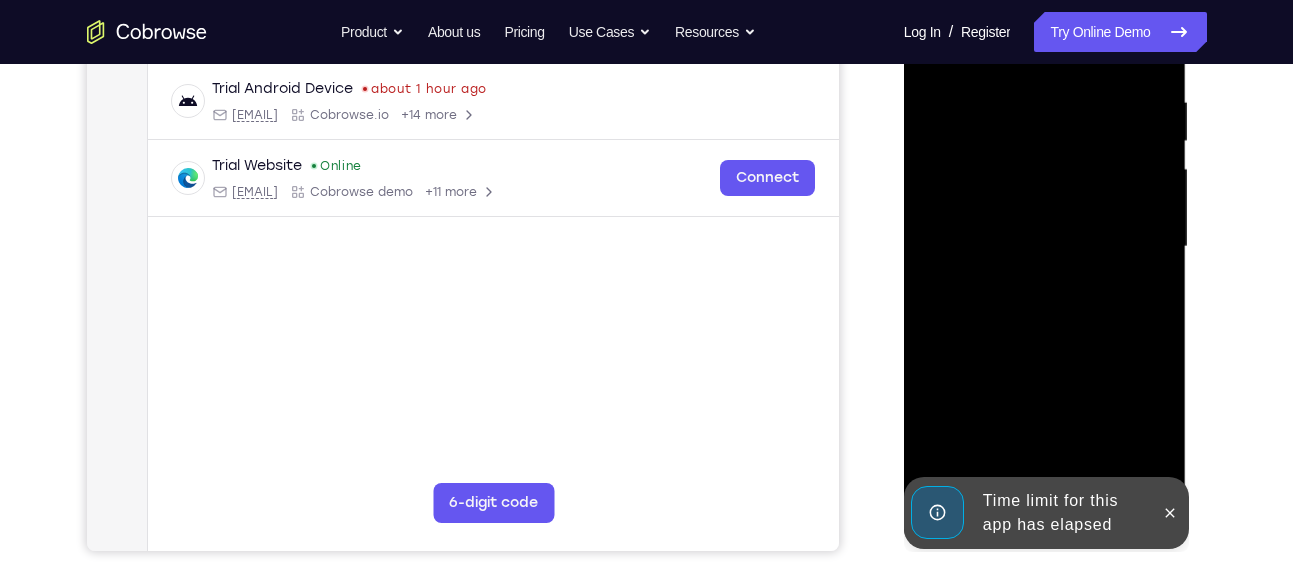 scroll, scrollTop: 383, scrollLeft: 0, axis: vertical 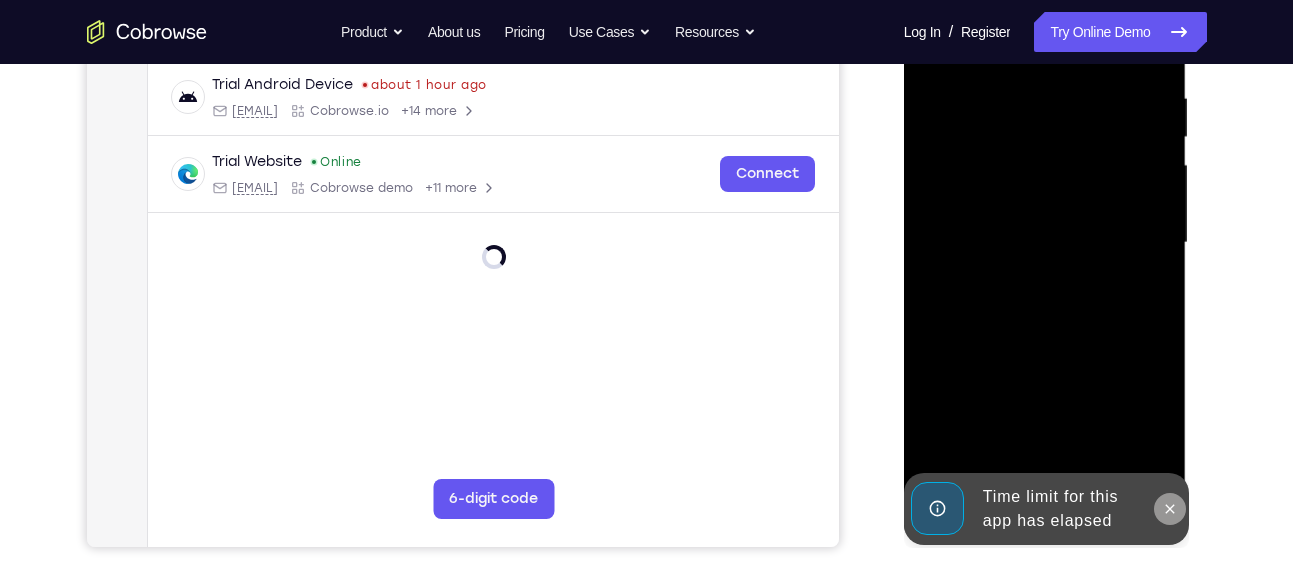 click at bounding box center [1170, 509] 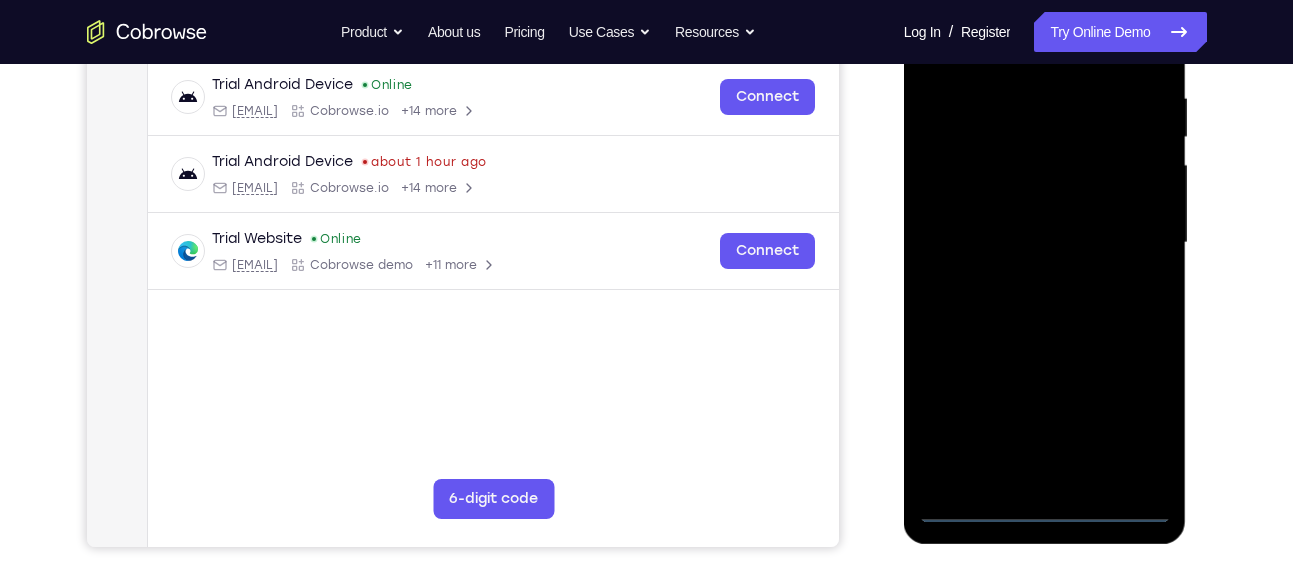 click at bounding box center [1045, 243] 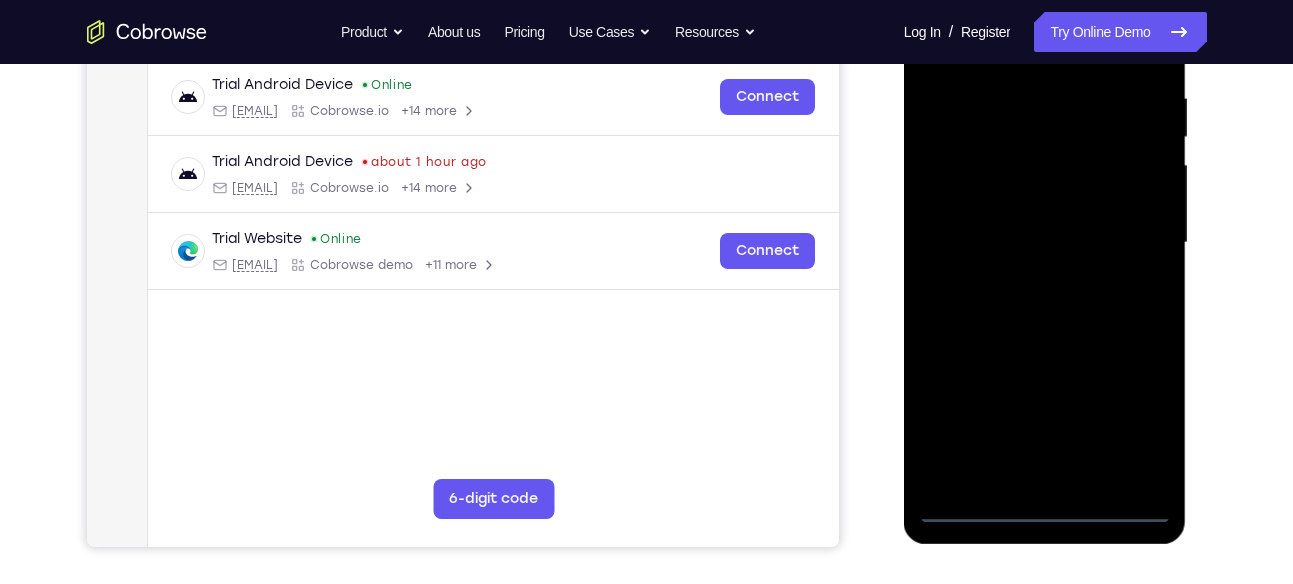 click at bounding box center (1045, 243) 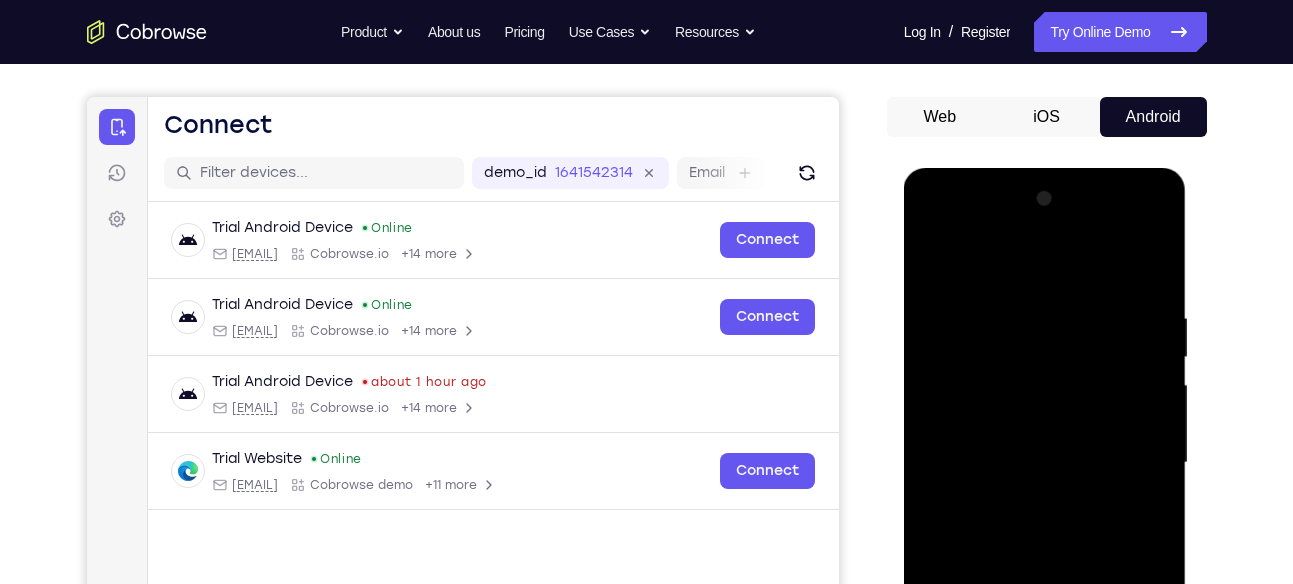 scroll, scrollTop: 149, scrollLeft: 0, axis: vertical 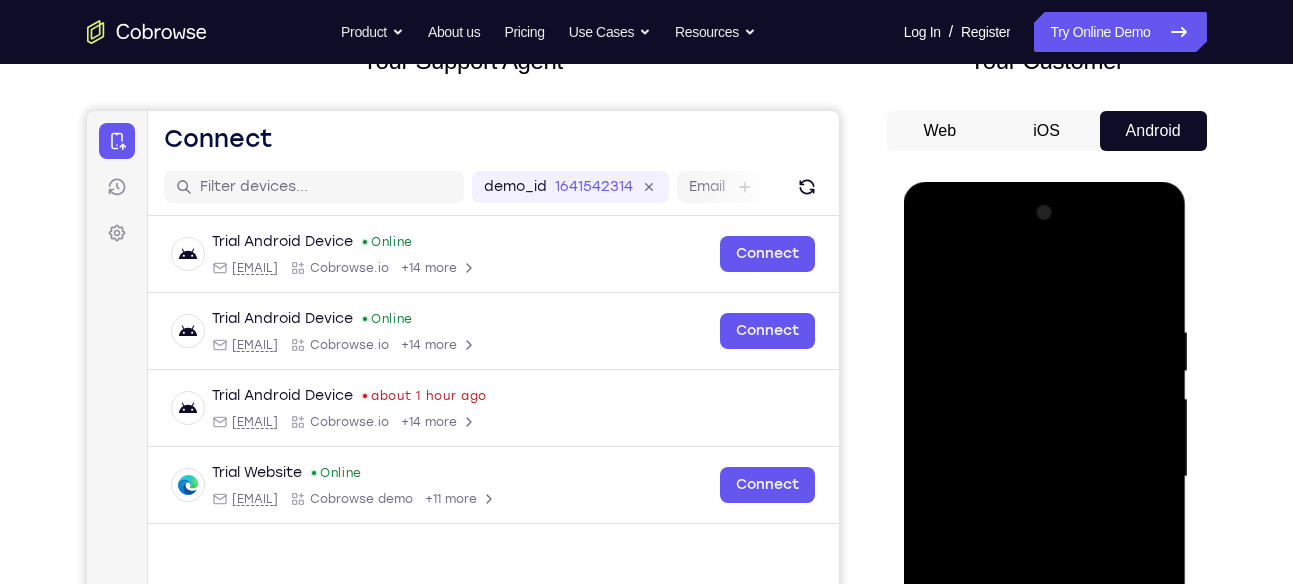 click at bounding box center (1045, 477) 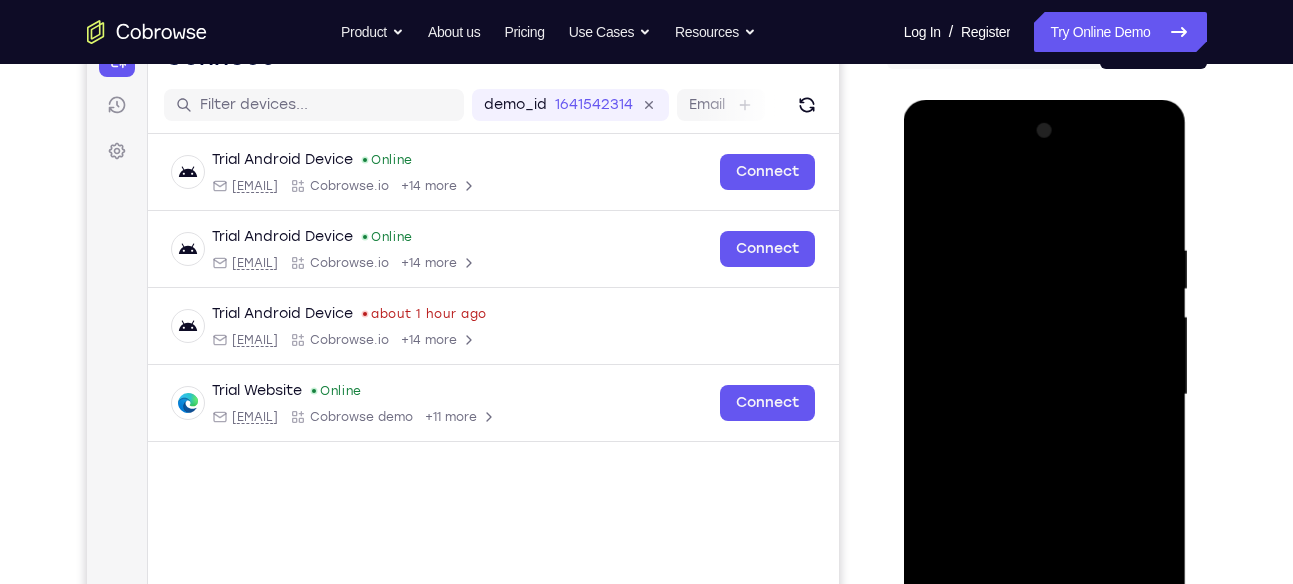 scroll, scrollTop: 232, scrollLeft: 0, axis: vertical 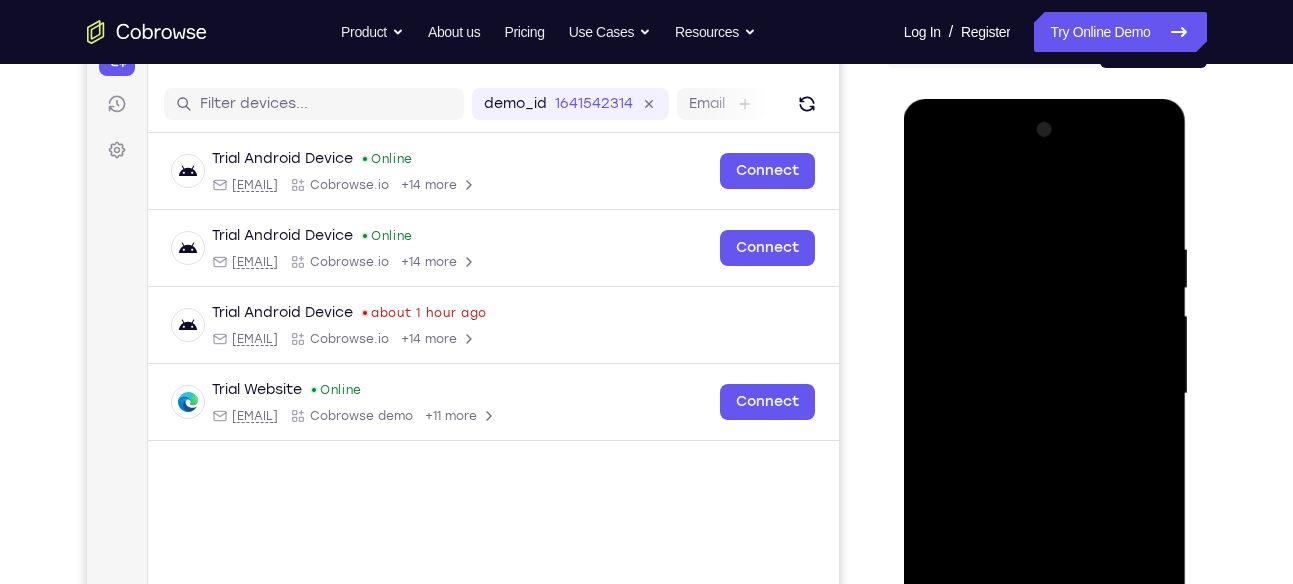 click at bounding box center [1045, 394] 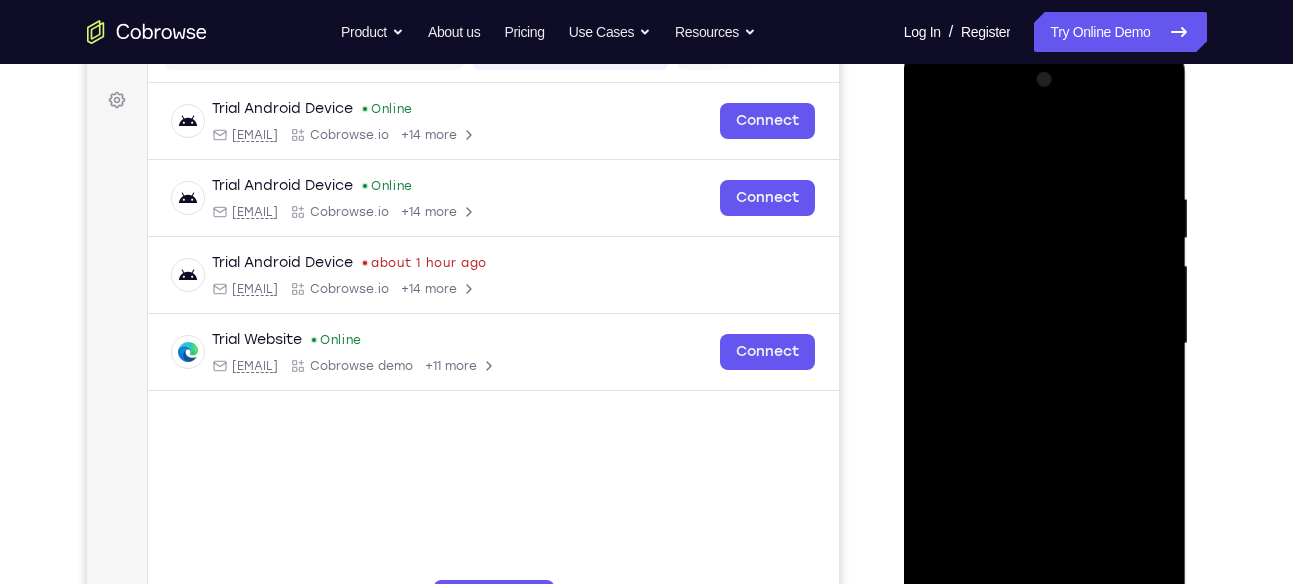 scroll, scrollTop: 283, scrollLeft: 0, axis: vertical 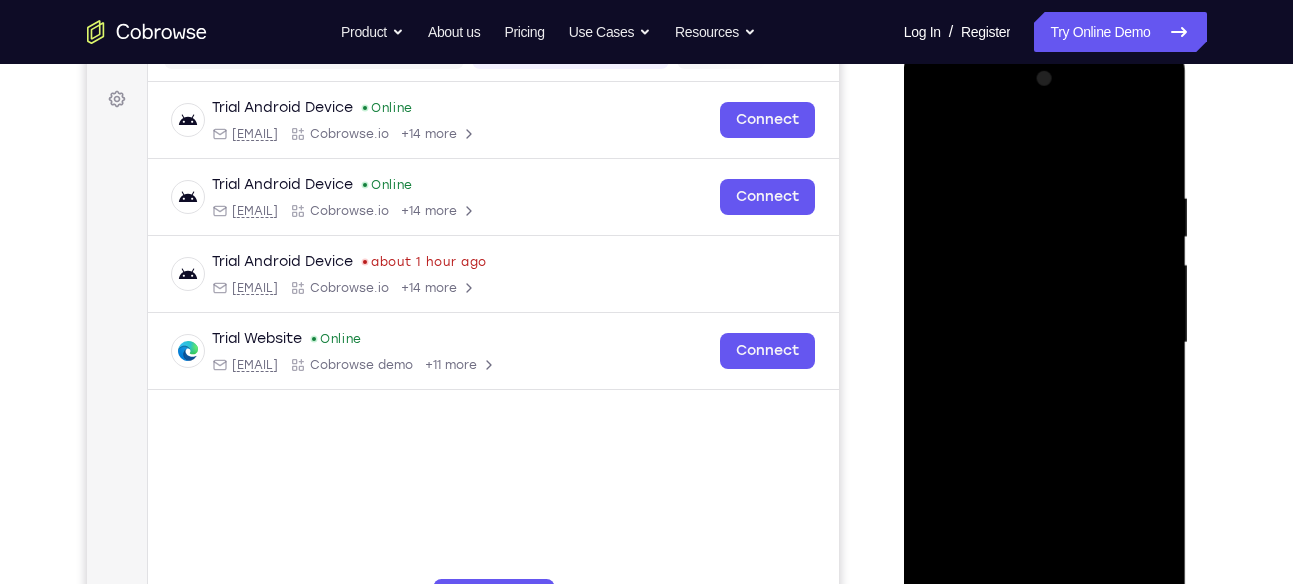 click at bounding box center (1045, 343) 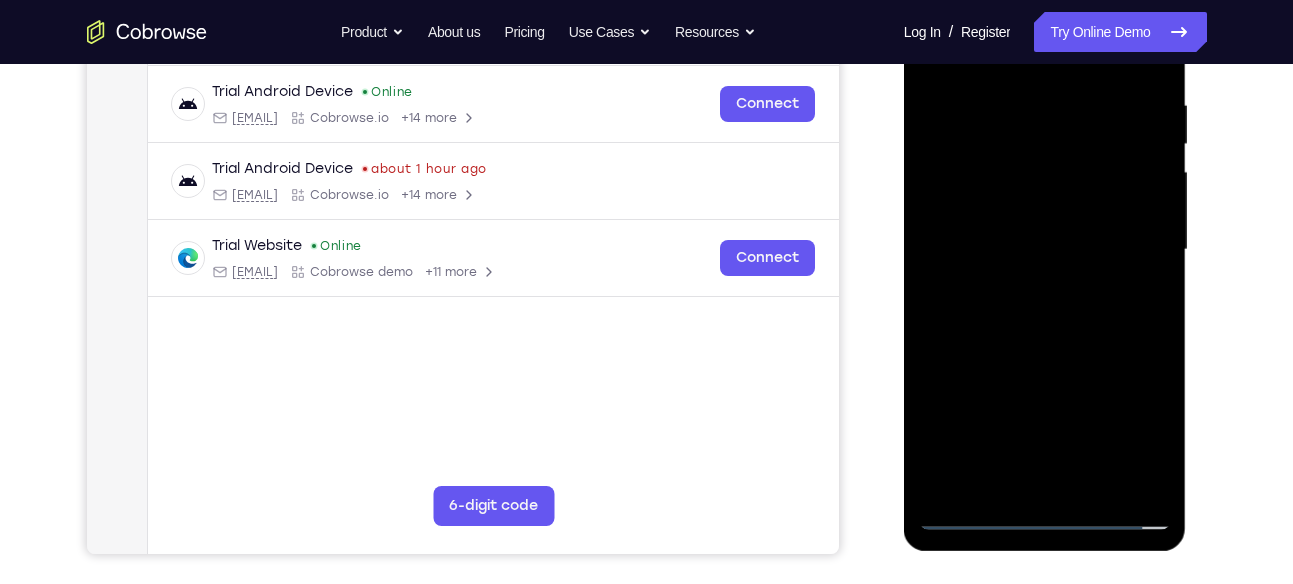 scroll, scrollTop: 386, scrollLeft: 0, axis: vertical 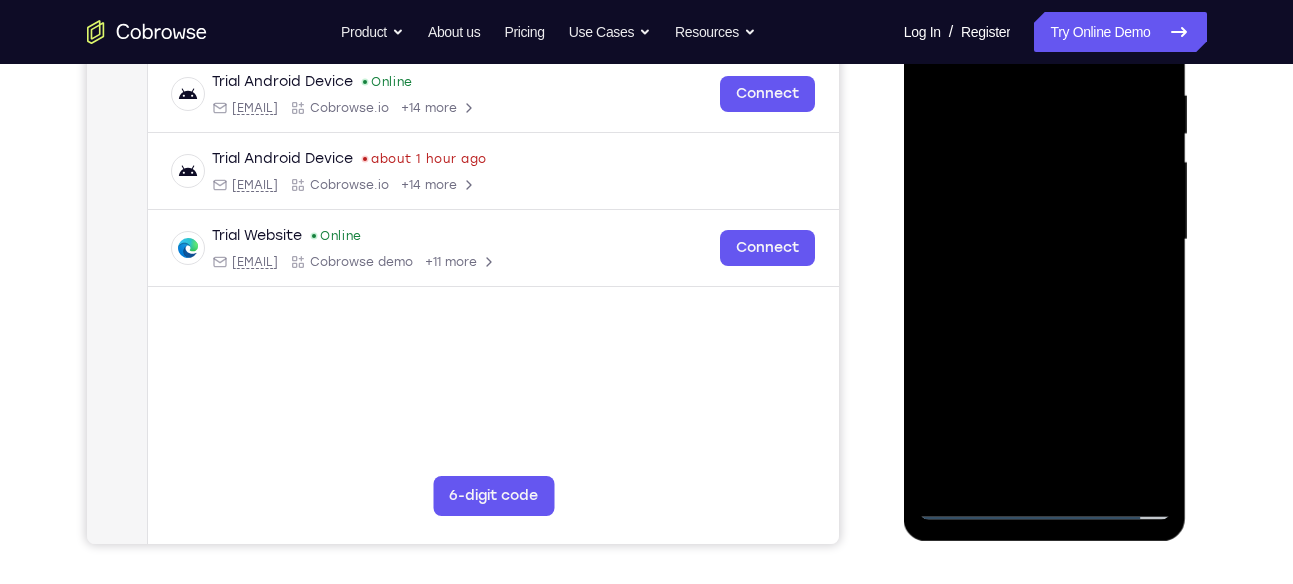click at bounding box center (1045, 240) 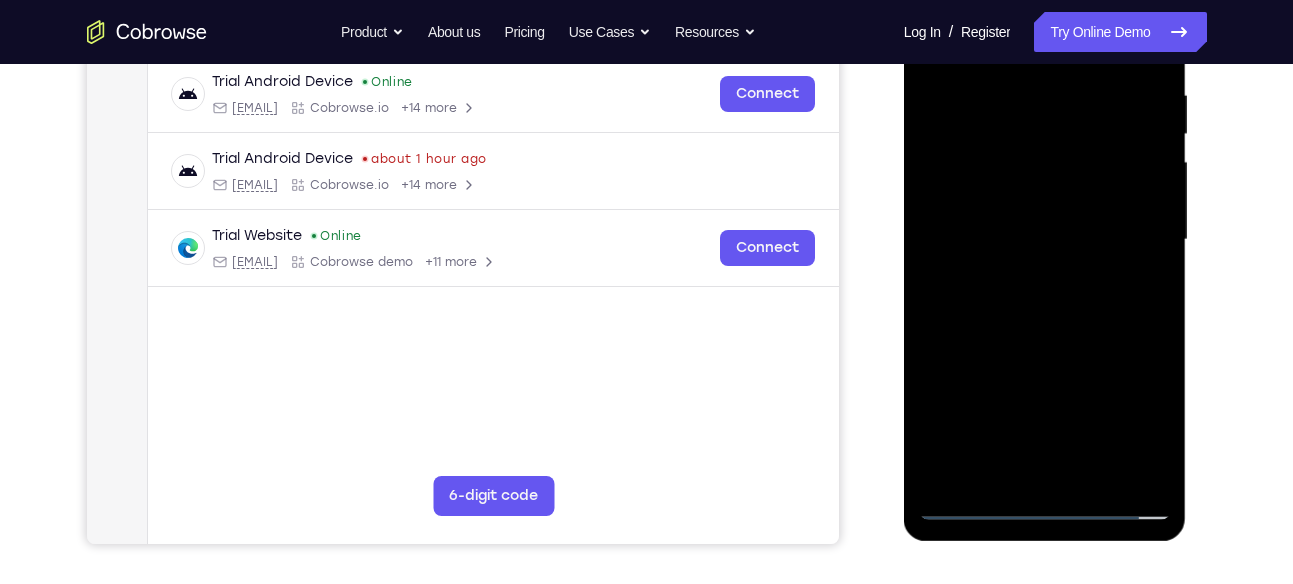 click at bounding box center (1045, 240) 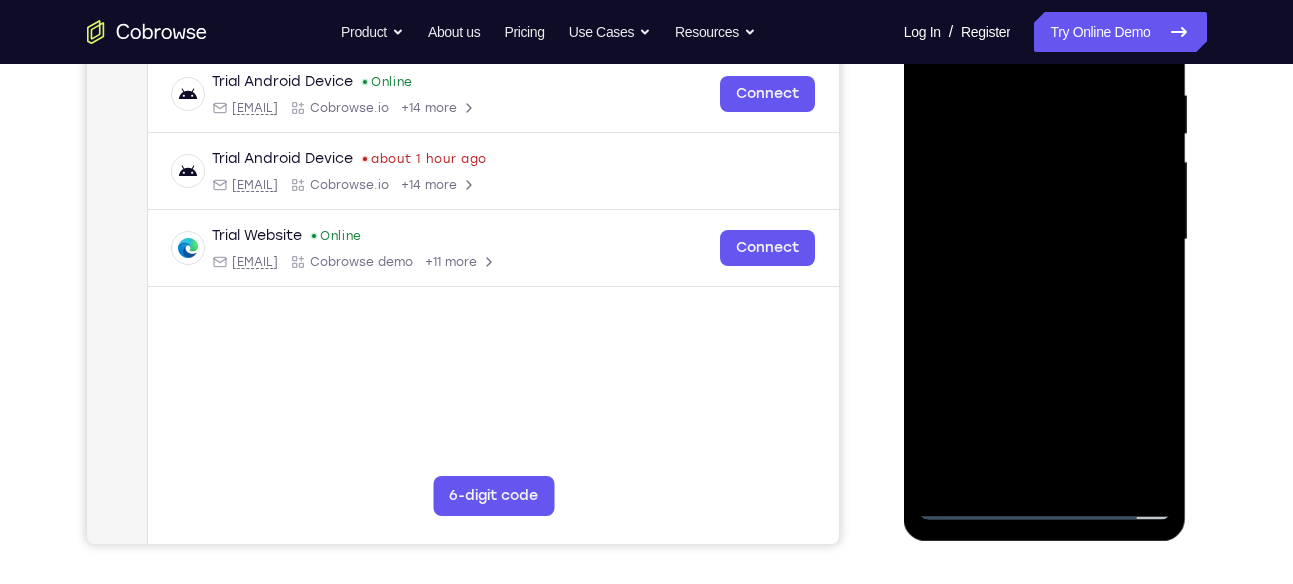 click at bounding box center [1045, 240] 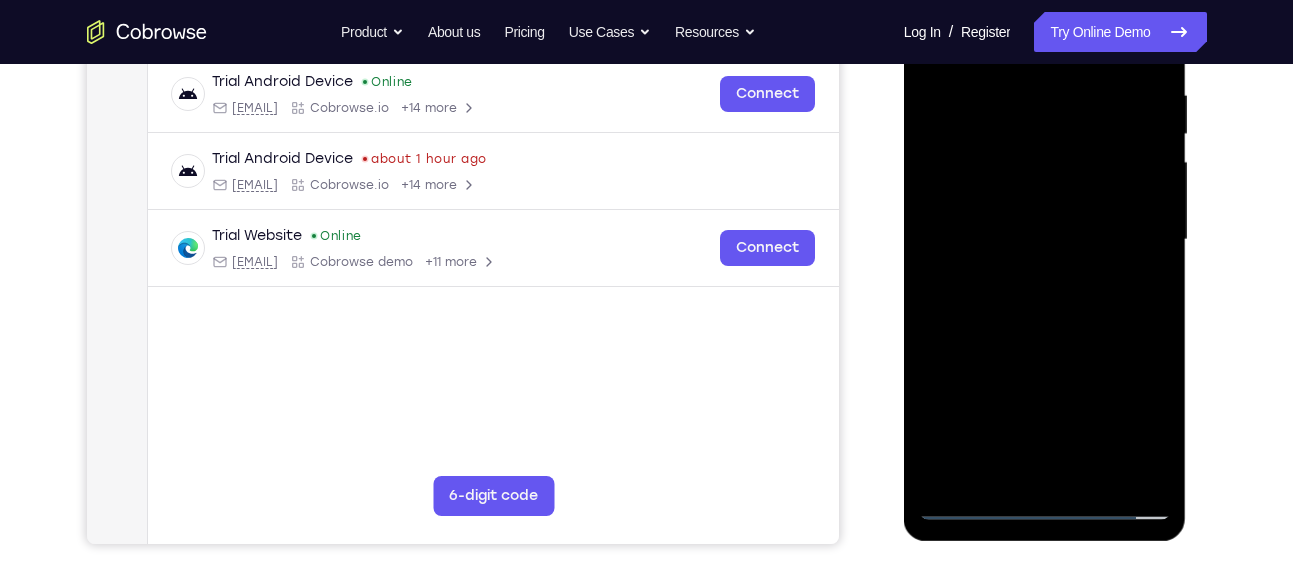 scroll, scrollTop: 363, scrollLeft: 0, axis: vertical 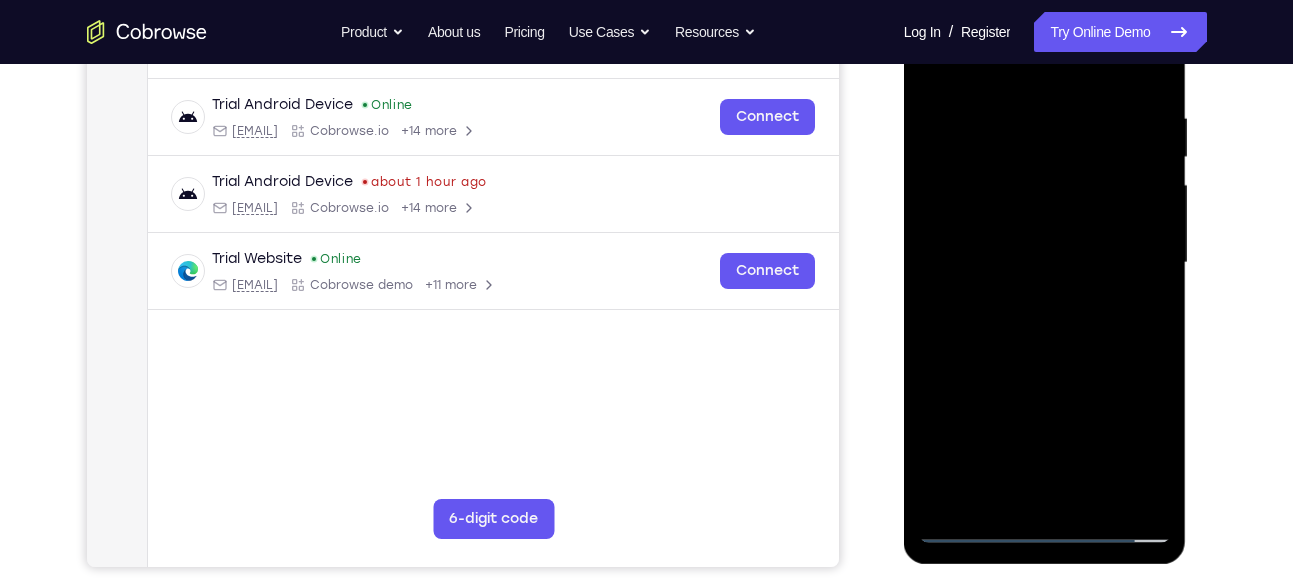 click at bounding box center [1045, 263] 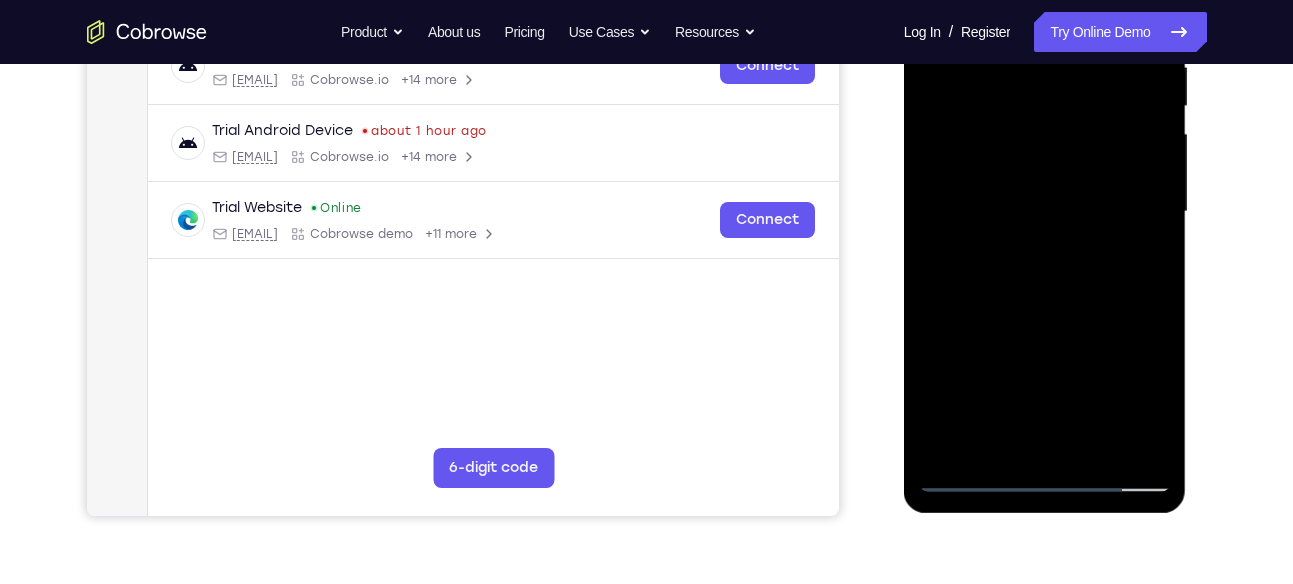 scroll, scrollTop: 395, scrollLeft: 0, axis: vertical 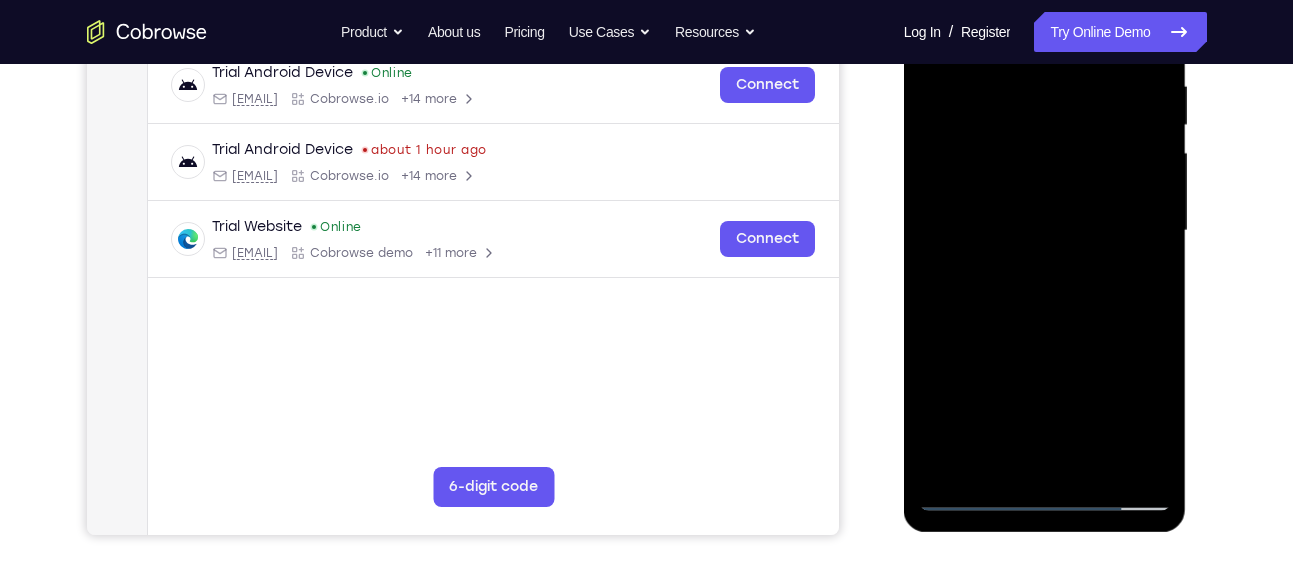 click at bounding box center [1045, 231] 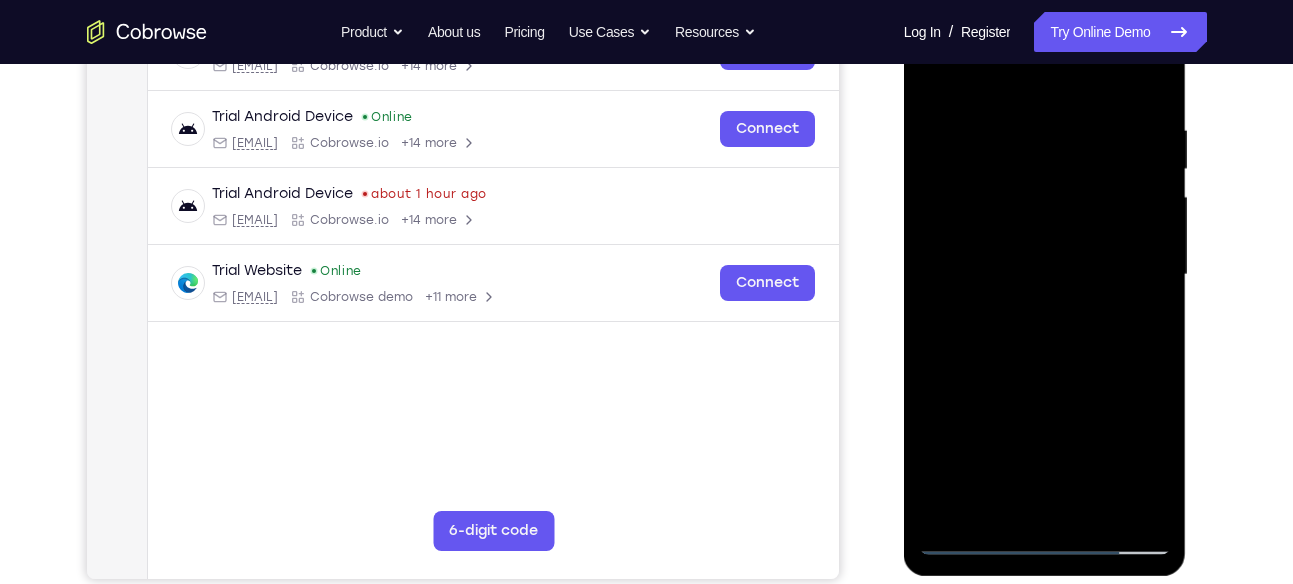 scroll, scrollTop: 350, scrollLeft: 0, axis: vertical 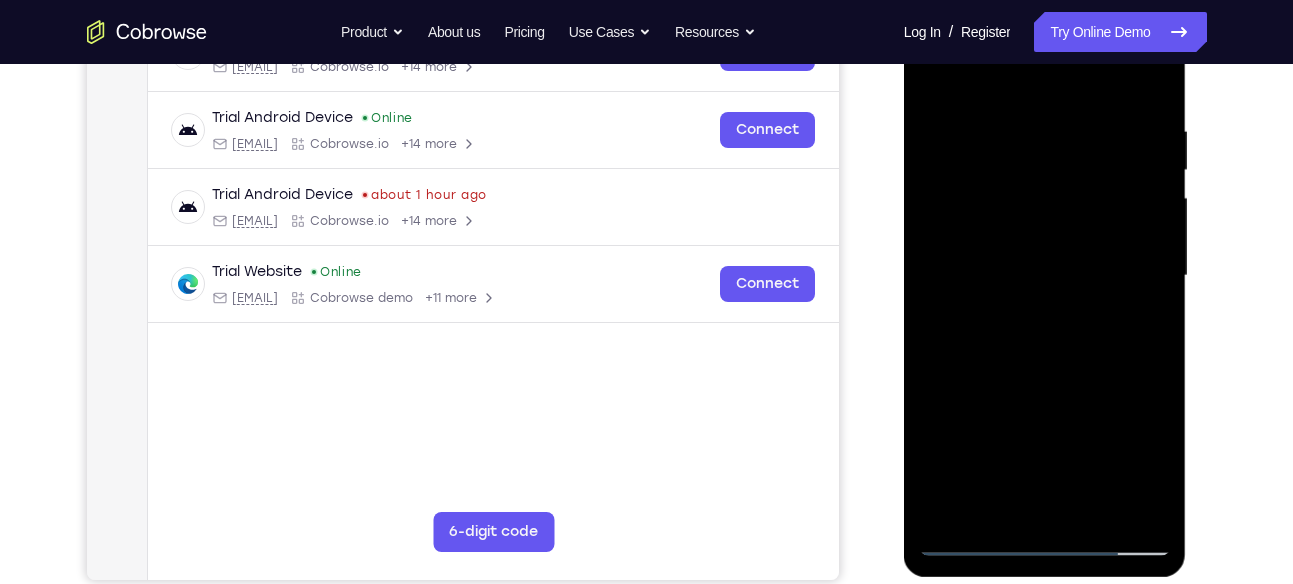 click at bounding box center (1045, 276) 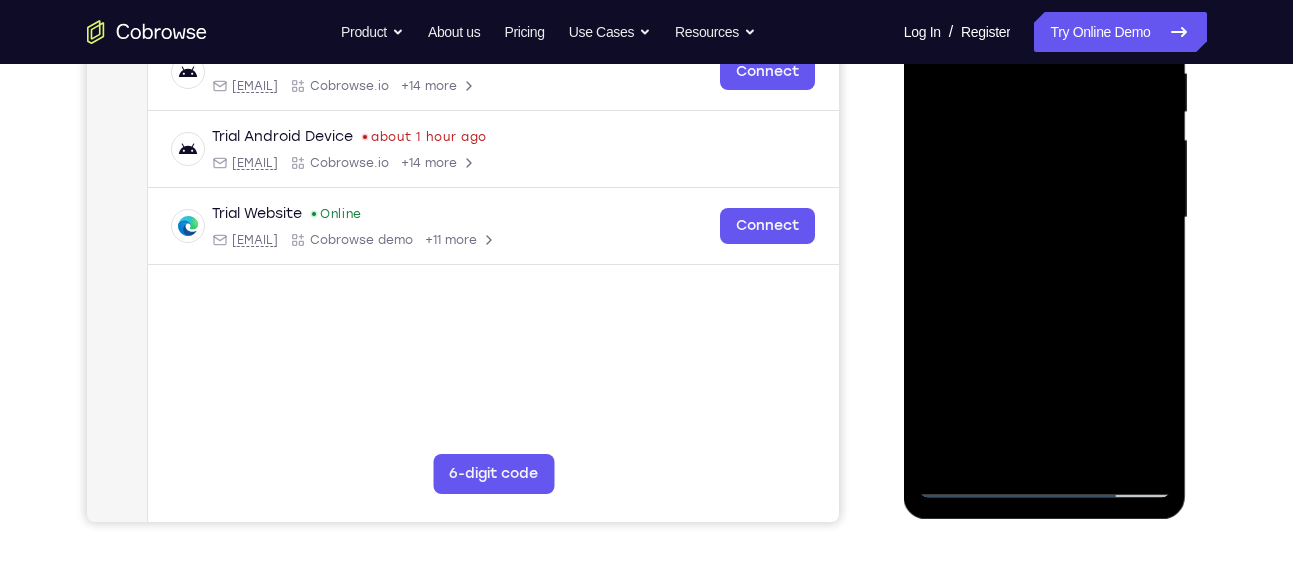 scroll, scrollTop: 409, scrollLeft: 0, axis: vertical 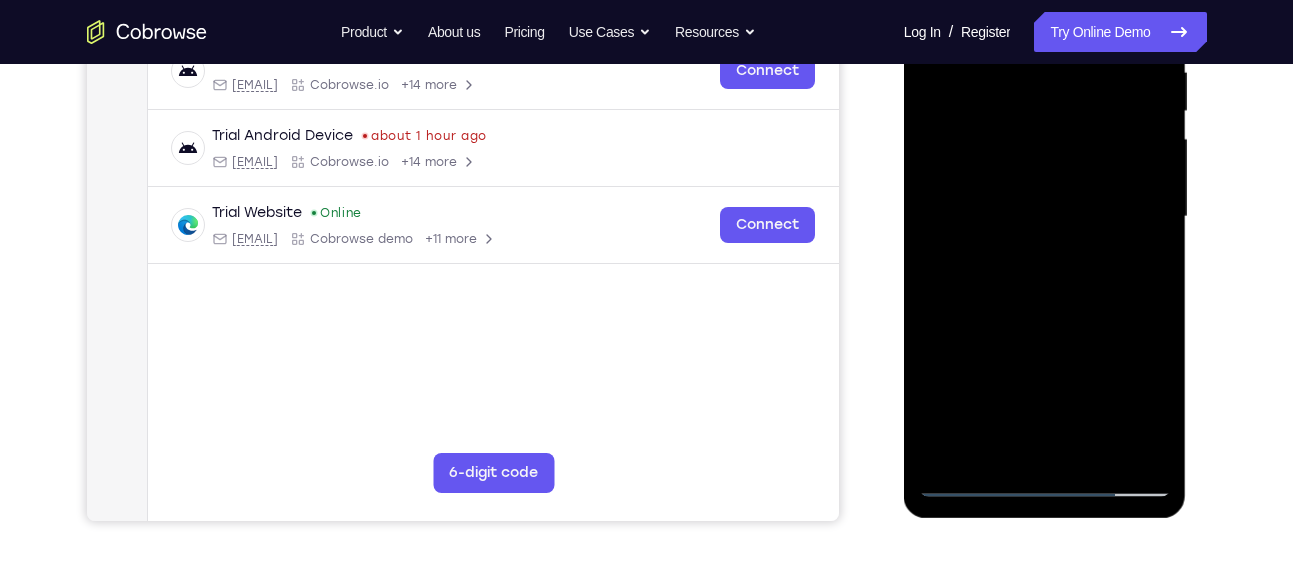 click at bounding box center (1045, 217) 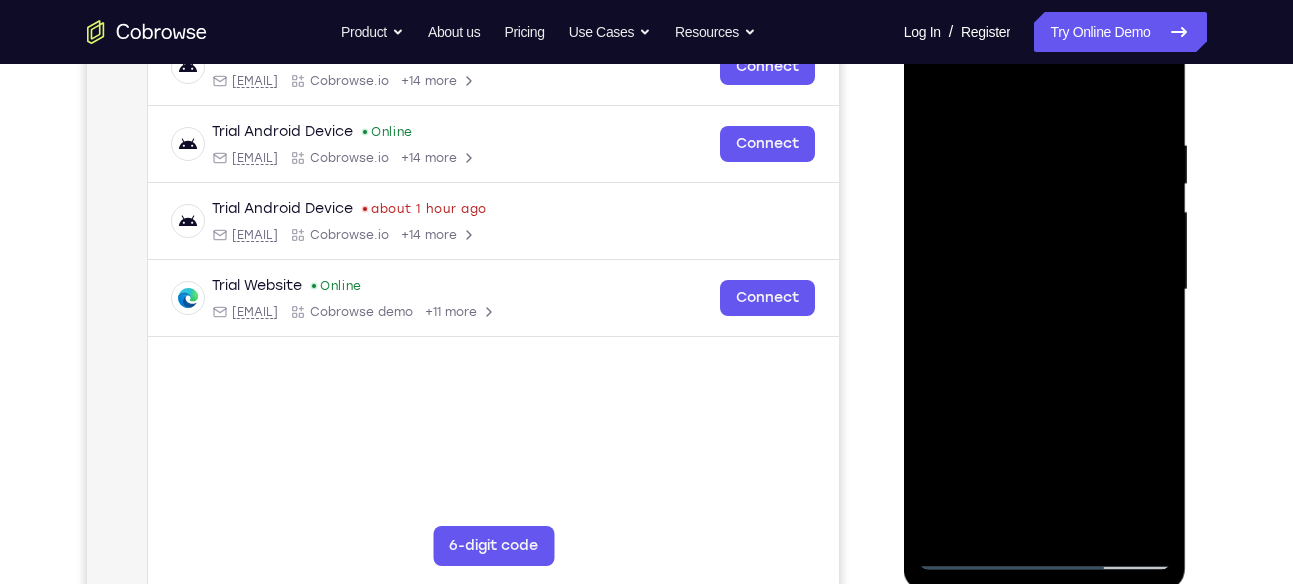 scroll, scrollTop: 335, scrollLeft: 0, axis: vertical 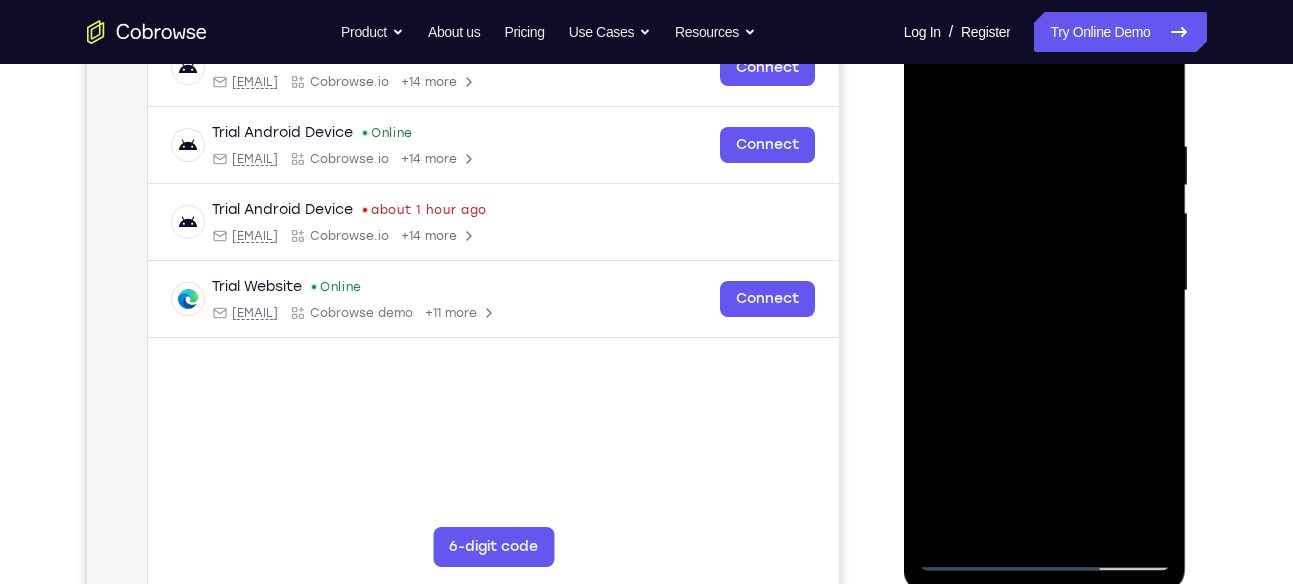 click at bounding box center [1045, 291] 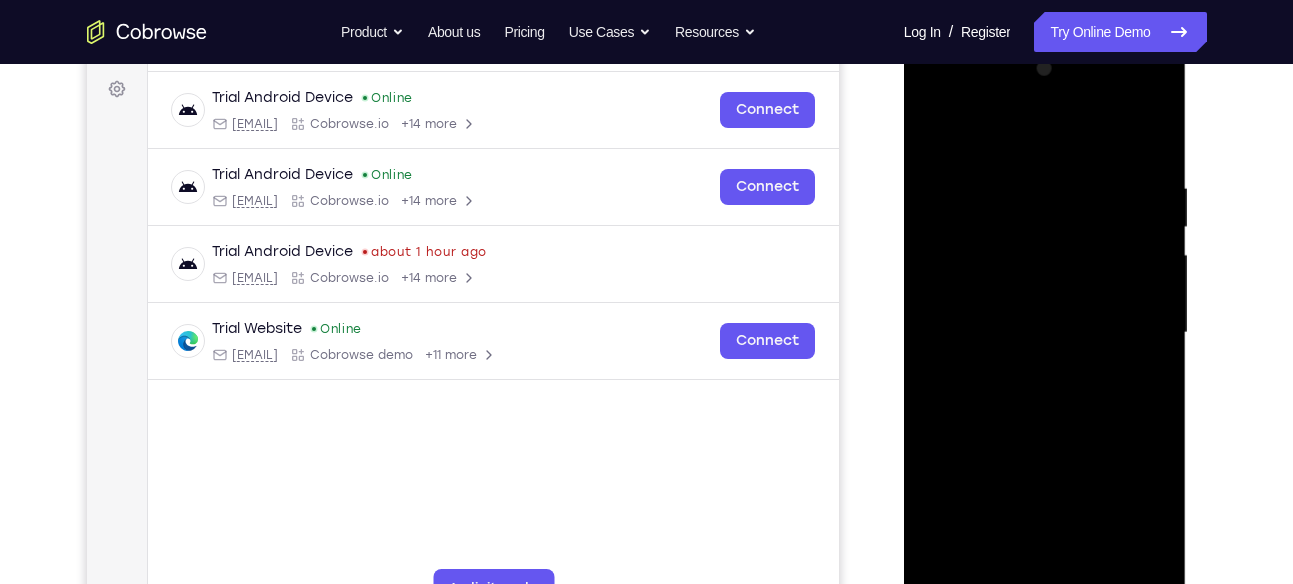 scroll, scrollTop: 292, scrollLeft: 0, axis: vertical 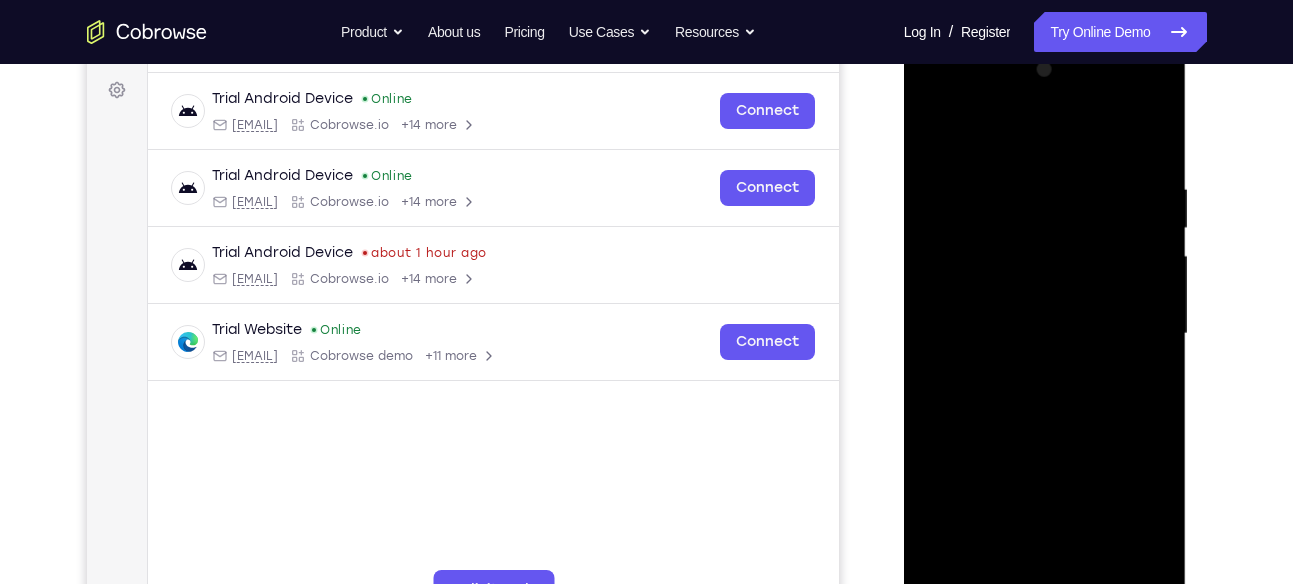 click at bounding box center (1045, 334) 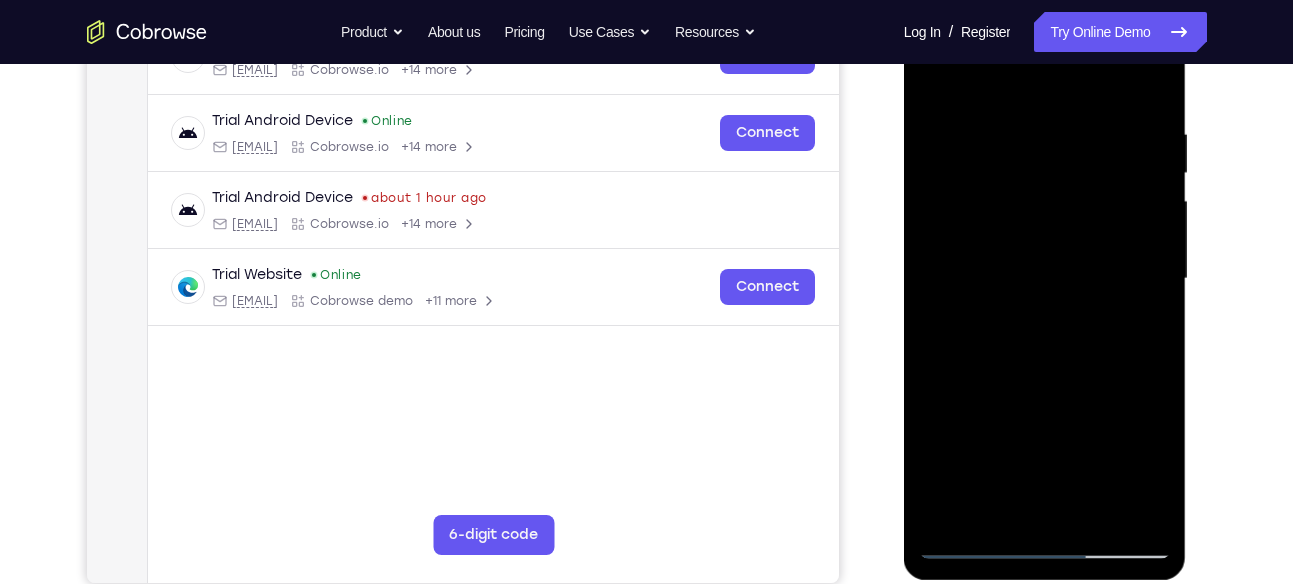 scroll, scrollTop: 353, scrollLeft: 0, axis: vertical 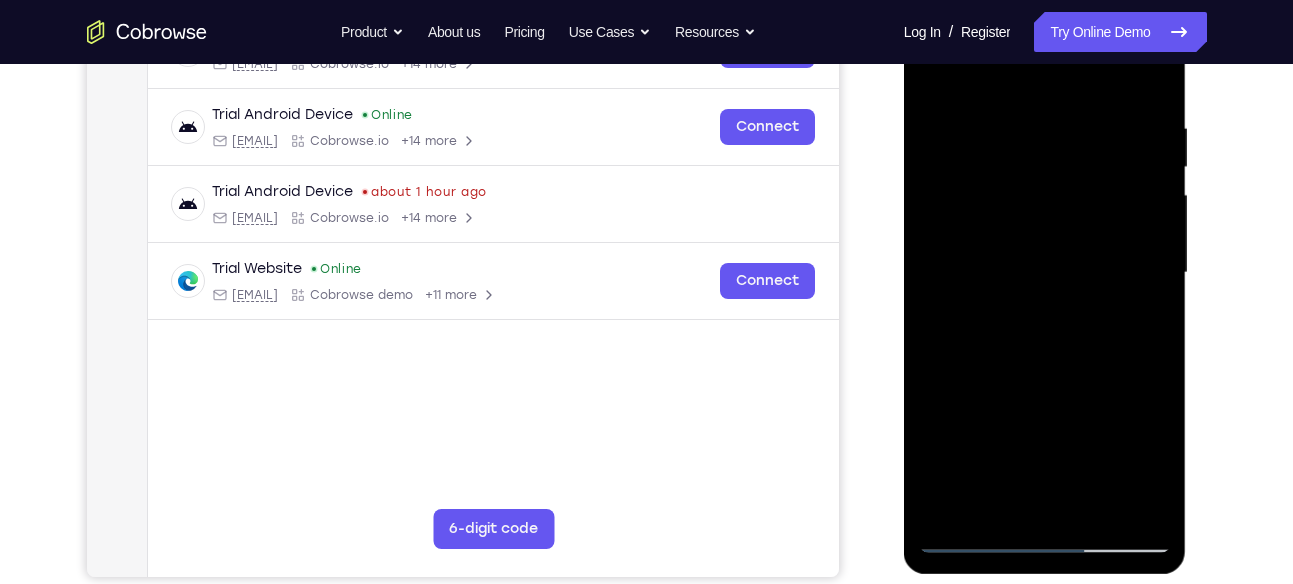 click at bounding box center [1045, 273] 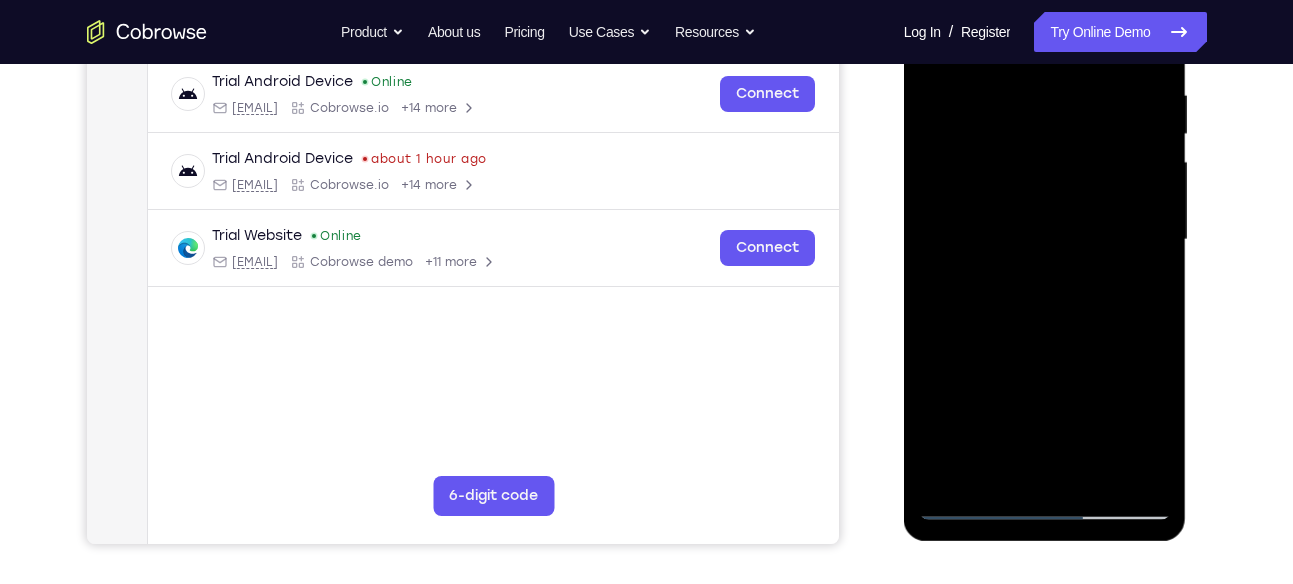 click at bounding box center (1045, 240) 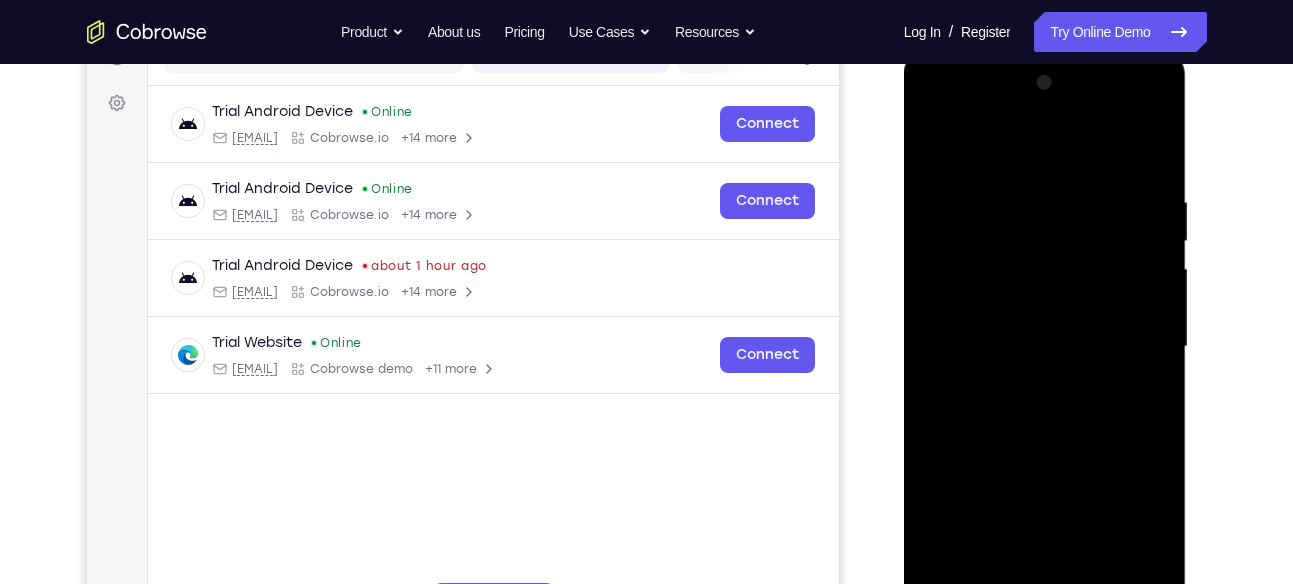scroll, scrollTop: 278, scrollLeft: 0, axis: vertical 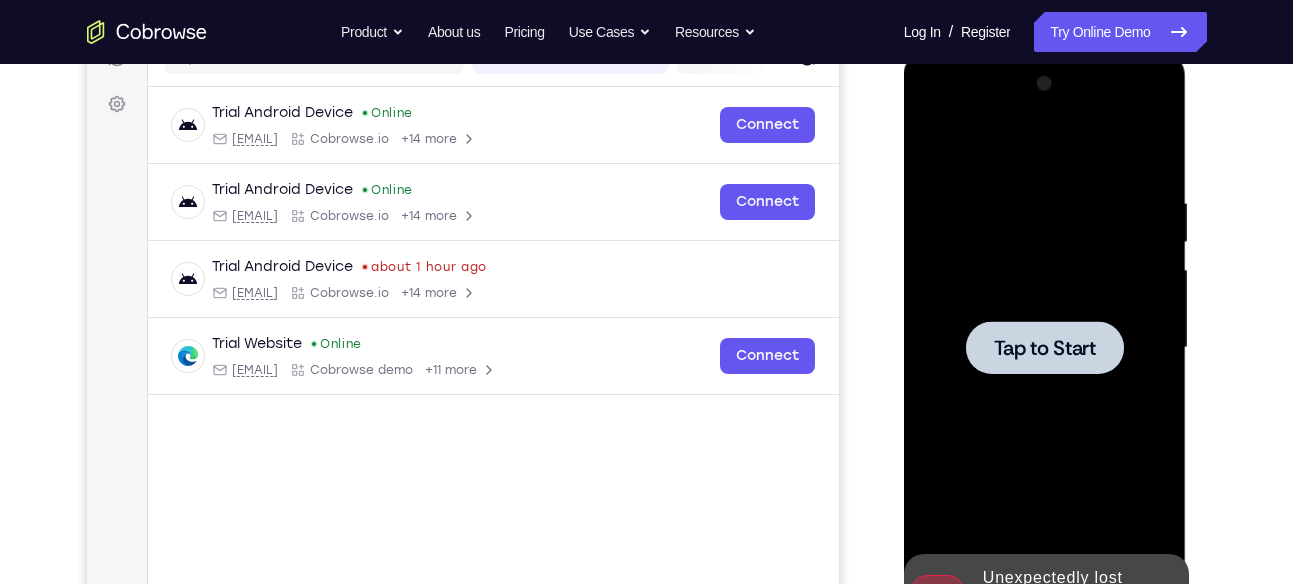 click at bounding box center (1045, 348) 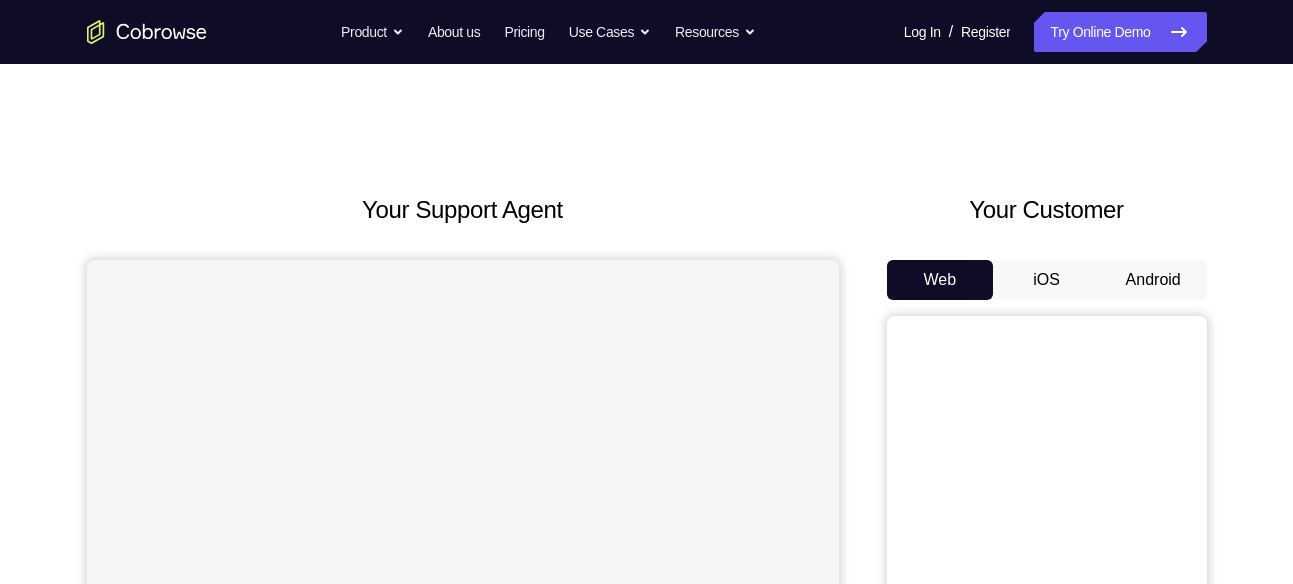scroll, scrollTop: 0, scrollLeft: 0, axis: both 